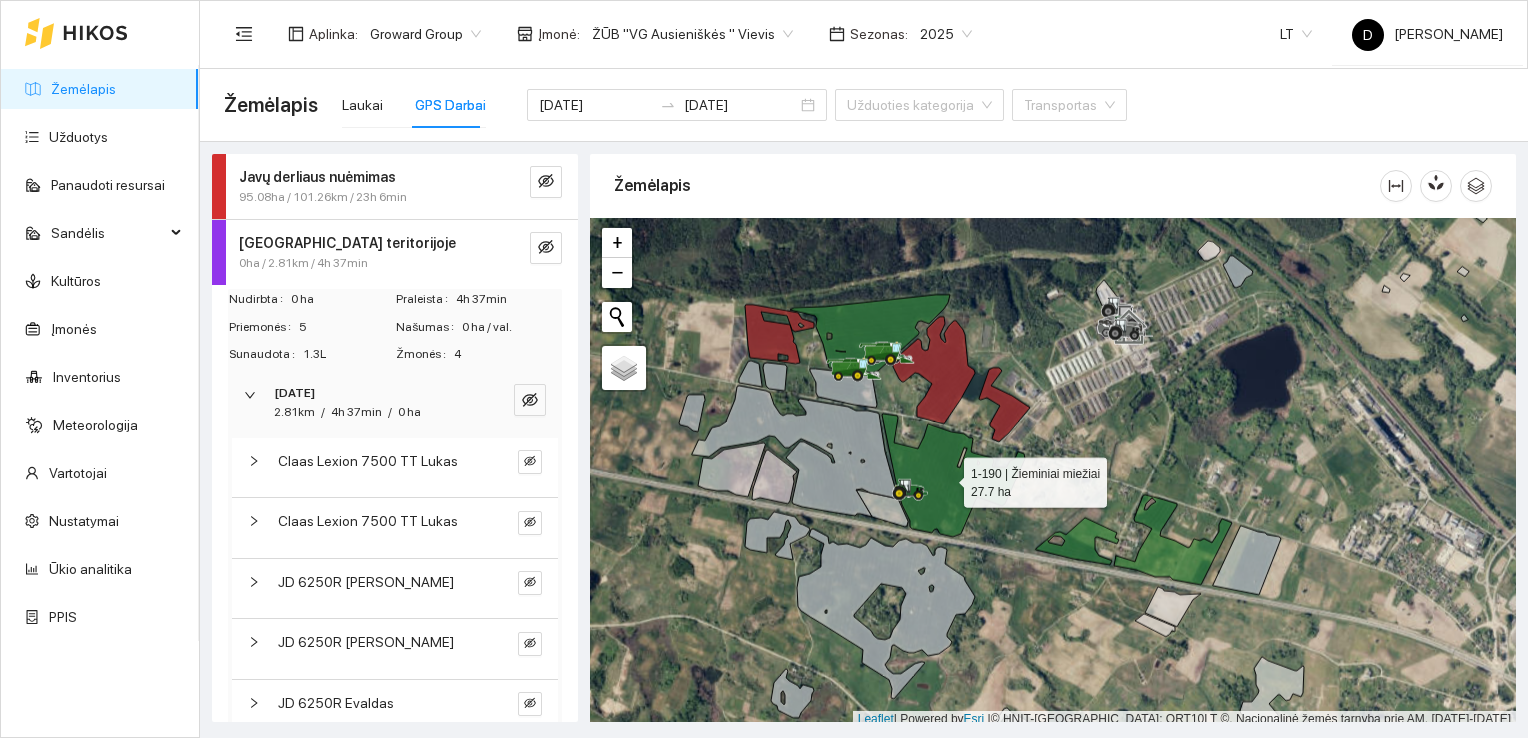 scroll, scrollTop: 0, scrollLeft: 0, axis: both 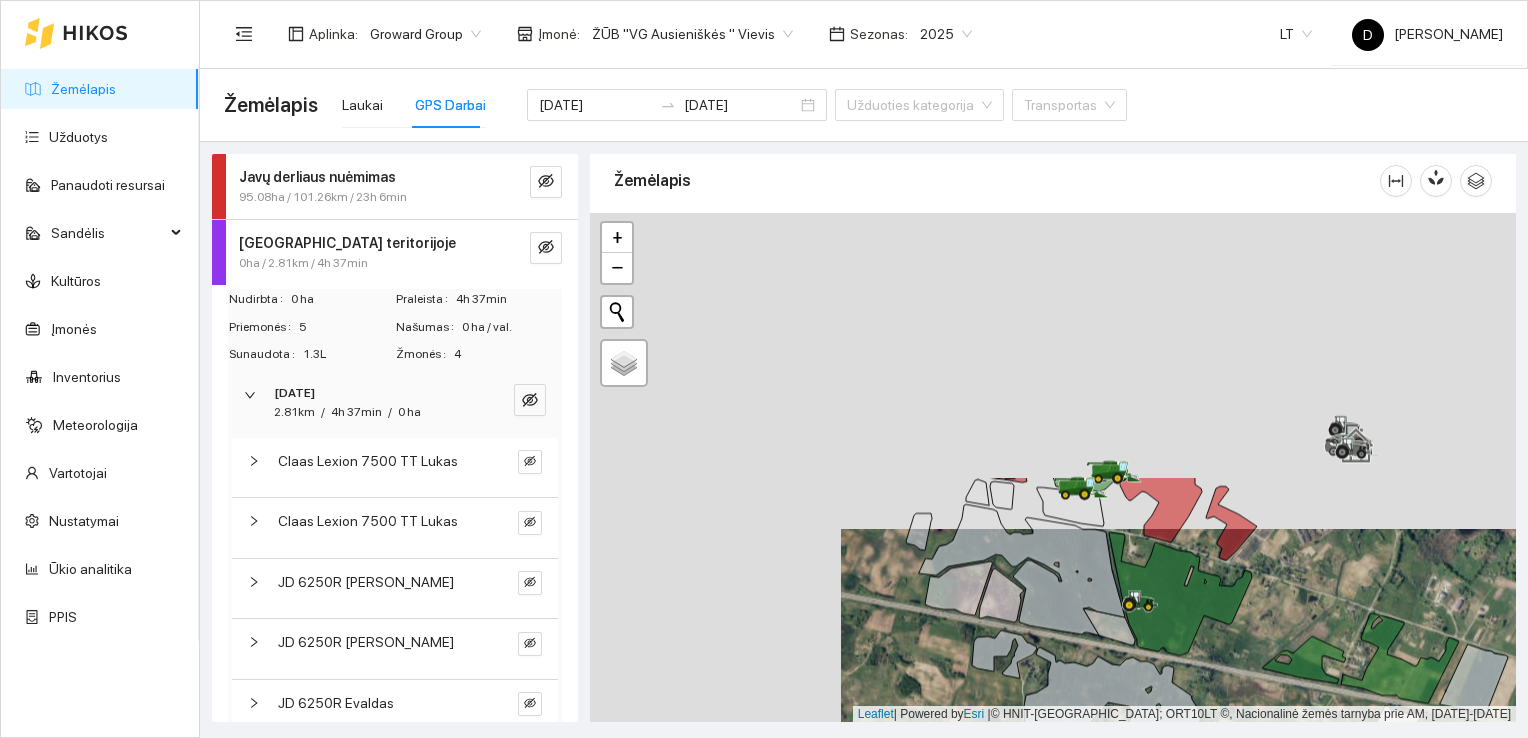 drag, startPoint x: 864, startPoint y: 318, endPoint x: 1113, endPoint y: 640, distance: 407.04422 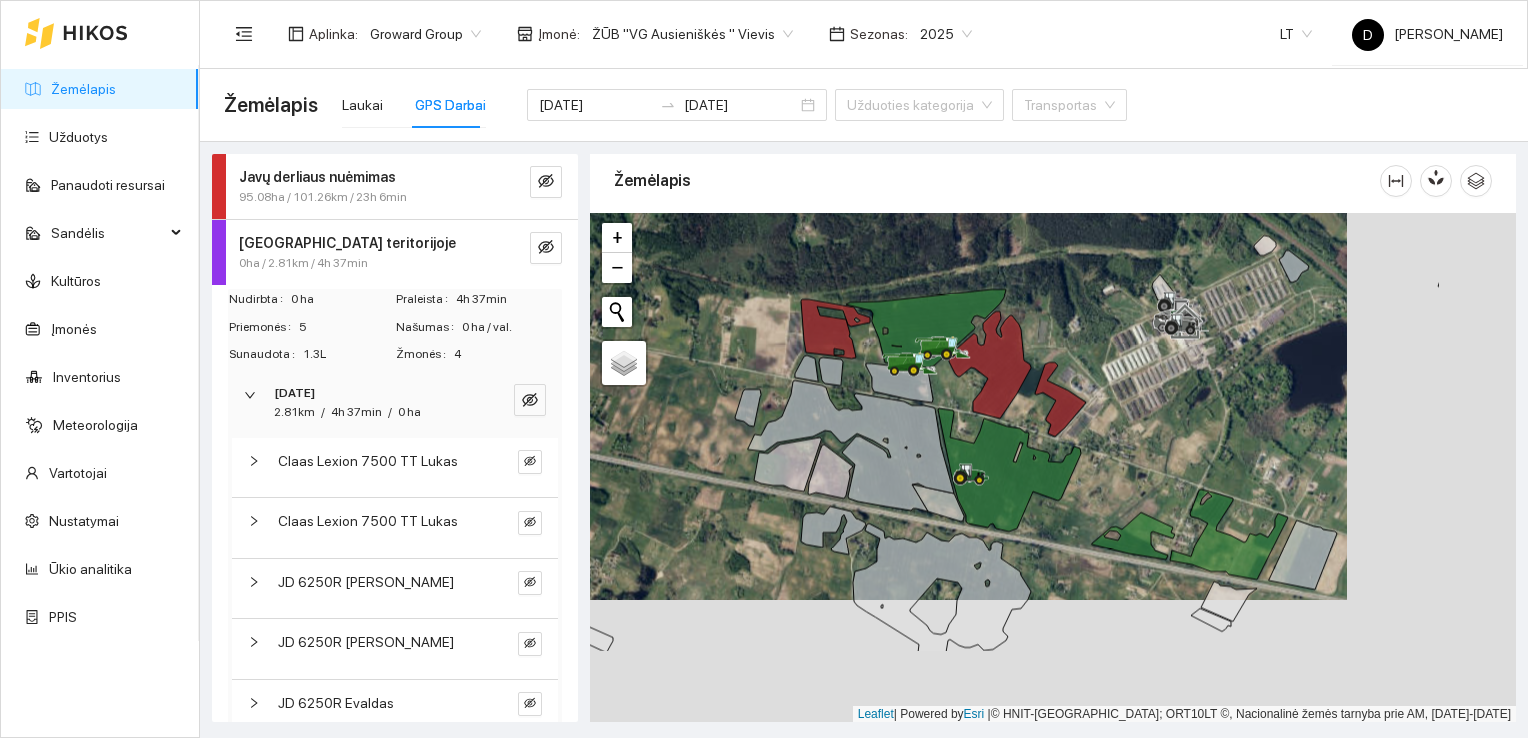 drag, startPoint x: 1282, startPoint y: 542, endPoint x: 1113, endPoint y: 419, distance: 209.02153 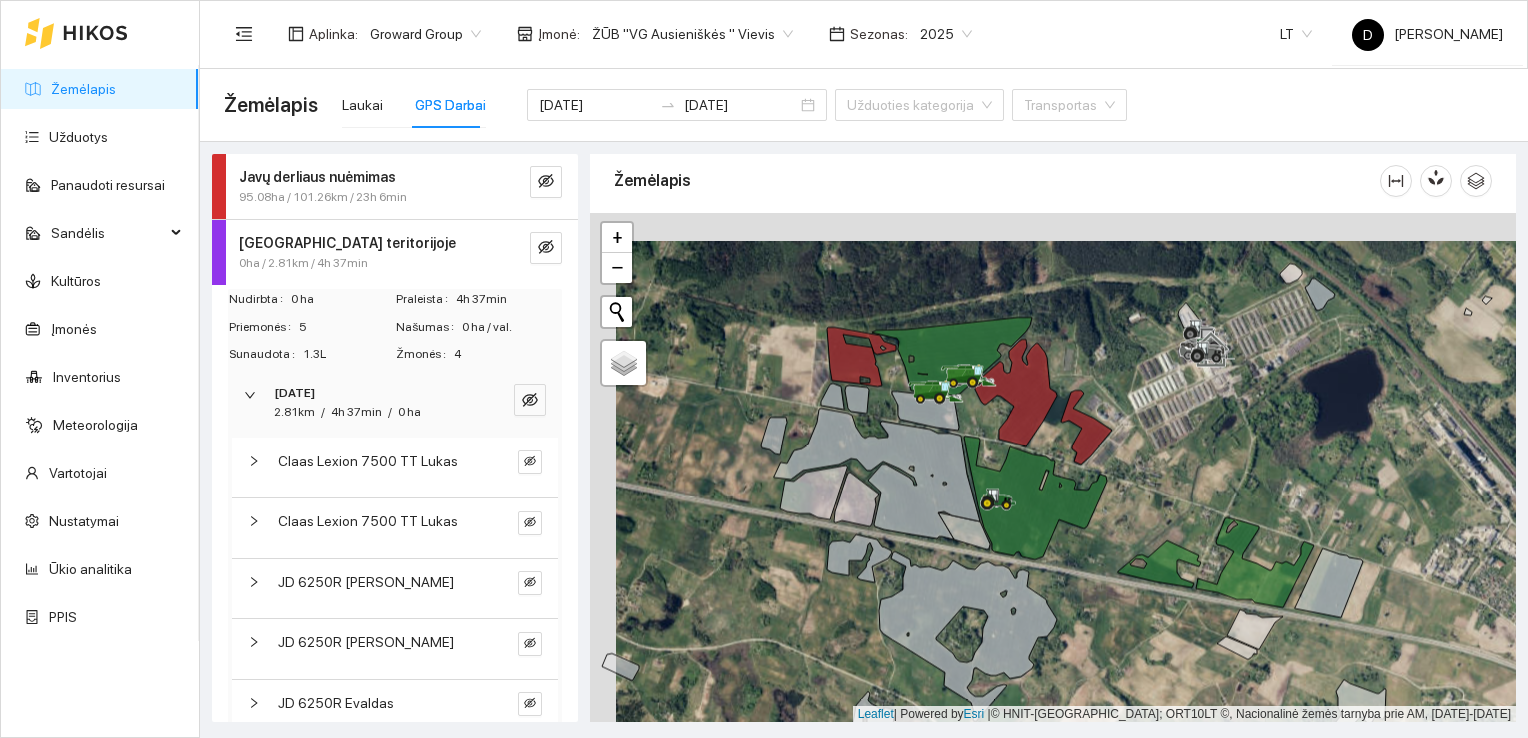 drag, startPoint x: 1140, startPoint y: 506, endPoint x: 1172, endPoint y: 531, distance: 40.60788 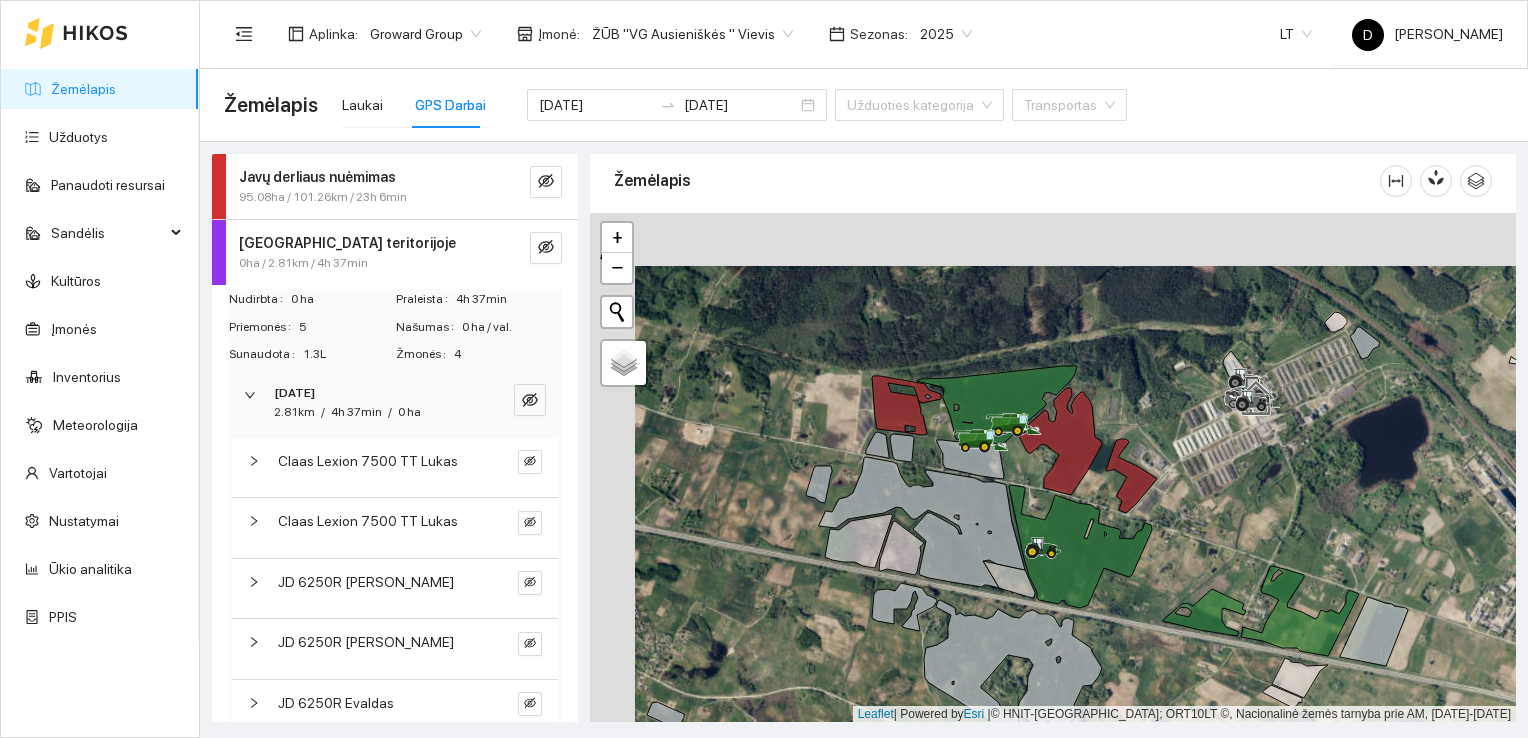 drag, startPoint x: 780, startPoint y: 361, endPoint x: 826, endPoint y: 411, distance: 67.941154 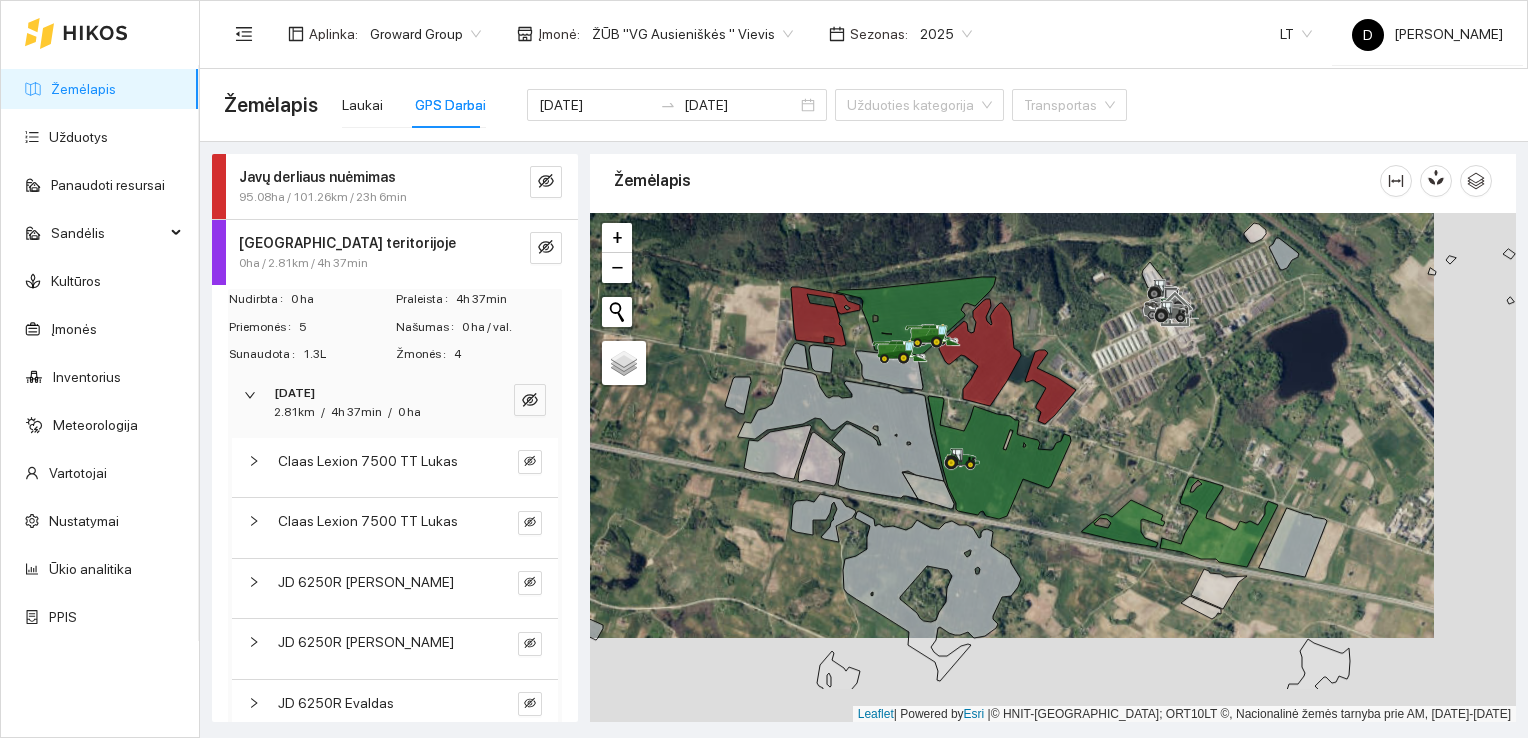 drag, startPoint x: 816, startPoint y: 386, endPoint x: 737, endPoint y: 312, distance: 108.245094 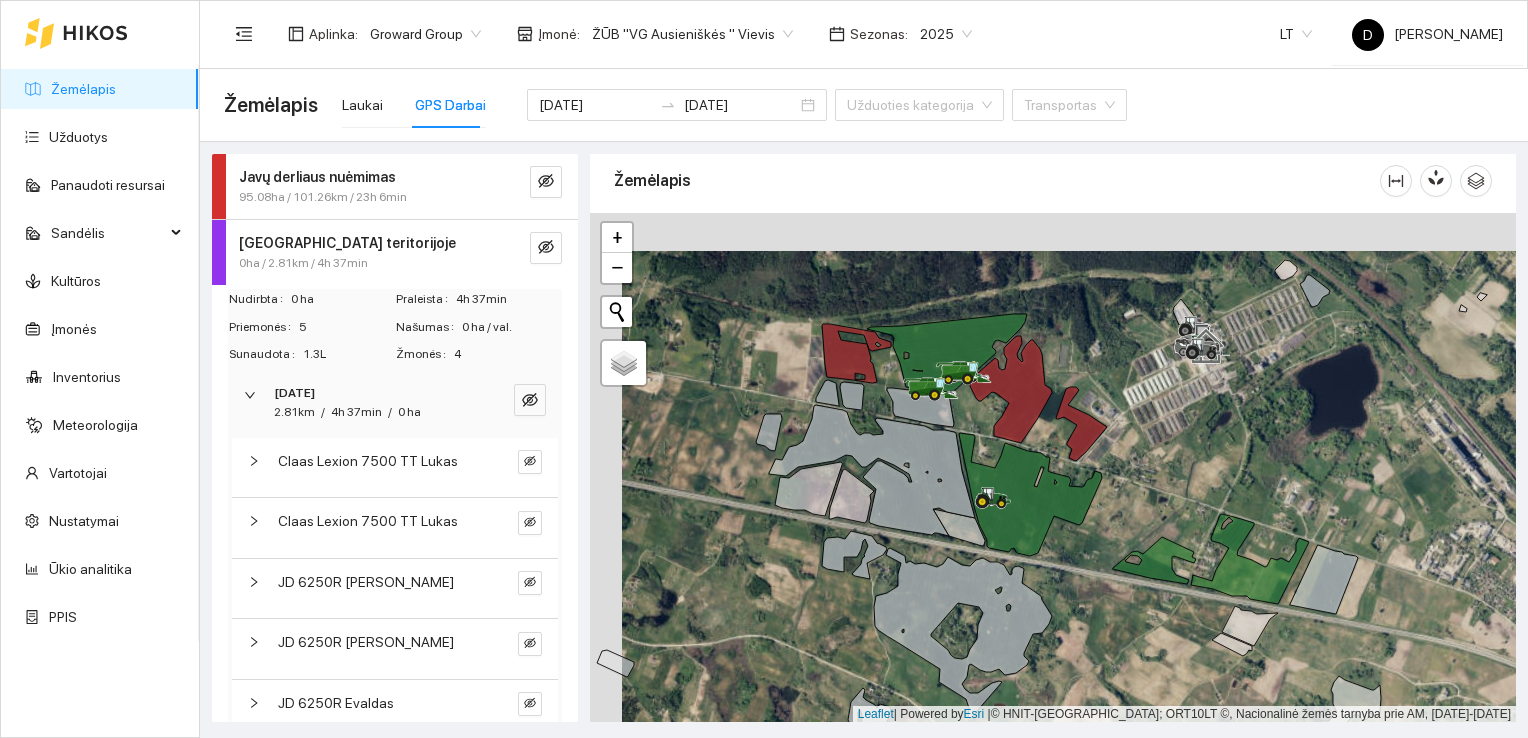 drag, startPoint x: 737, startPoint y: 306, endPoint x: 768, endPoint y: 343, distance: 48.270073 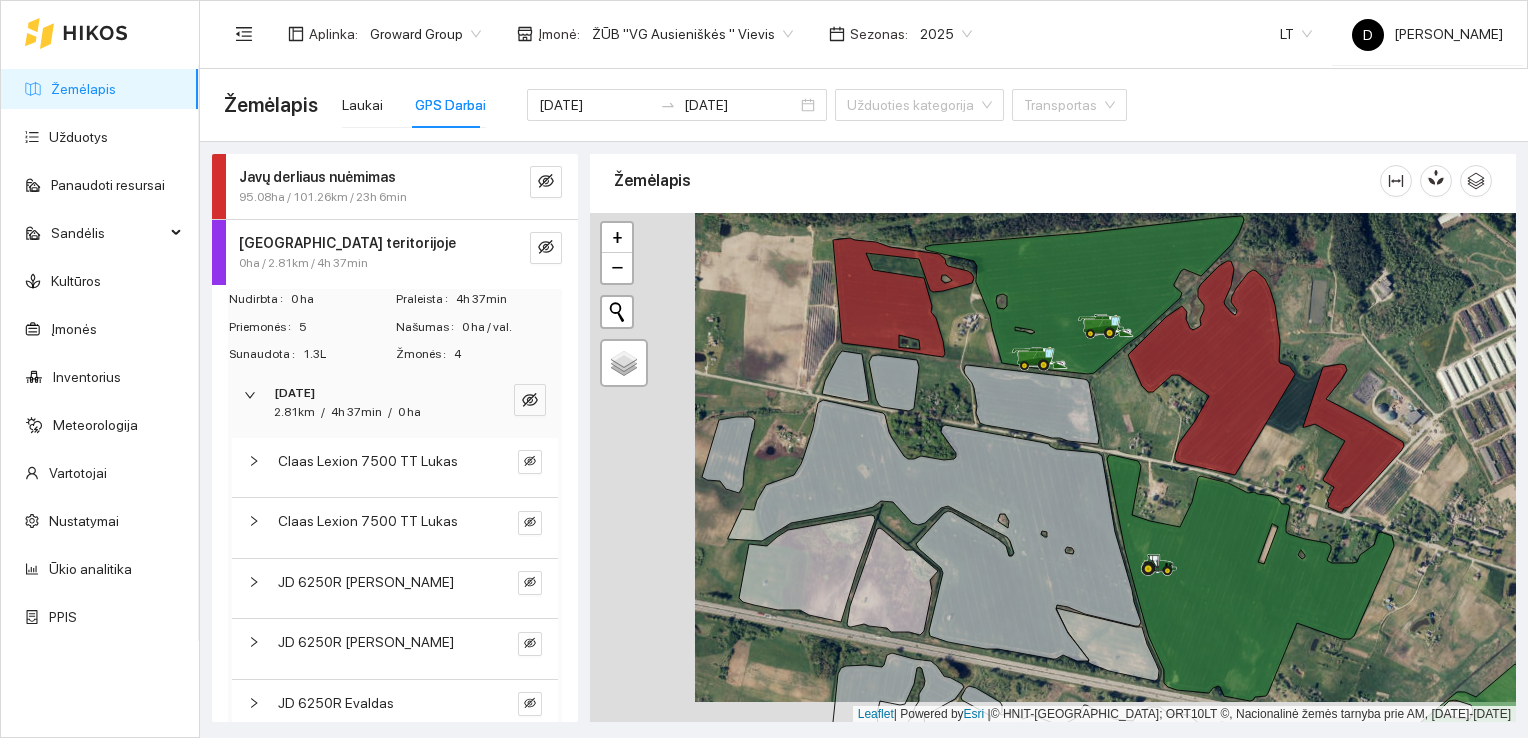drag, startPoint x: 846, startPoint y: 426, endPoint x: 951, endPoint y: 405, distance: 107.07941 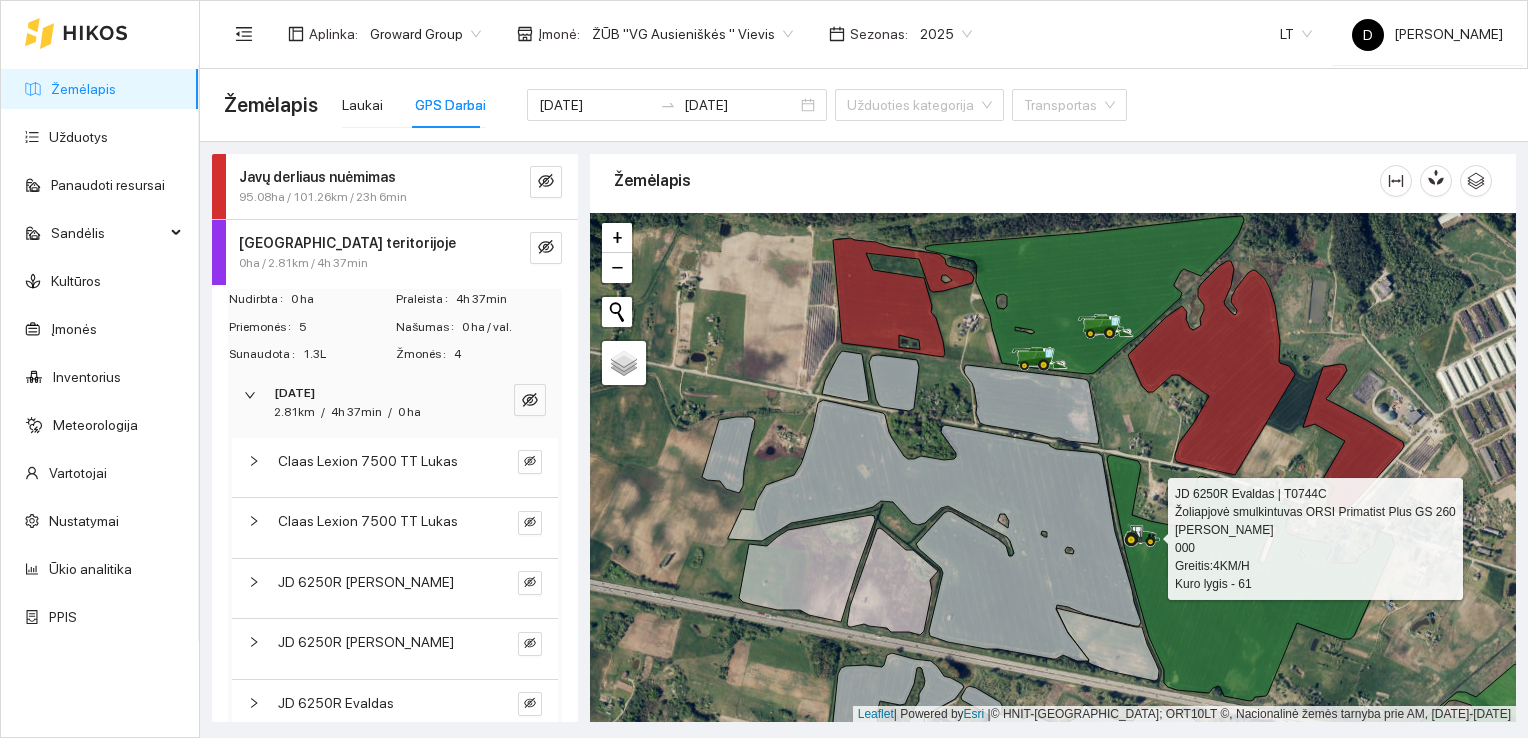 click on "95.08ha / 101.26km / 23h 6min" at bounding box center (361, 197) 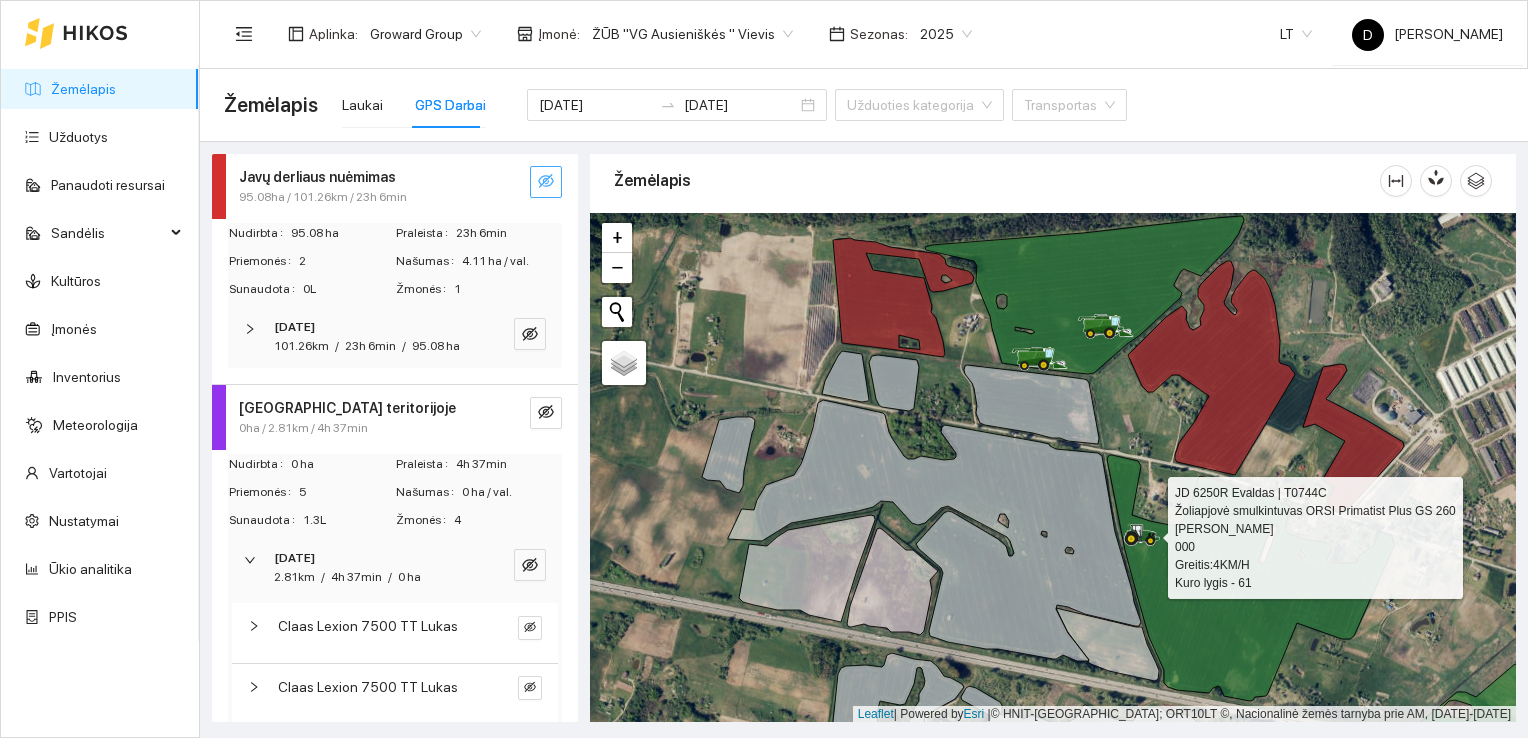 click at bounding box center (546, 182) 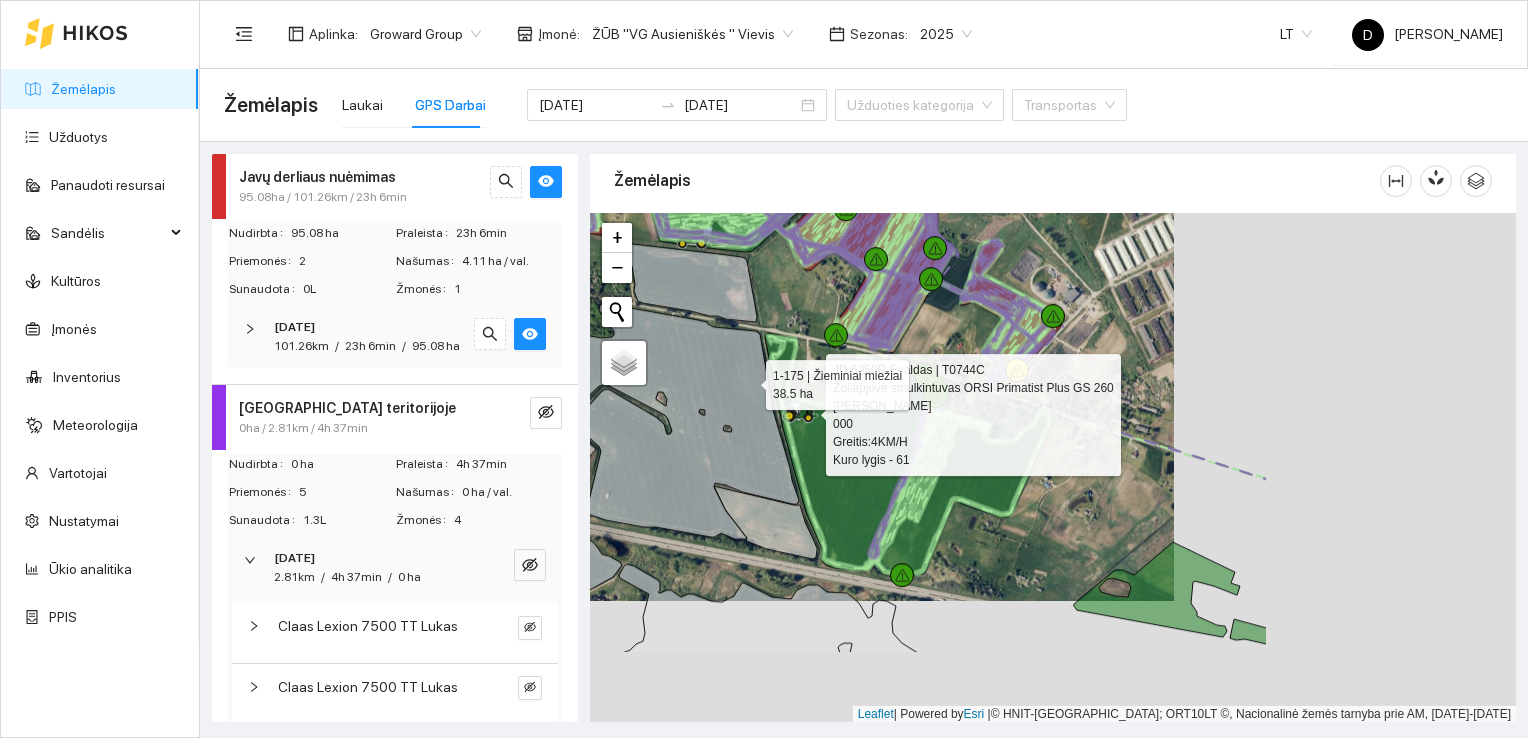 drag, startPoint x: 1090, startPoint y: 502, endPoint x: 748, endPoint y: 380, distance: 363.1088 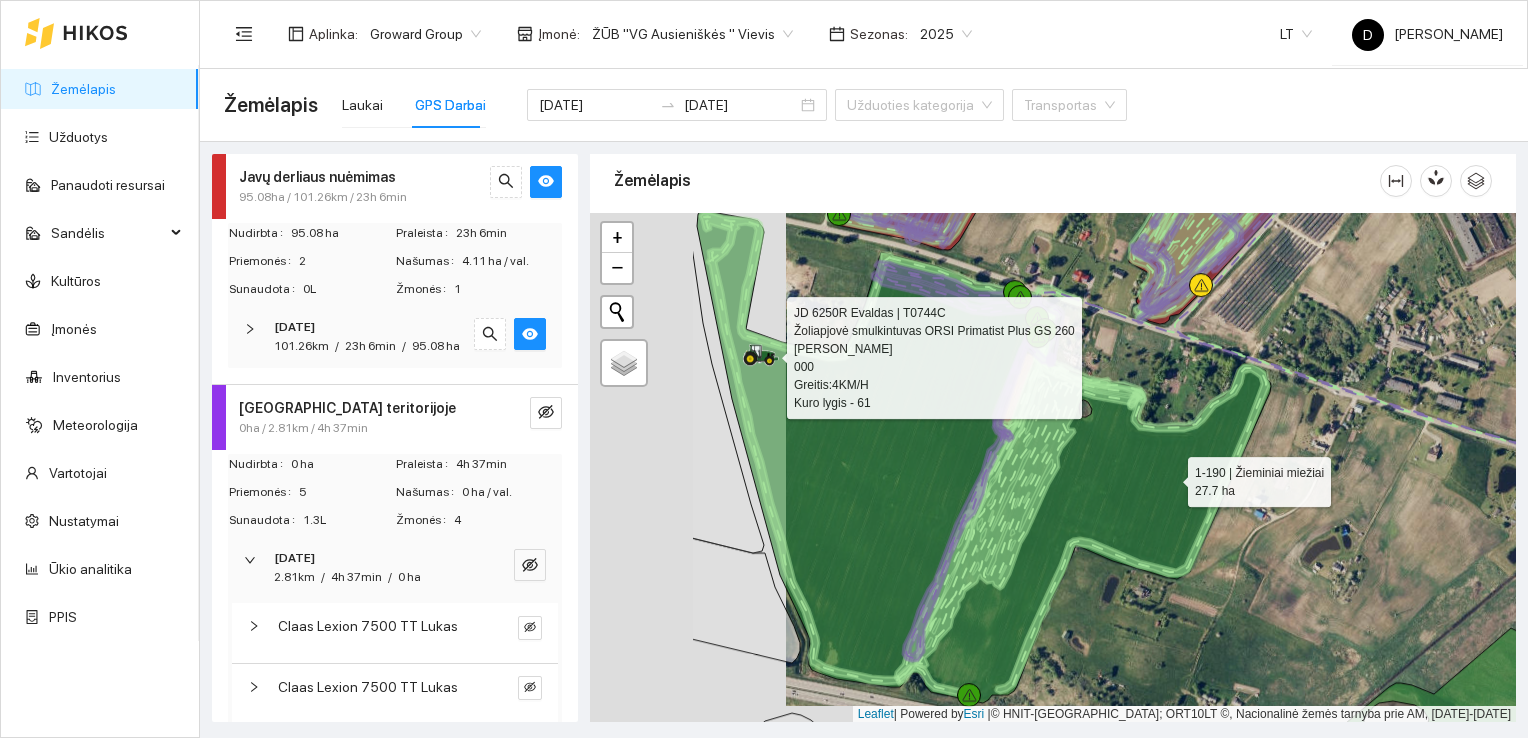 drag, startPoint x: 972, startPoint y: 493, endPoint x: 1168, endPoint y: 476, distance: 196.73587 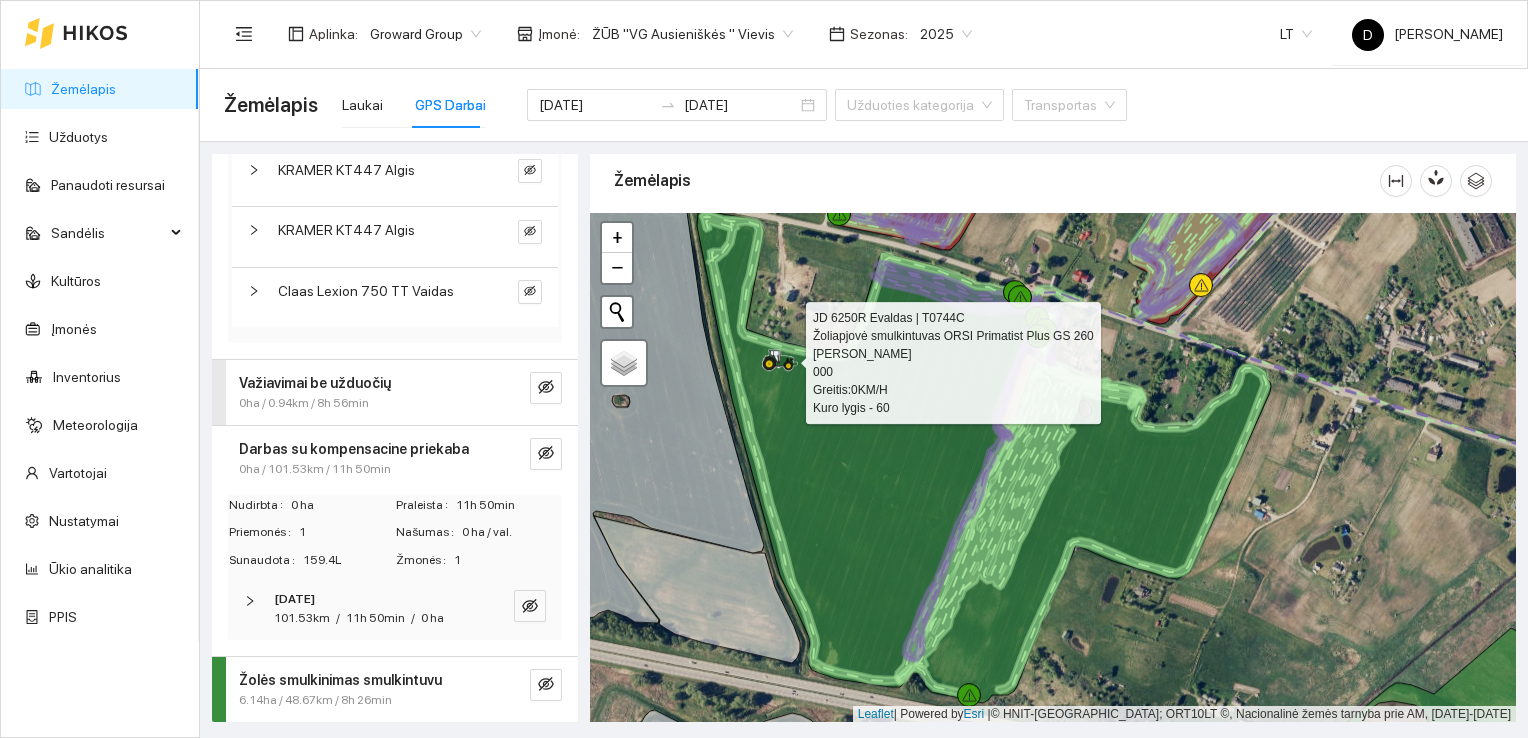 scroll, scrollTop: 836, scrollLeft: 0, axis: vertical 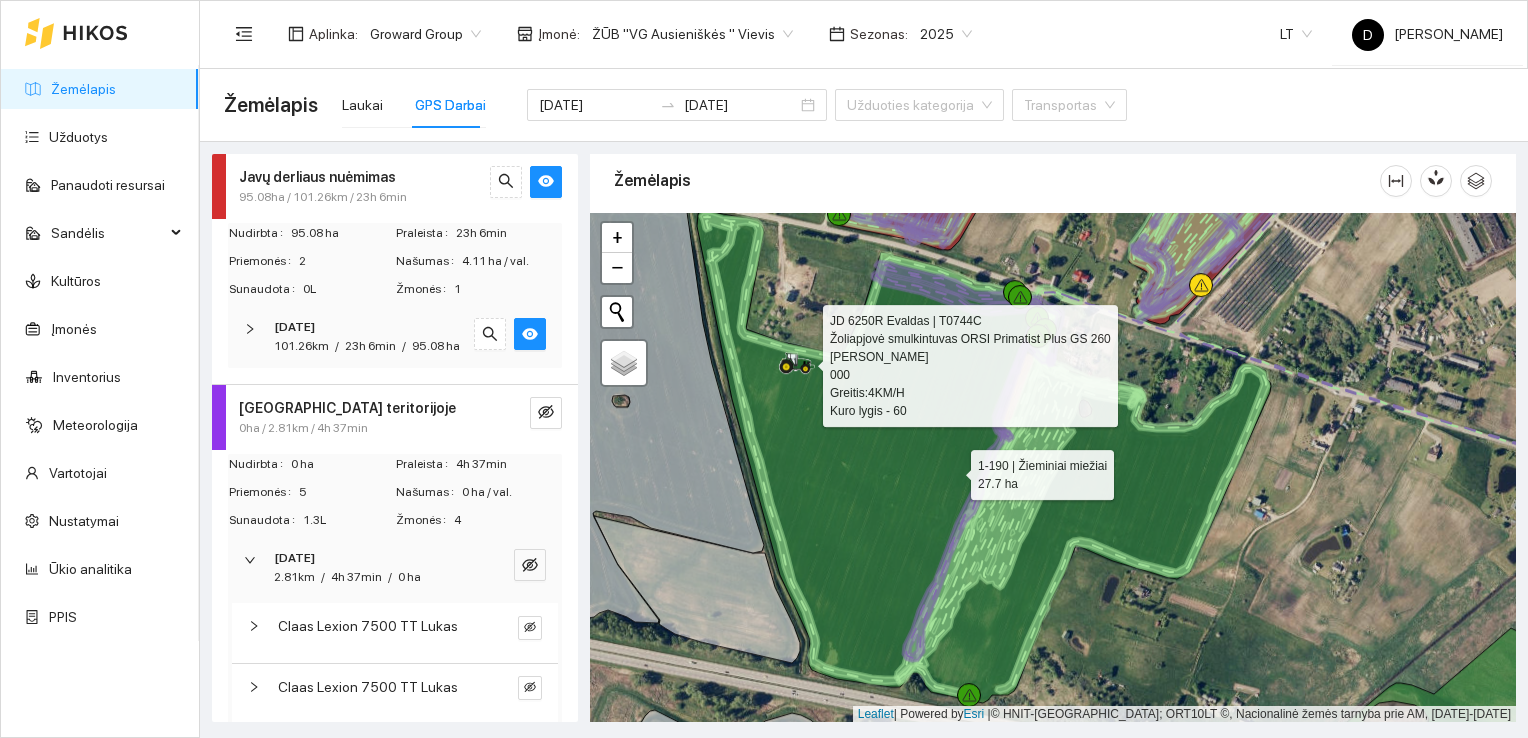 click on "[DATE] 101.26km / 23h 6min / 95.08 ha" at bounding box center [395, 337] 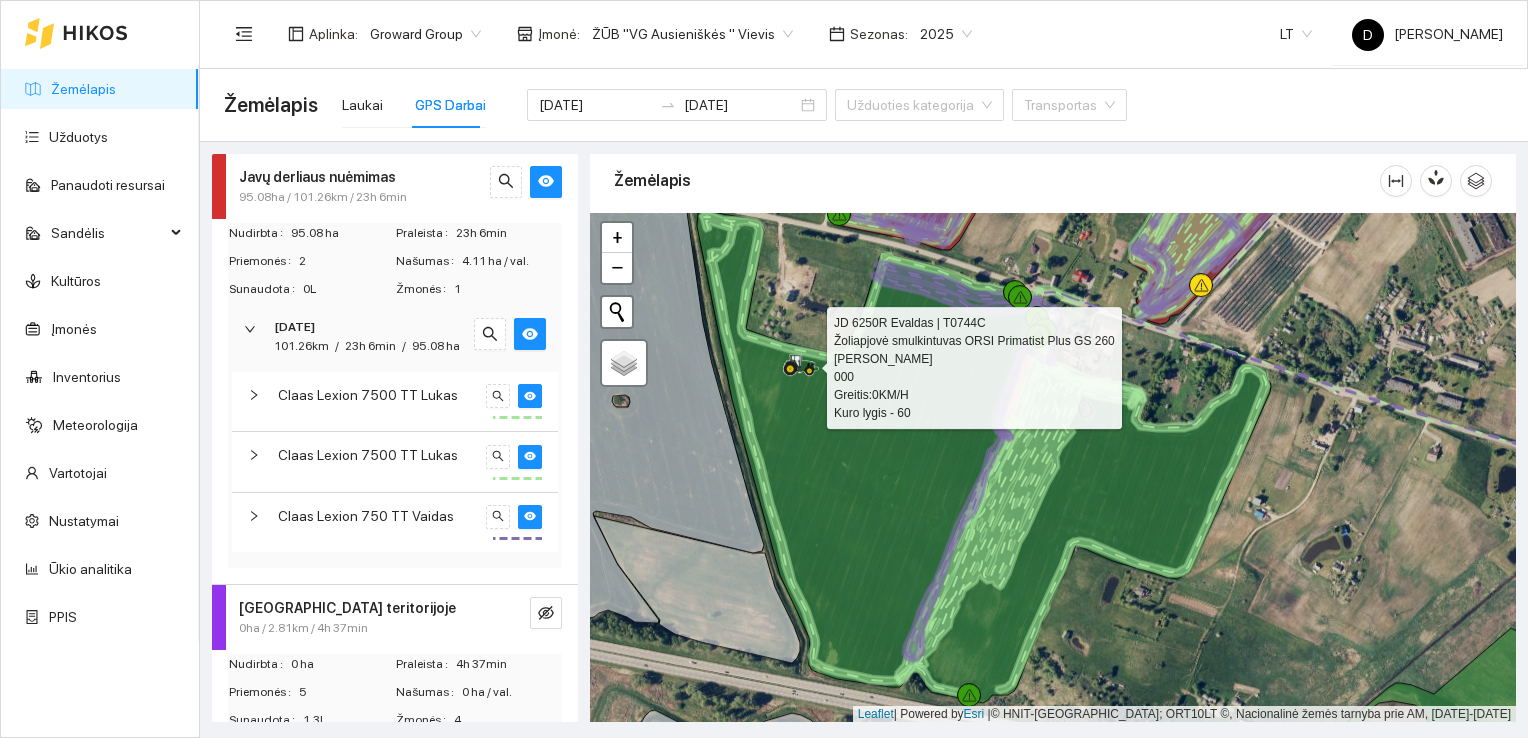 click on "101.26km / 23h 6min / 95.08 ha" at bounding box center (367, 346) 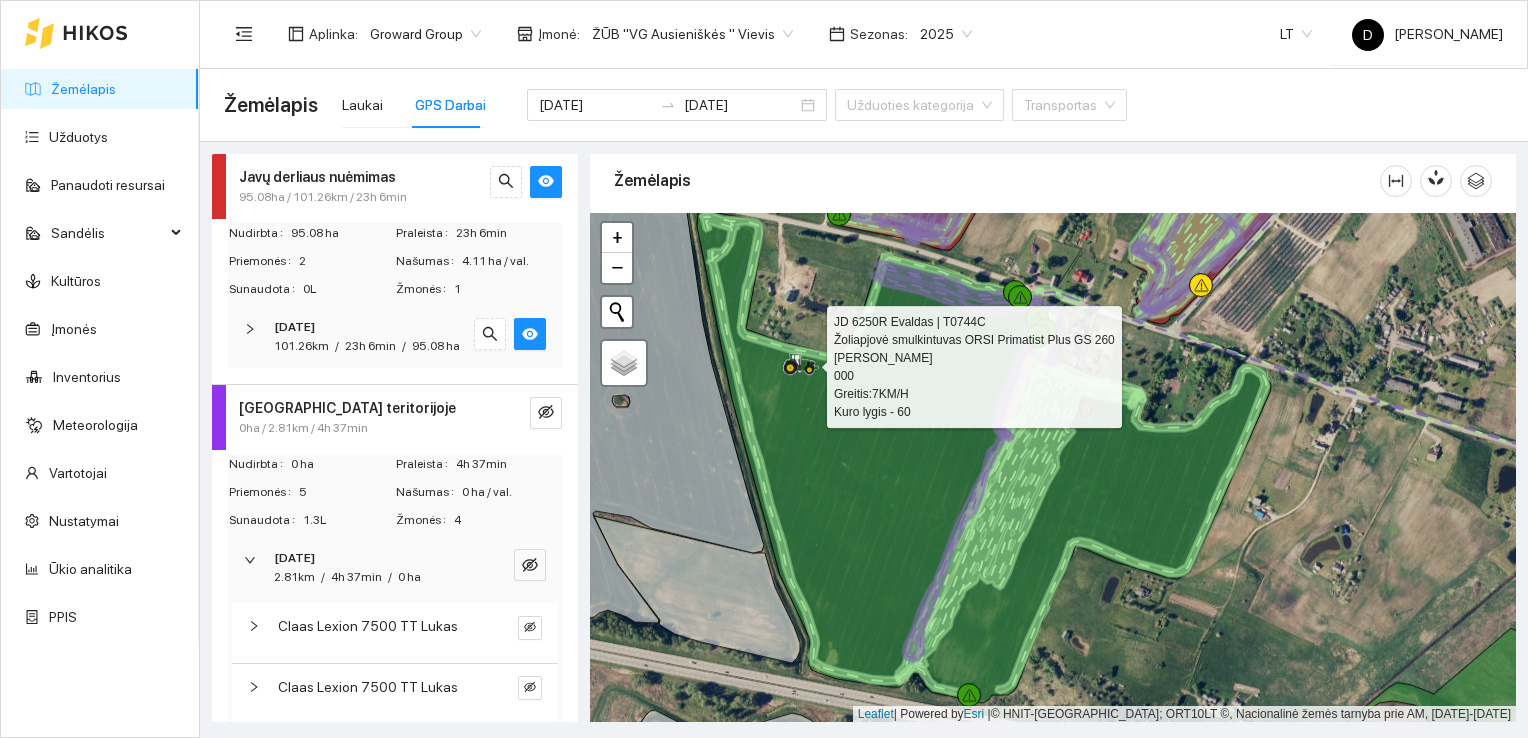 click on "Žemėlapis" at bounding box center (997, 180) 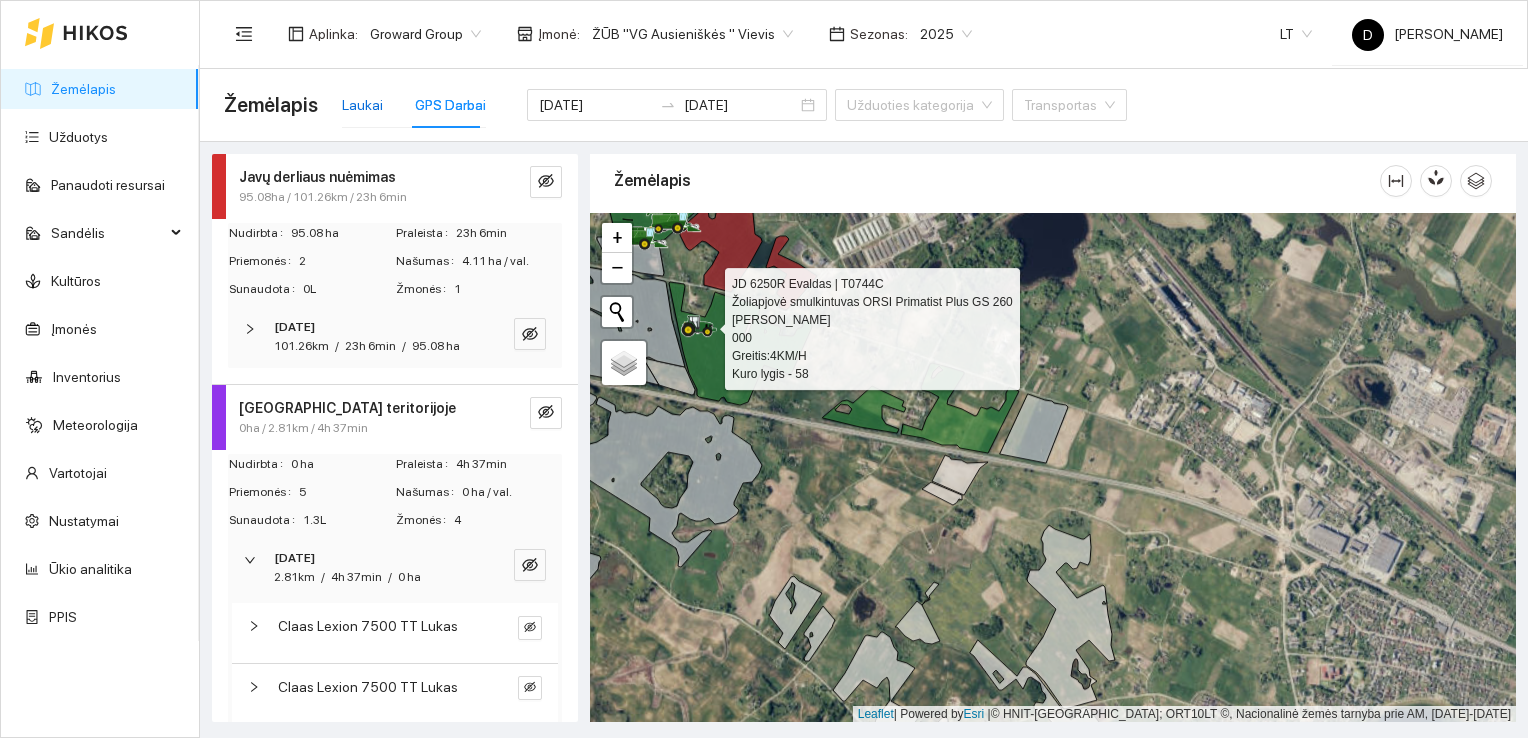 click on "Laukai" at bounding box center [362, 105] 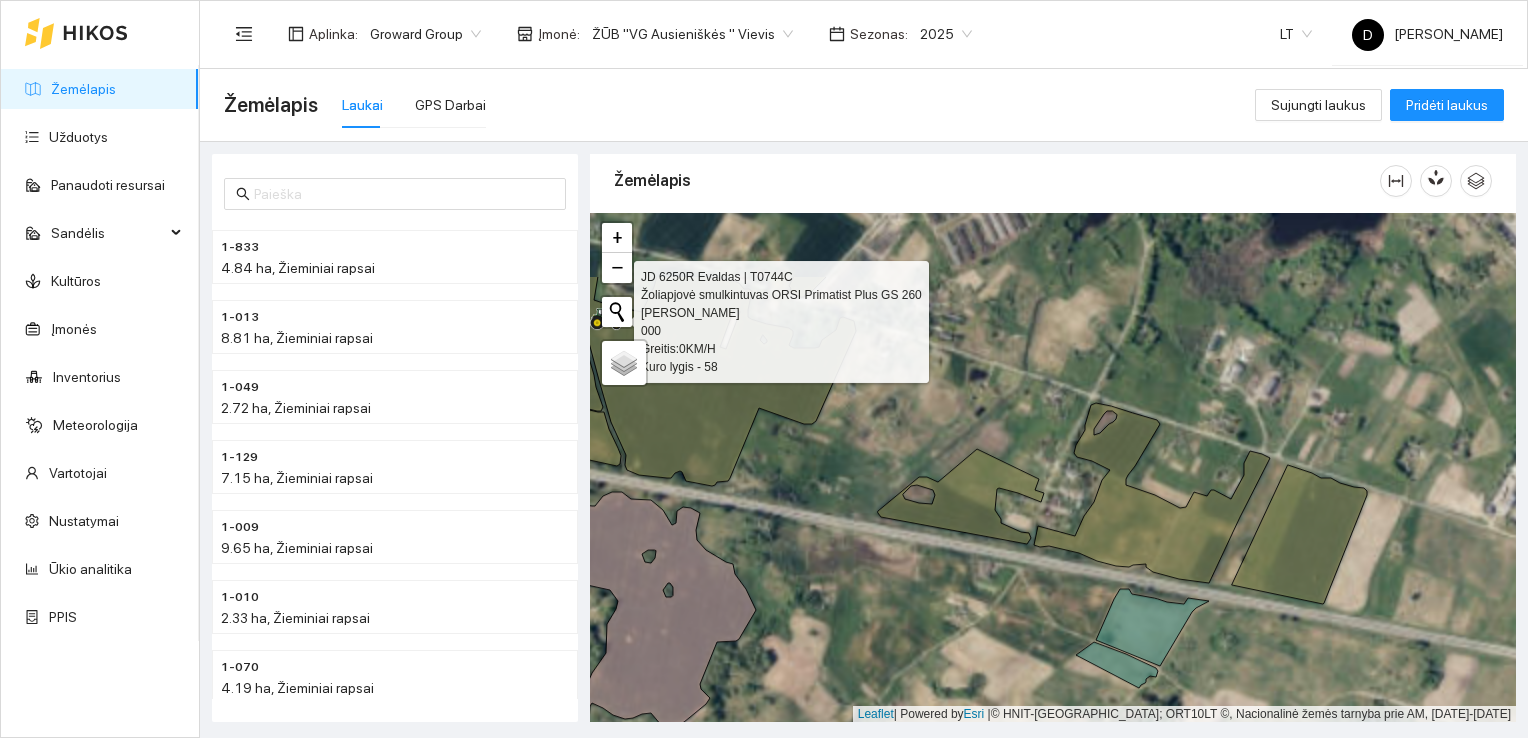 drag, startPoint x: 888, startPoint y: 495, endPoint x: 865, endPoint y: 610, distance: 117.27745 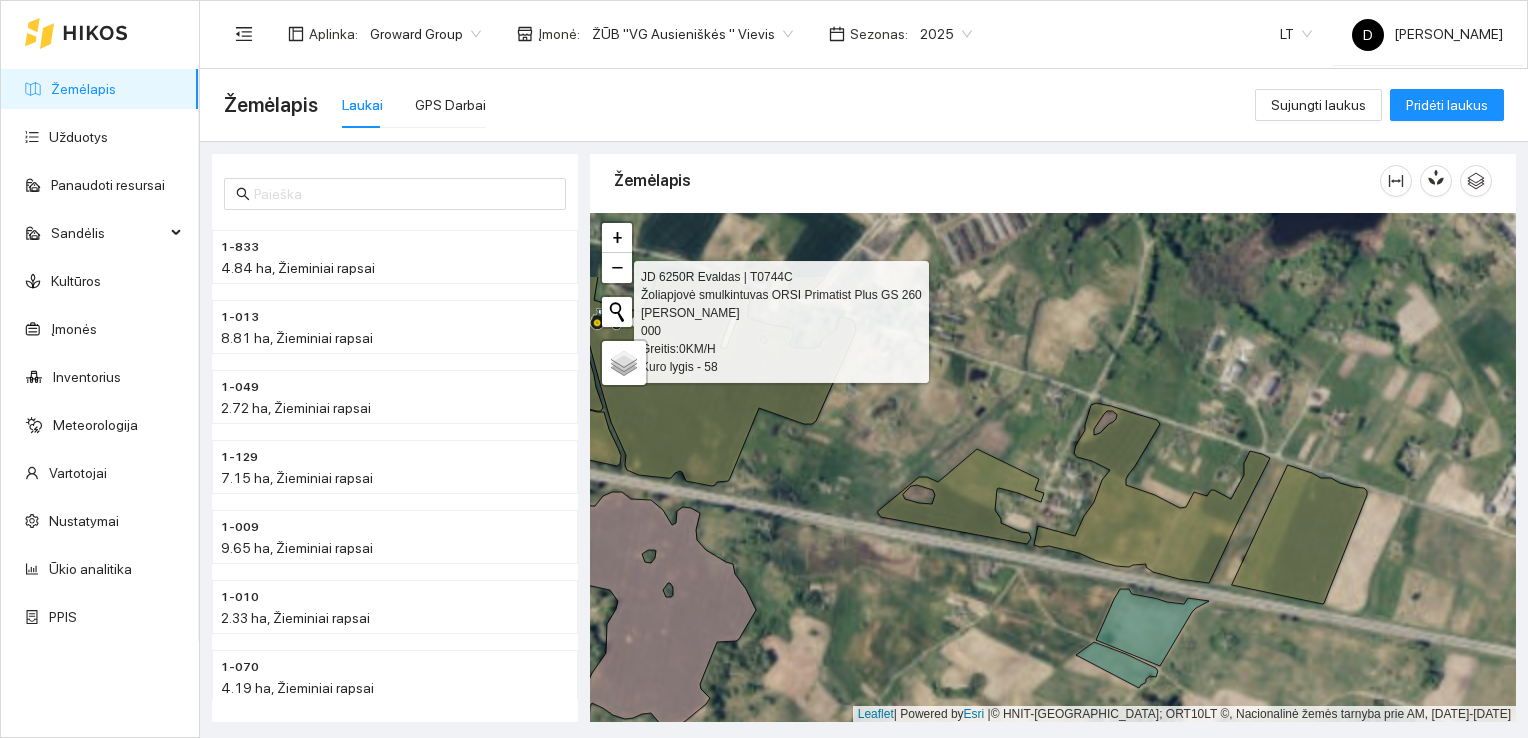 click at bounding box center [1053, 468] 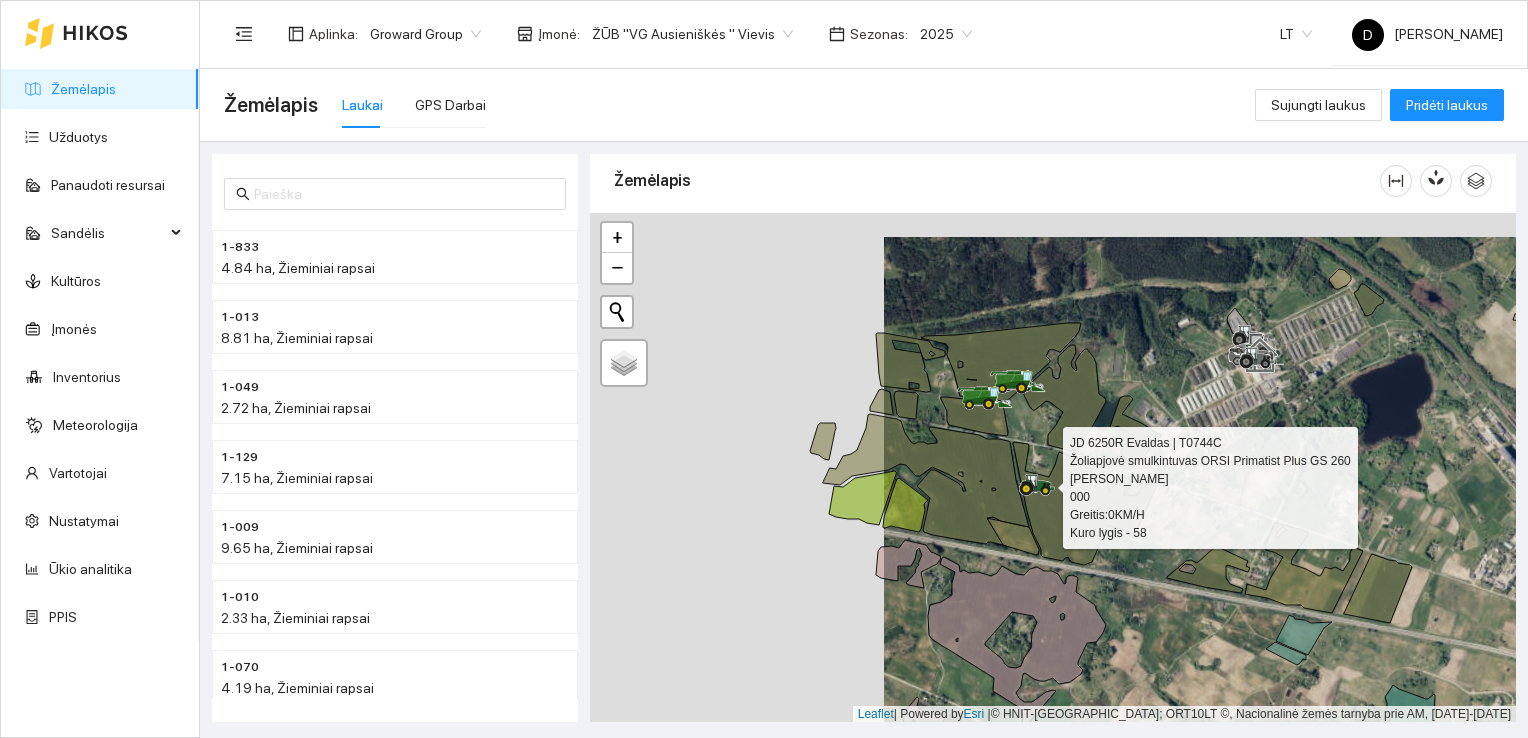 drag, startPoint x: 860, startPoint y: 618, endPoint x: 1154, endPoint y: 642, distance: 294.97797 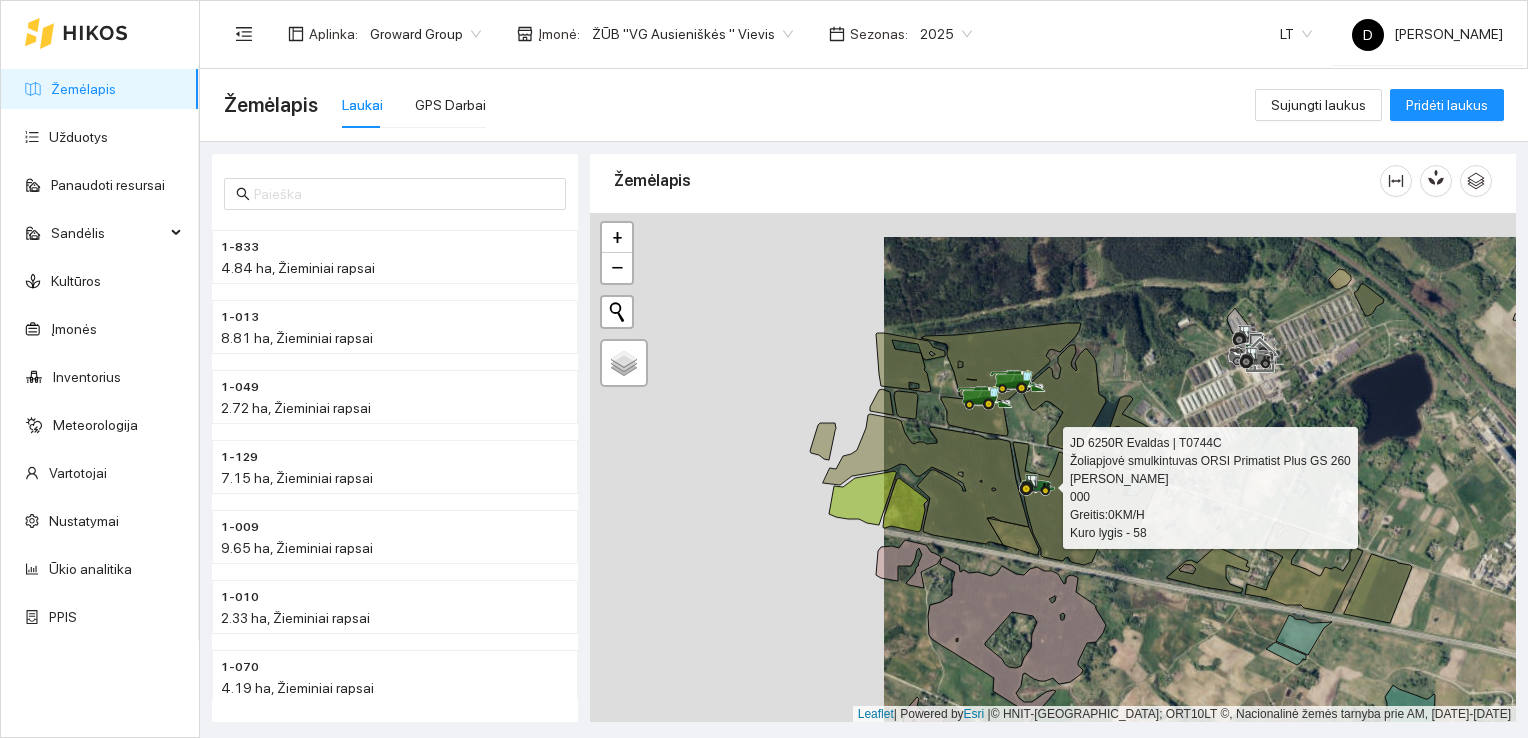 click at bounding box center (1053, 468) 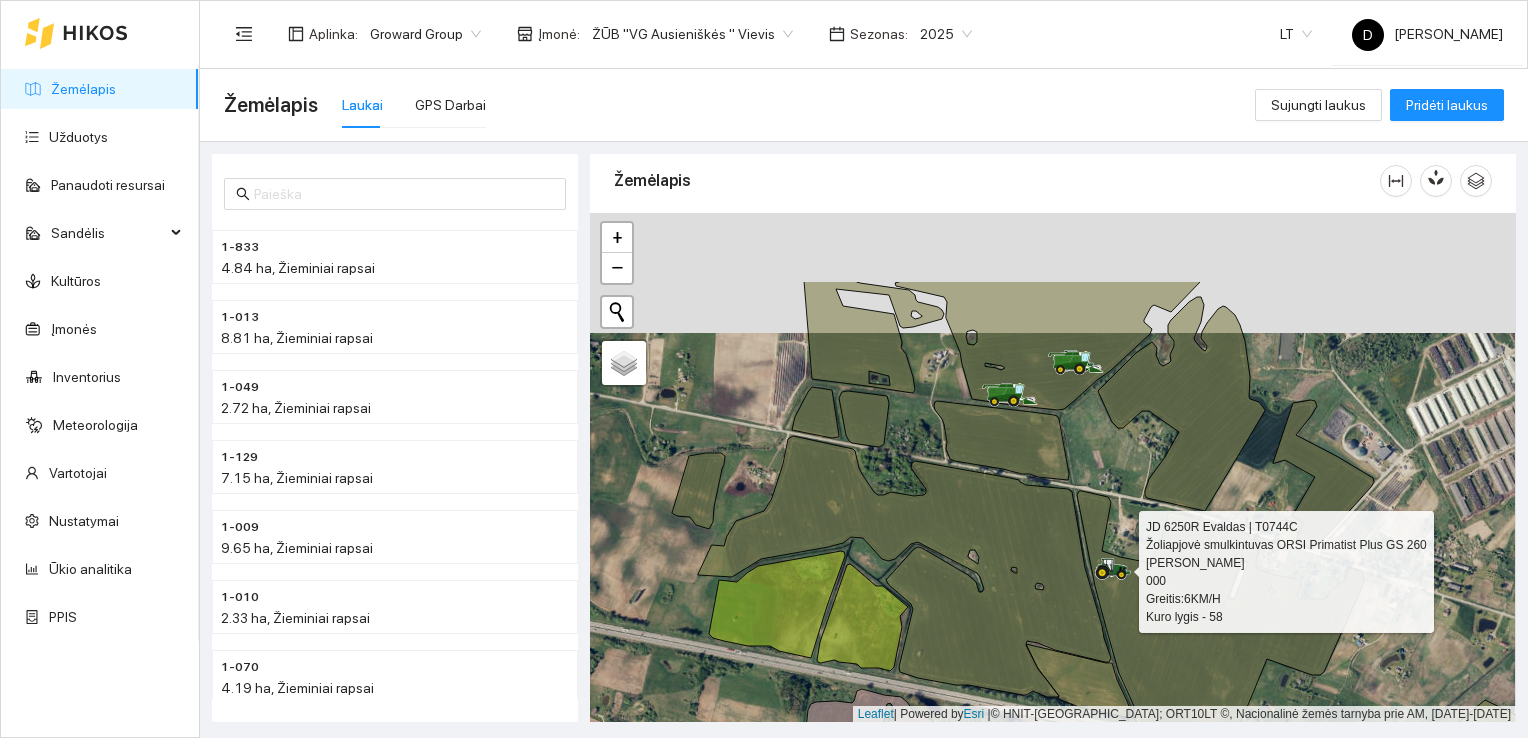 drag, startPoint x: 1073, startPoint y: 314, endPoint x: 1134, endPoint y: 438, distance: 138.1919 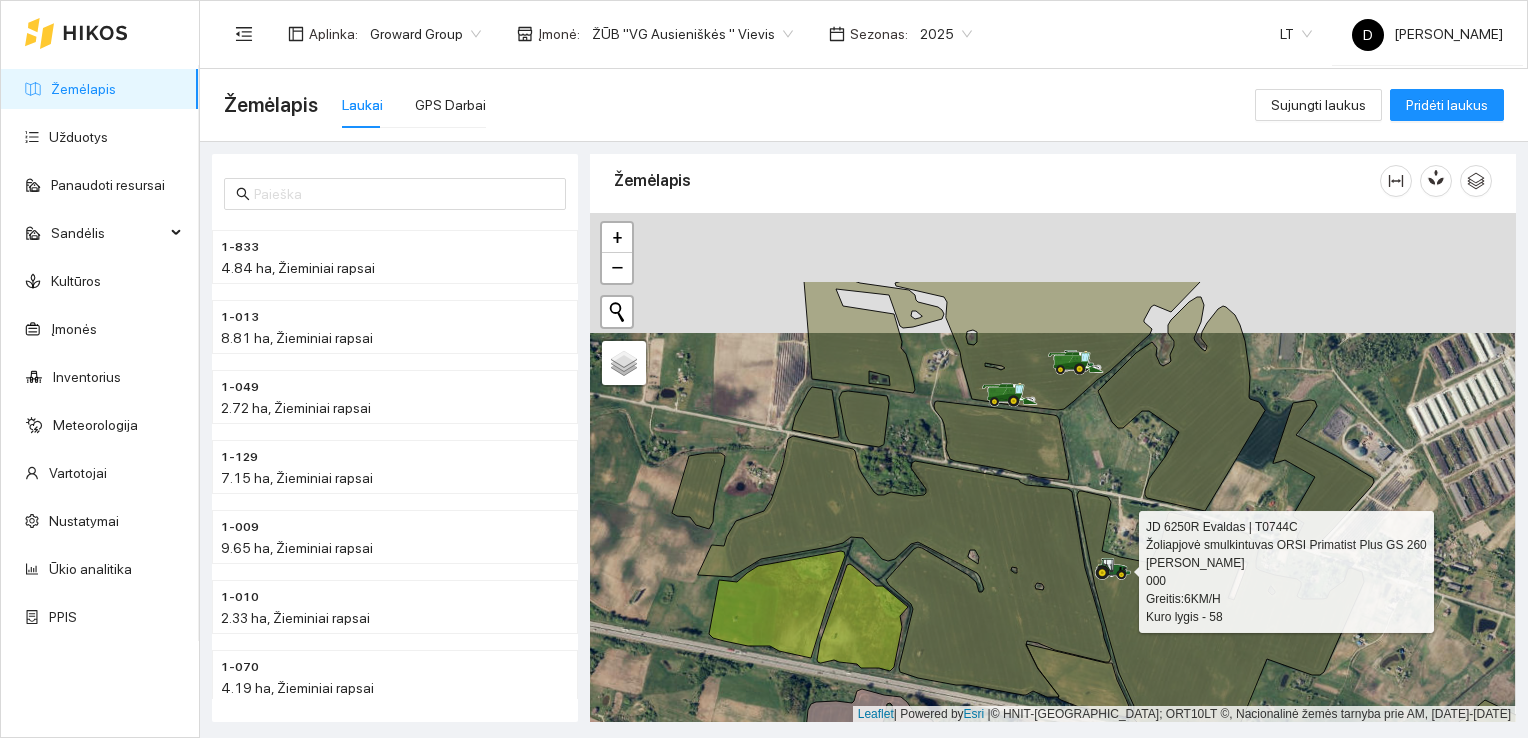 click at bounding box center (1053, 468) 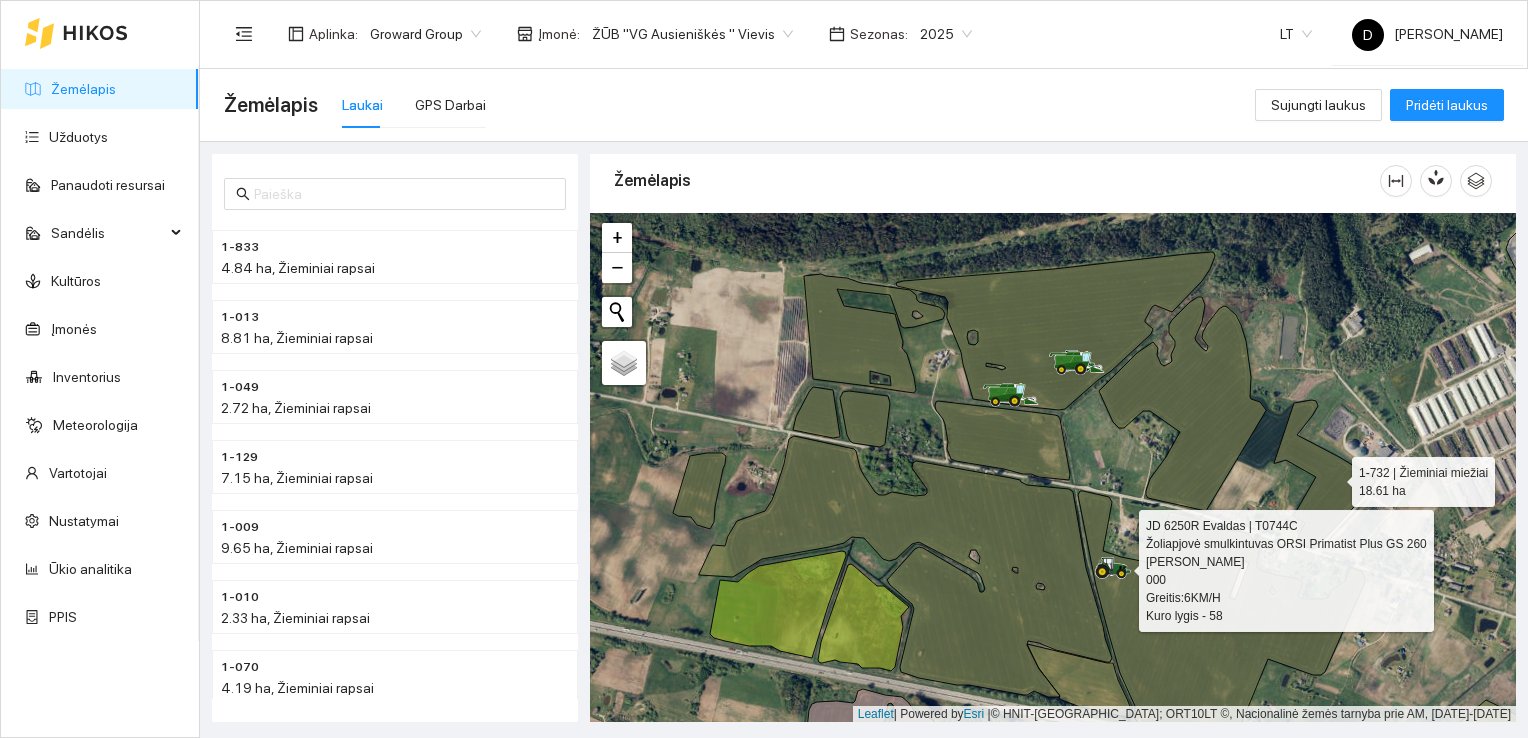 click 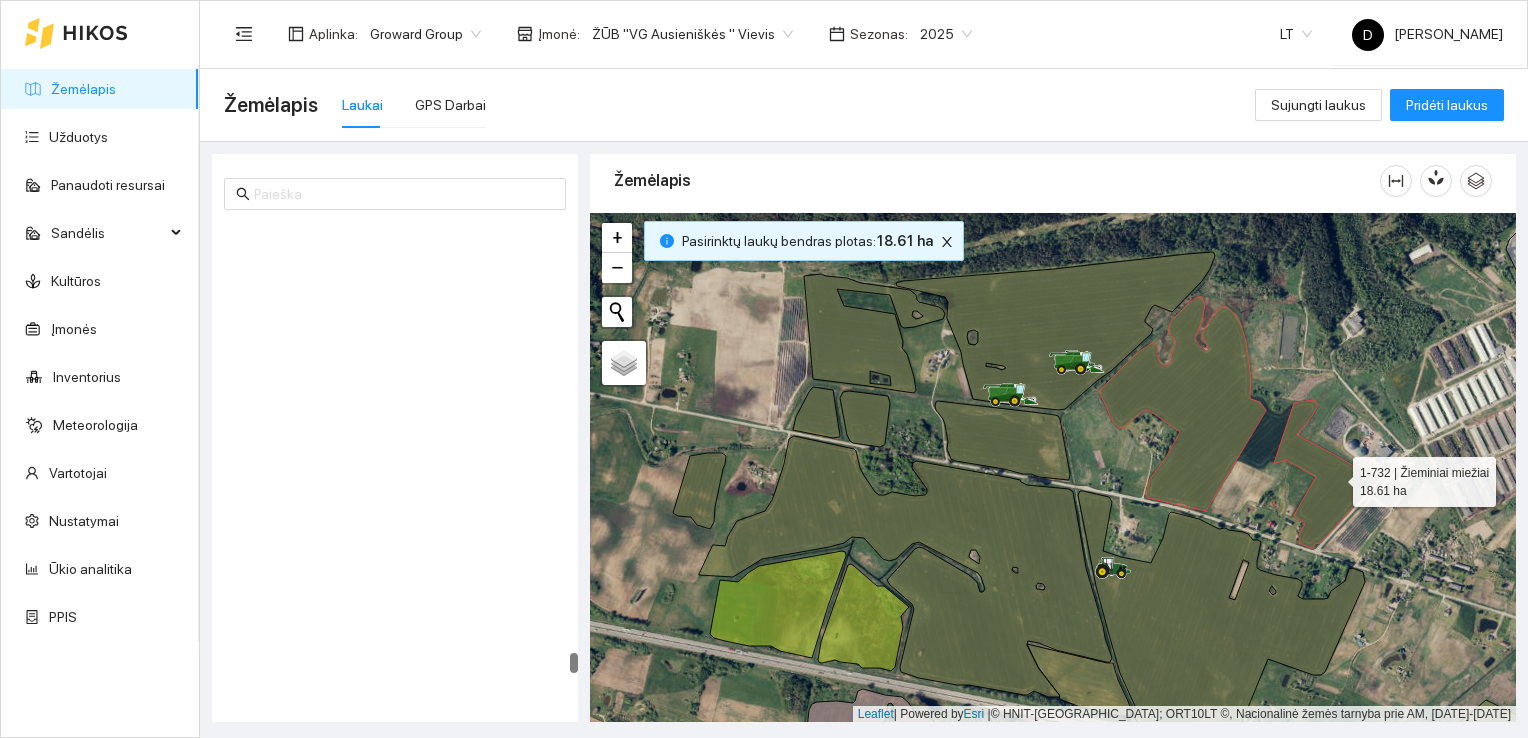 scroll, scrollTop: 10681, scrollLeft: 0, axis: vertical 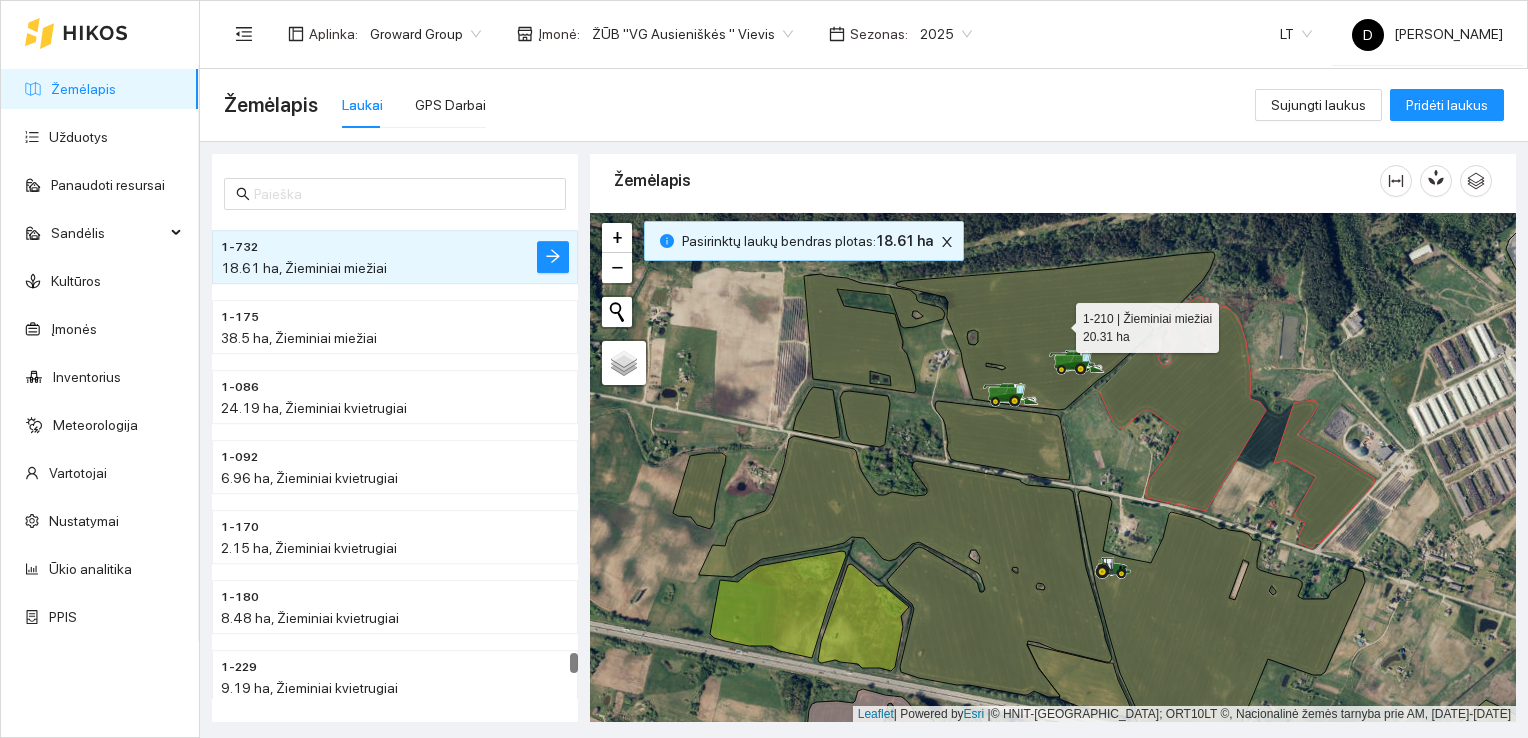 click 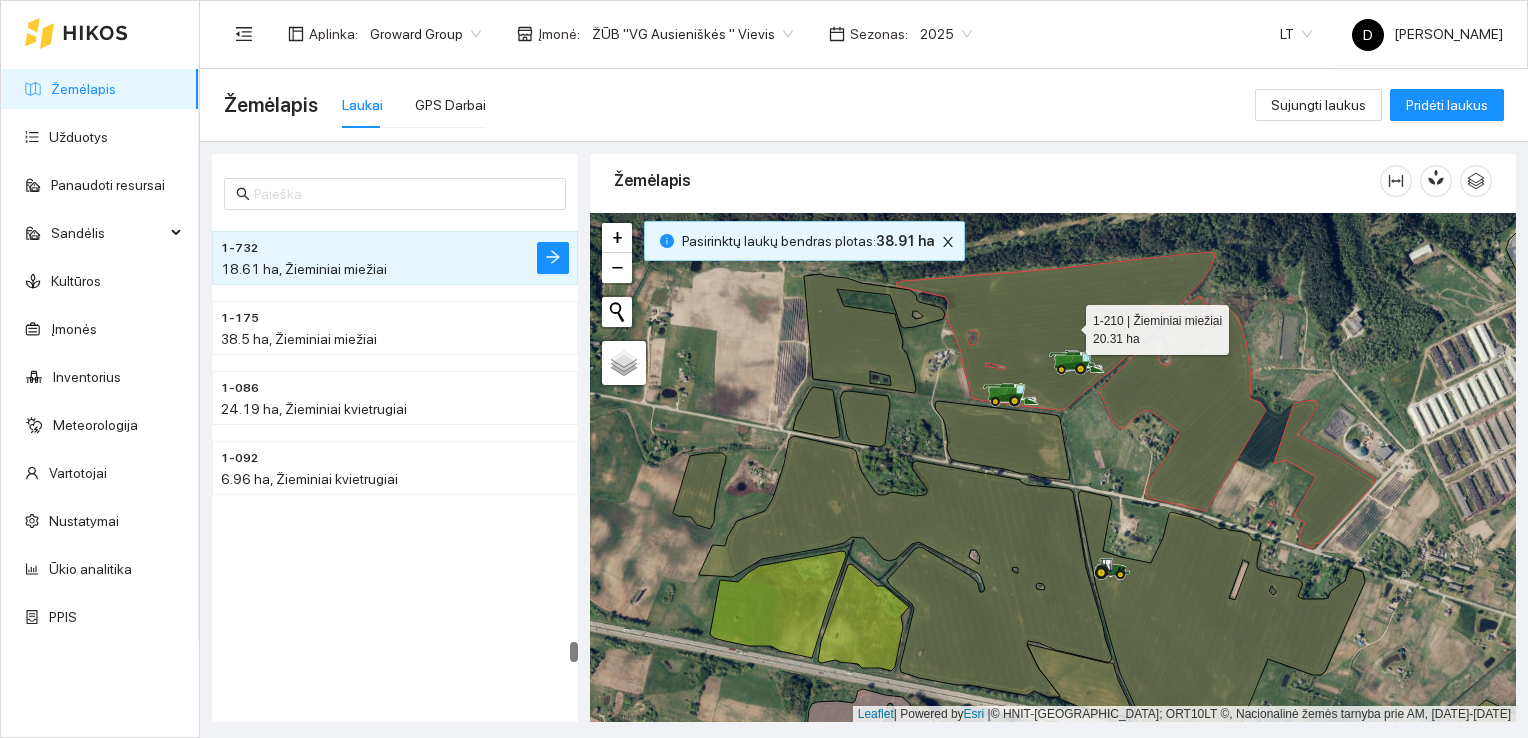 scroll, scrollTop: 10402, scrollLeft: 0, axis: vertical 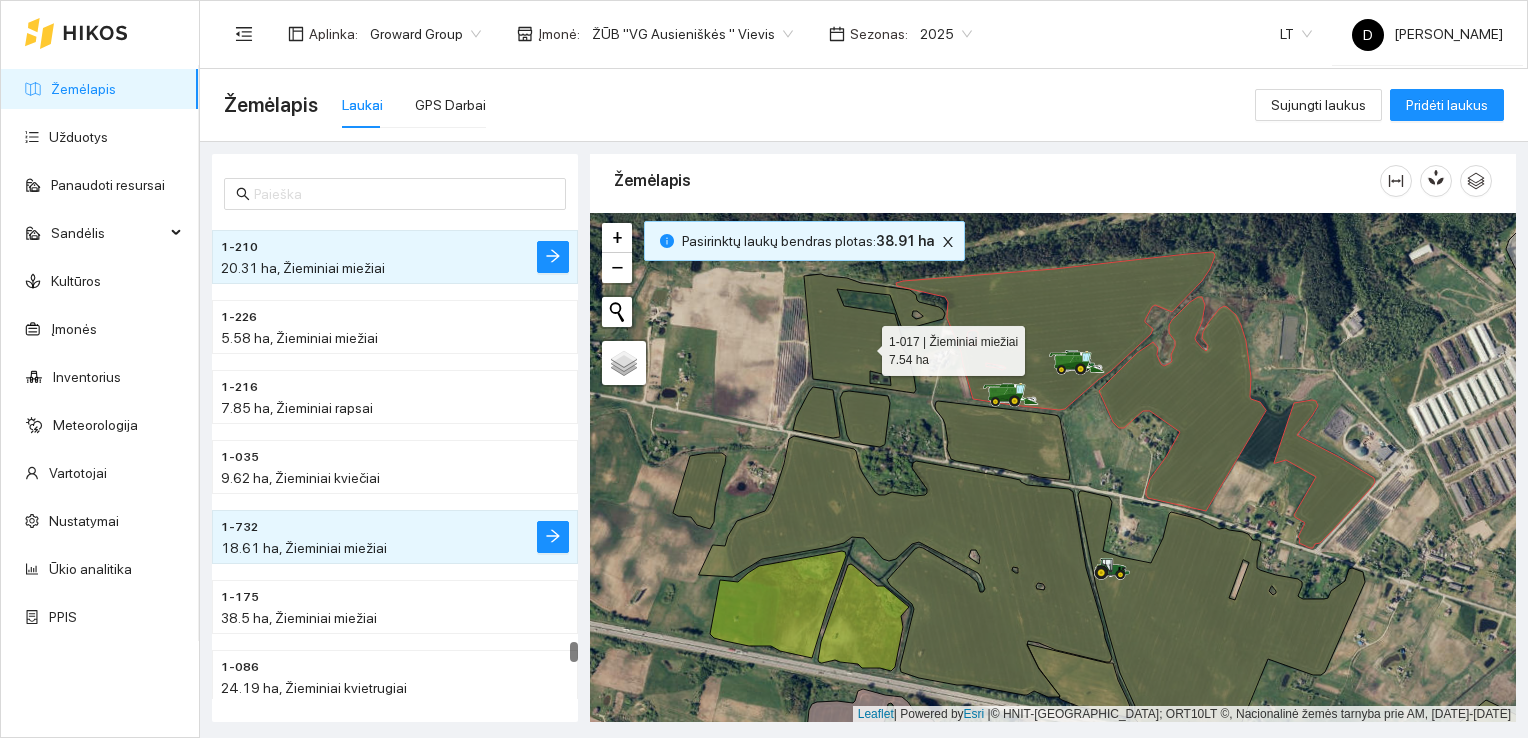 click 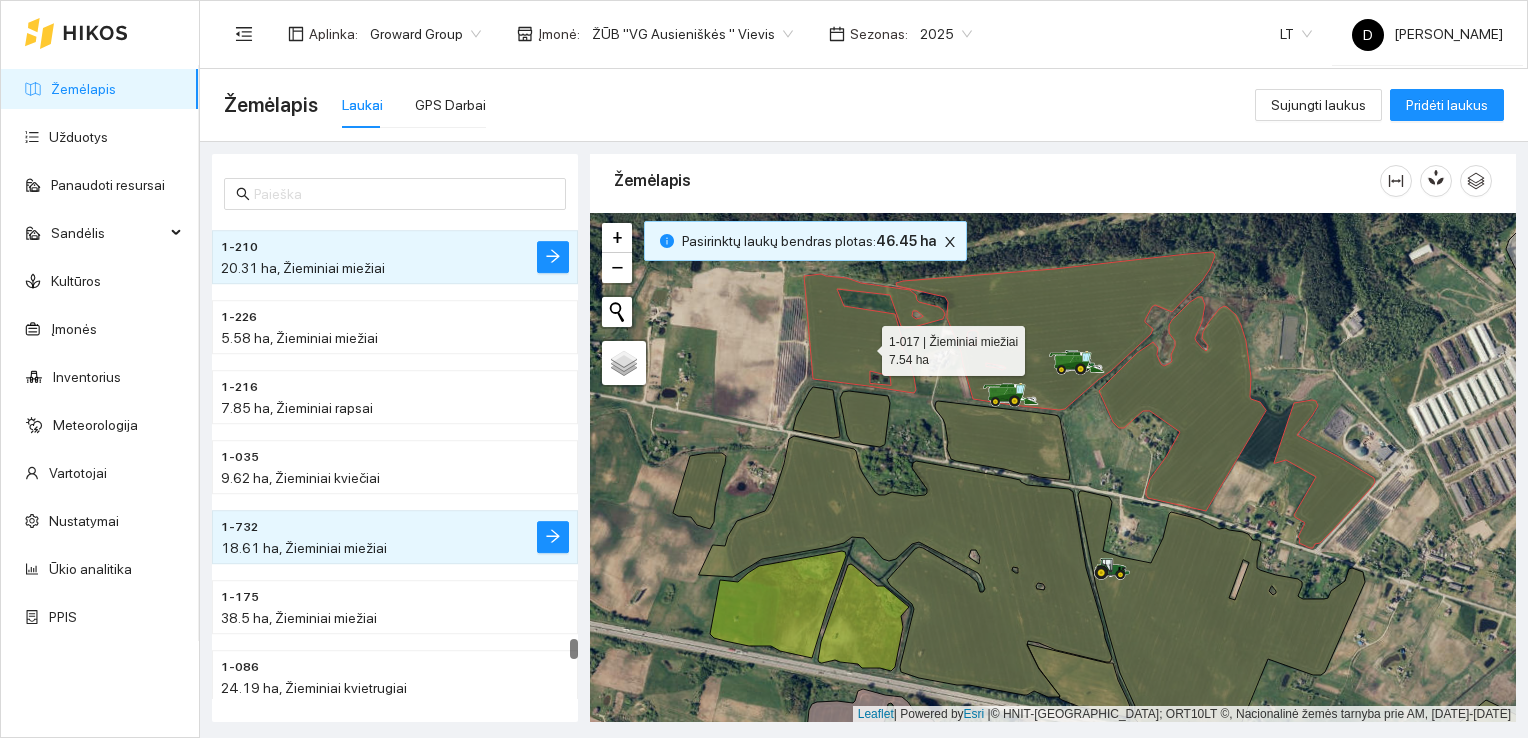 scroll, scrollTop: 10332, scrollLeft: 0, axis: vertical 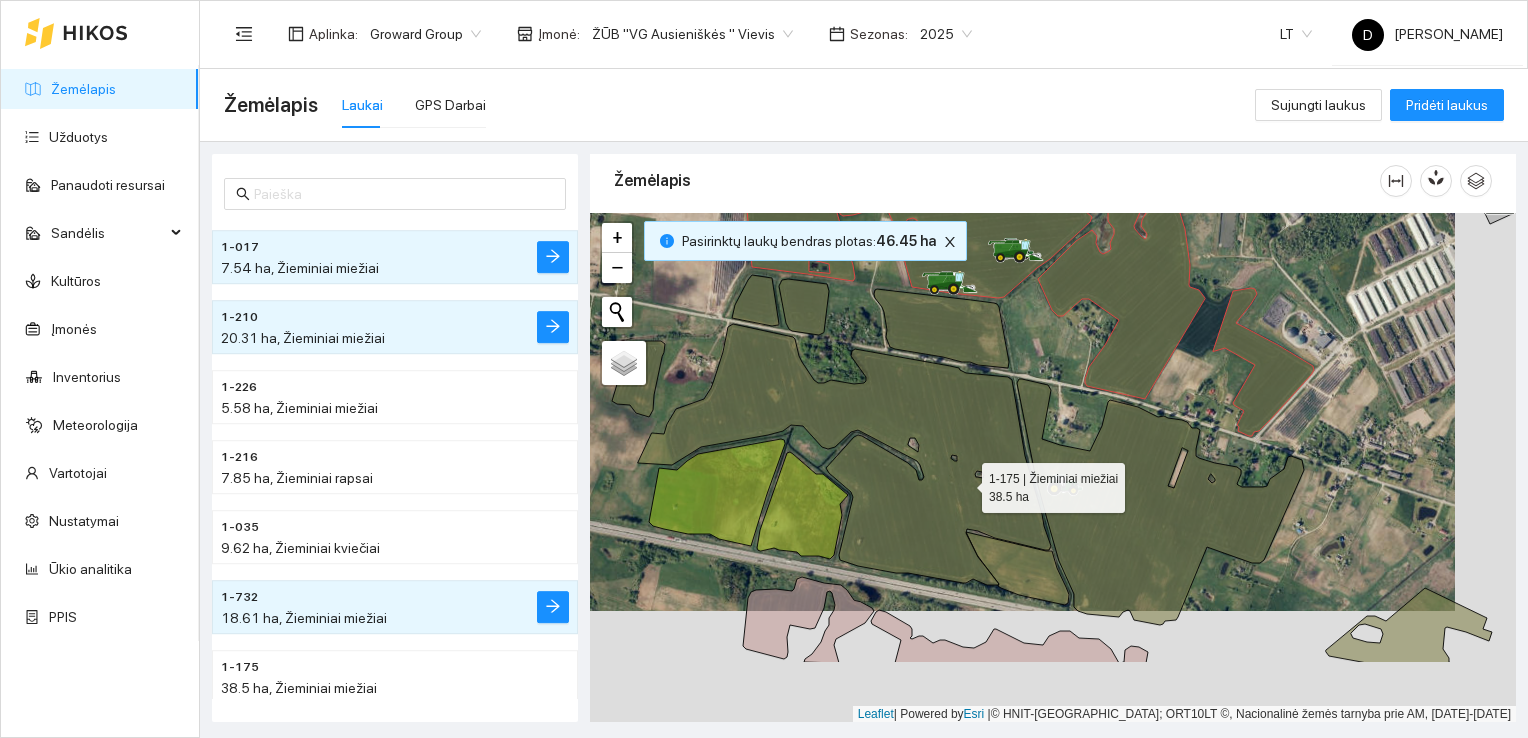 drag, startPoint x: 1009, startPoint y: 571, endPoint x: 959, endPoint y: 470, distance: 112.698715 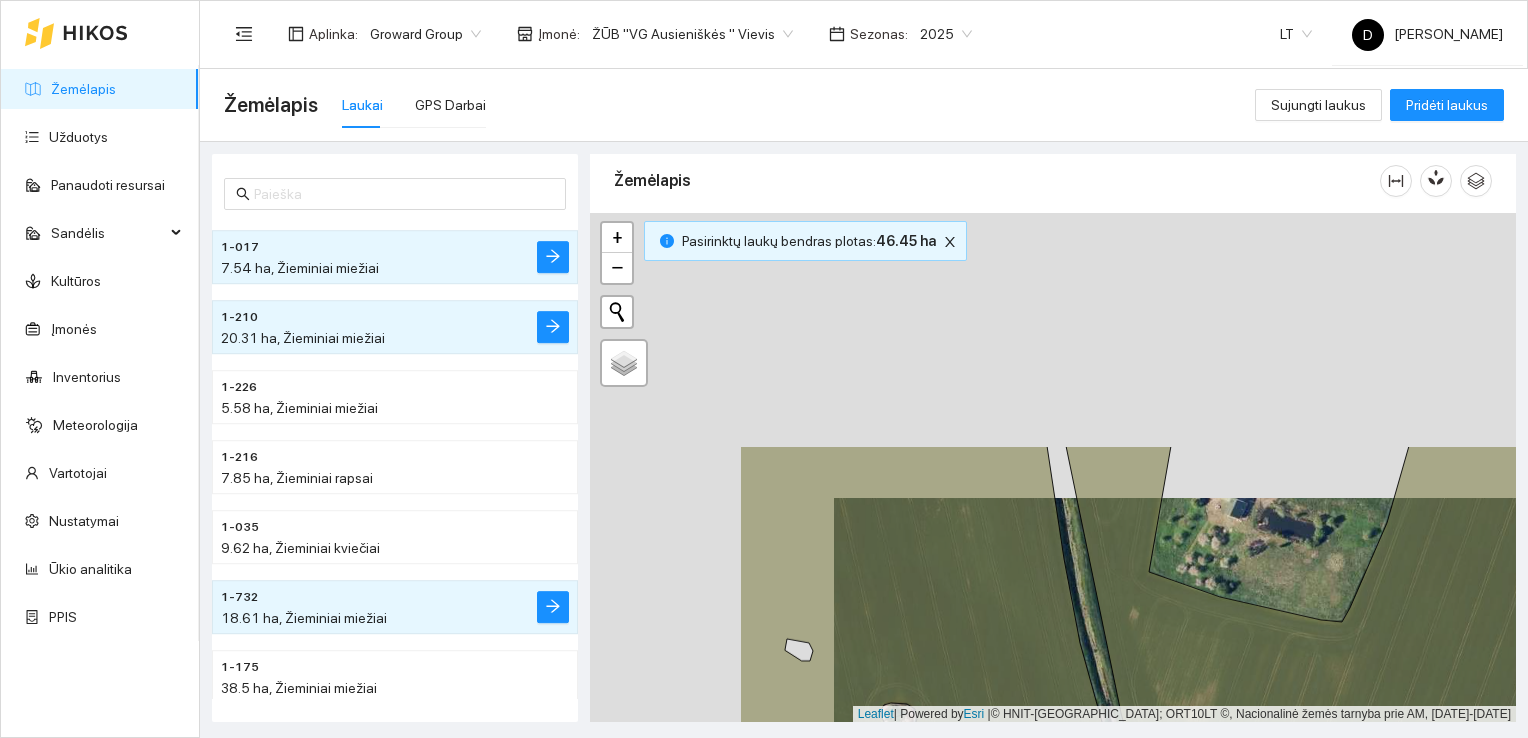 drag, startPoint x: 1003, startPoint y: 436, endPoint x: 1255, endPoint y: 731, distance: 387.98068 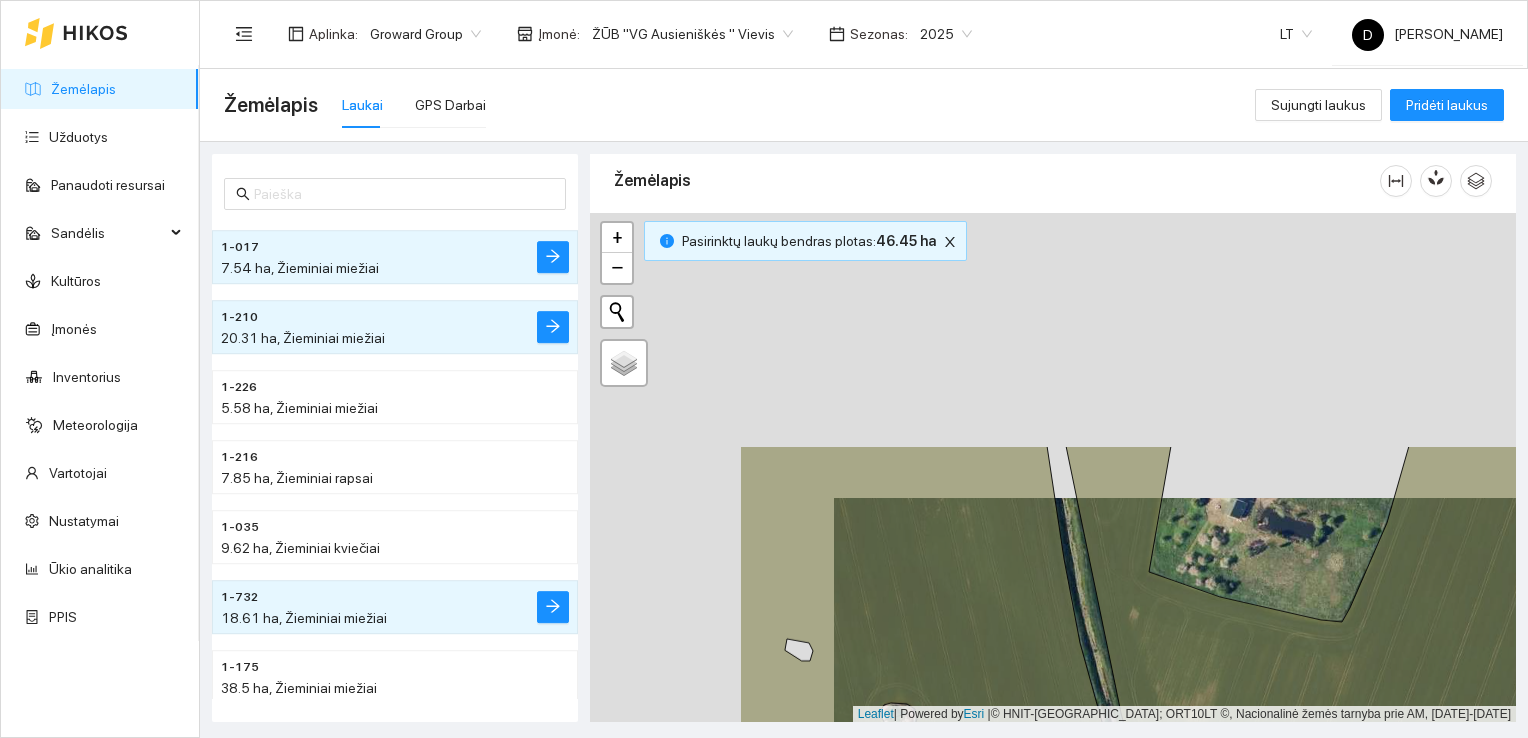 click on "Žemėlapis Laukai GPS Darbai Sujungti laukus Pridėti laukus 1-876 9.52 ha, Žieminiai kviečiai 1-017 7.54 ha, Žieminiai miežiai 1-210 20.31 ha, Žieminiai miežiai 1-226 5.58 ha, Žieminiai miežiai 1-216 7.85 ha, Žieminiai rapsai 1-035 9.62 ha, Žieminiai kviečiai 1-732 18.61 ha, Žieminiai miežiai 1-175 38.5 ha, Žieminiai miežiai 1-086 24.19 ha, Žieminiai kvietrugiai Žemėlapis" at bounding box center [864, 403] 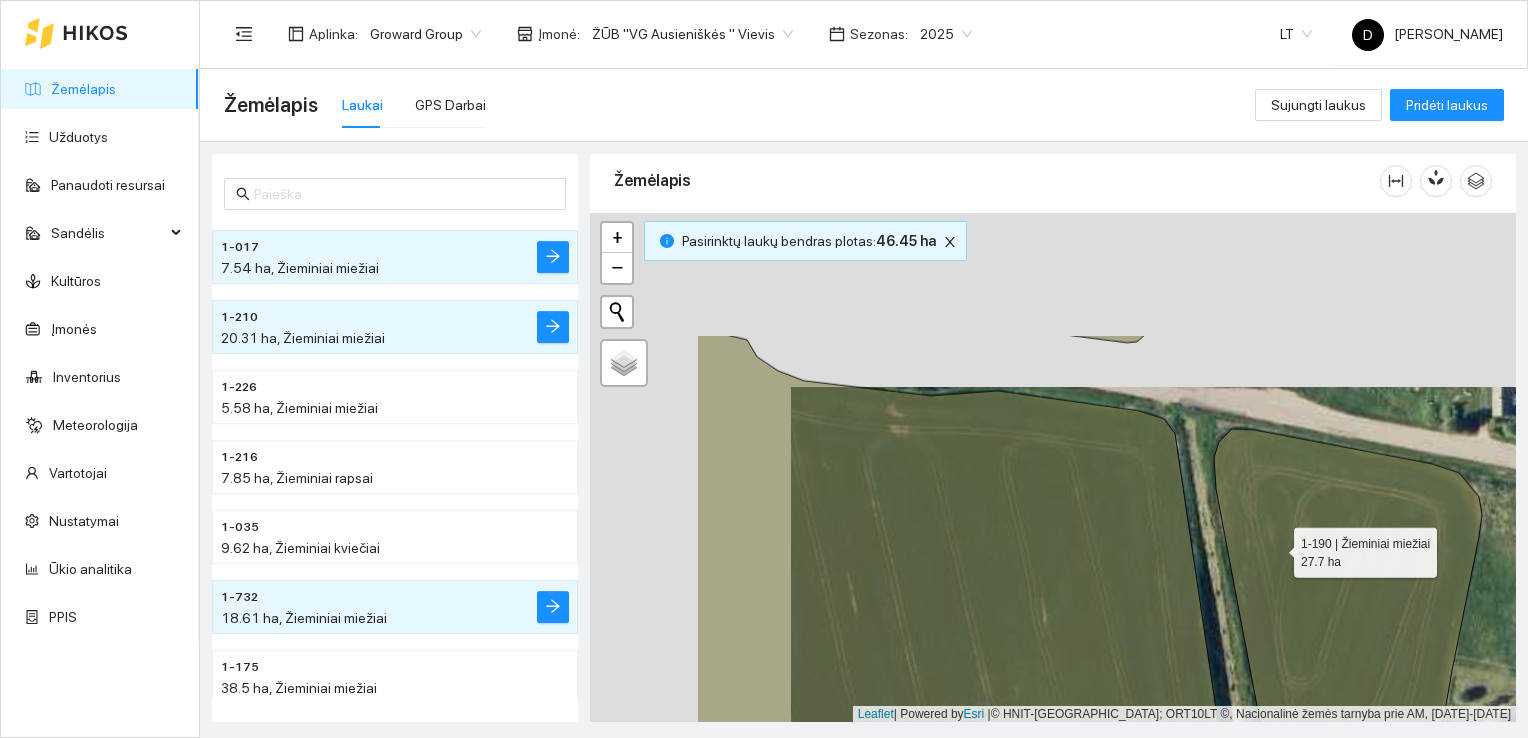 drag, startPoint x: 1080, startPoint y: 373, endPoint x: 1276, endPoint y: 546, distance: 261.42877 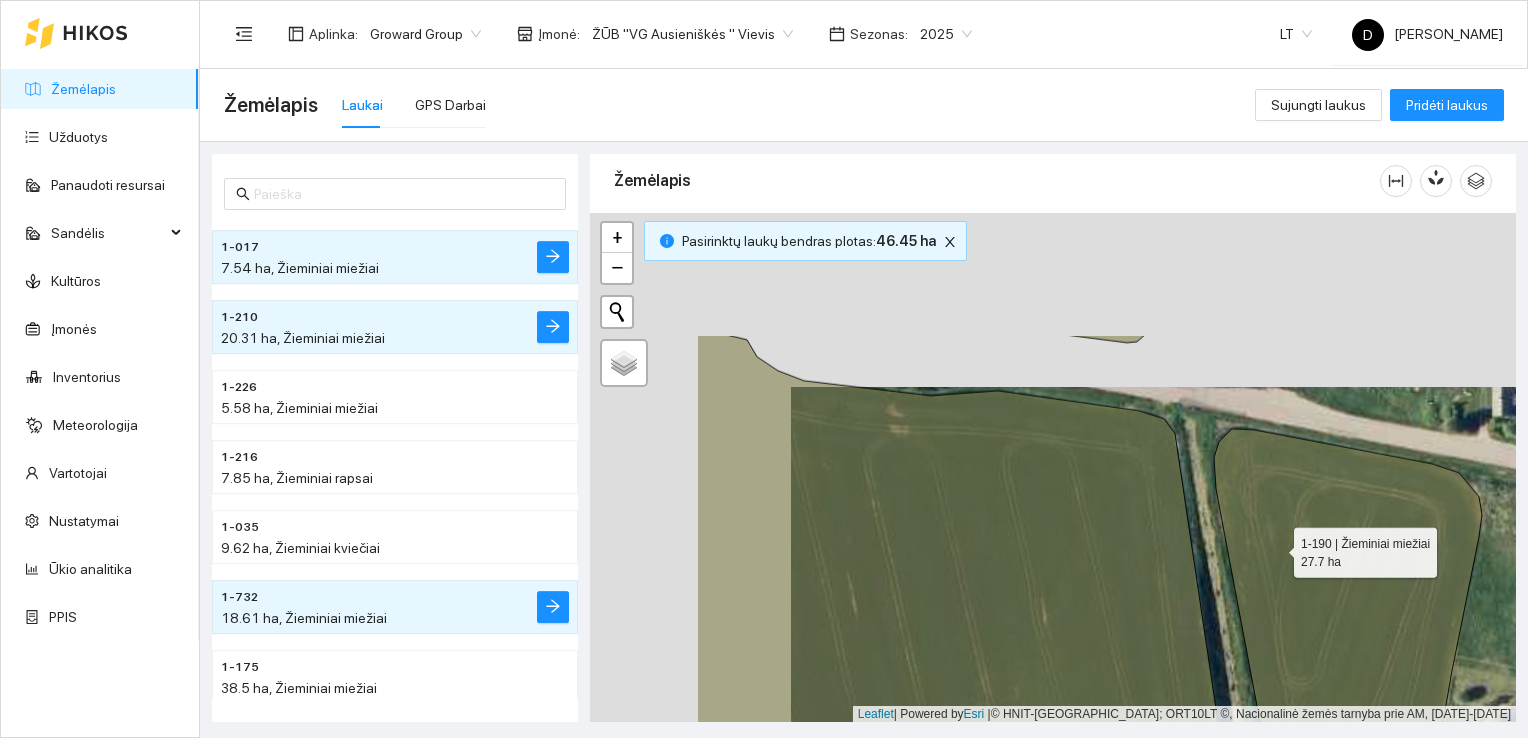 click 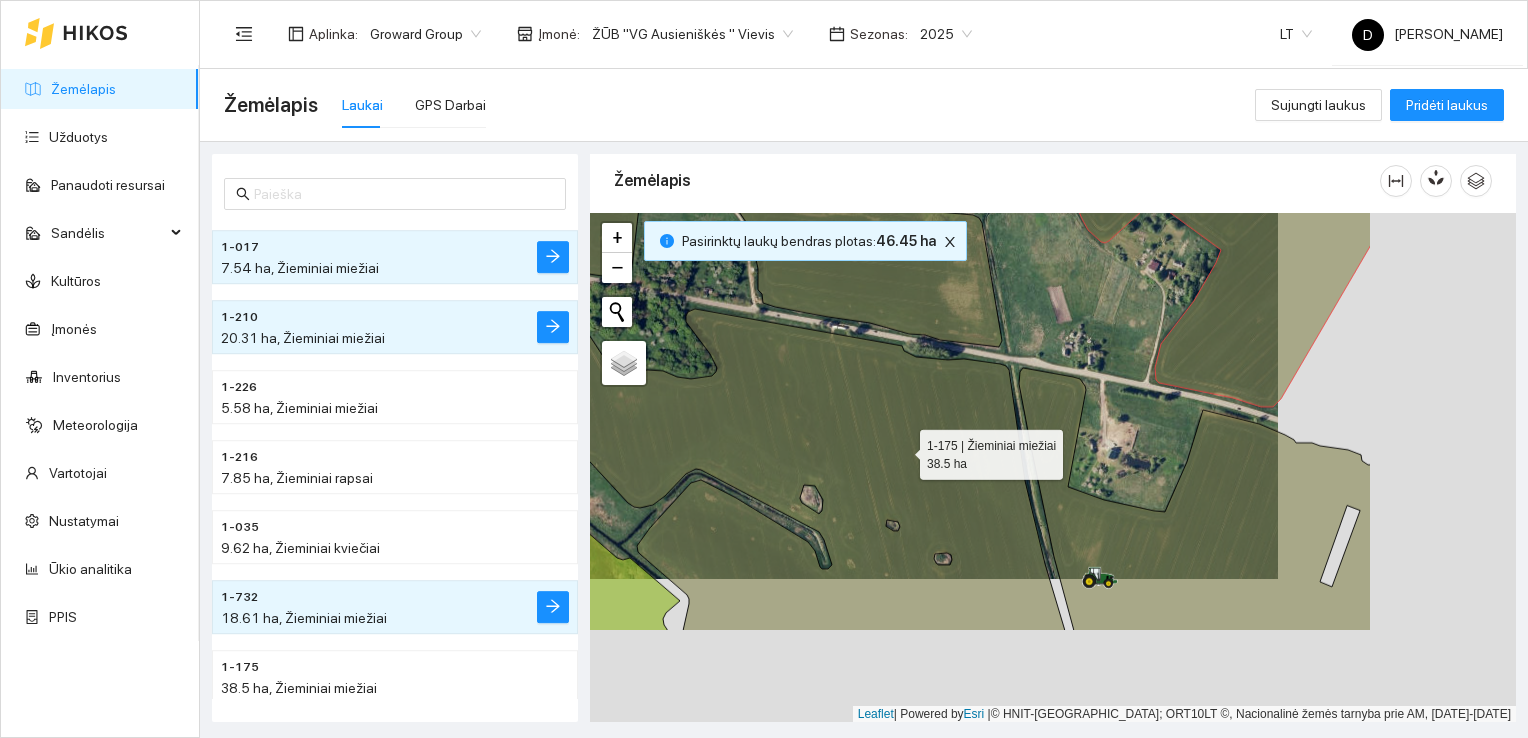 drag, startPoint x: 1143, startPoint y: 597, endPoint x: 904, endPoint y: 448, distance: 281.6416 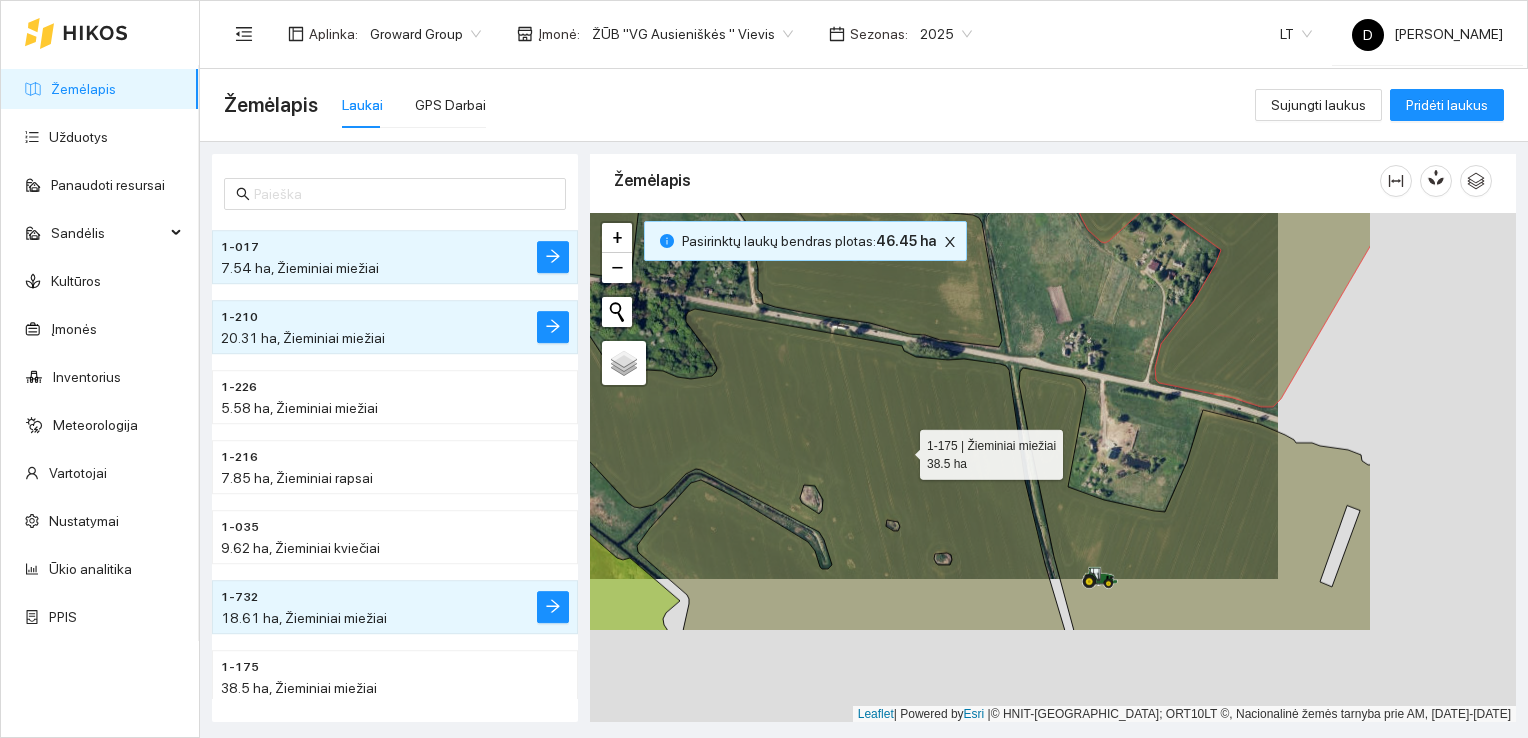 click 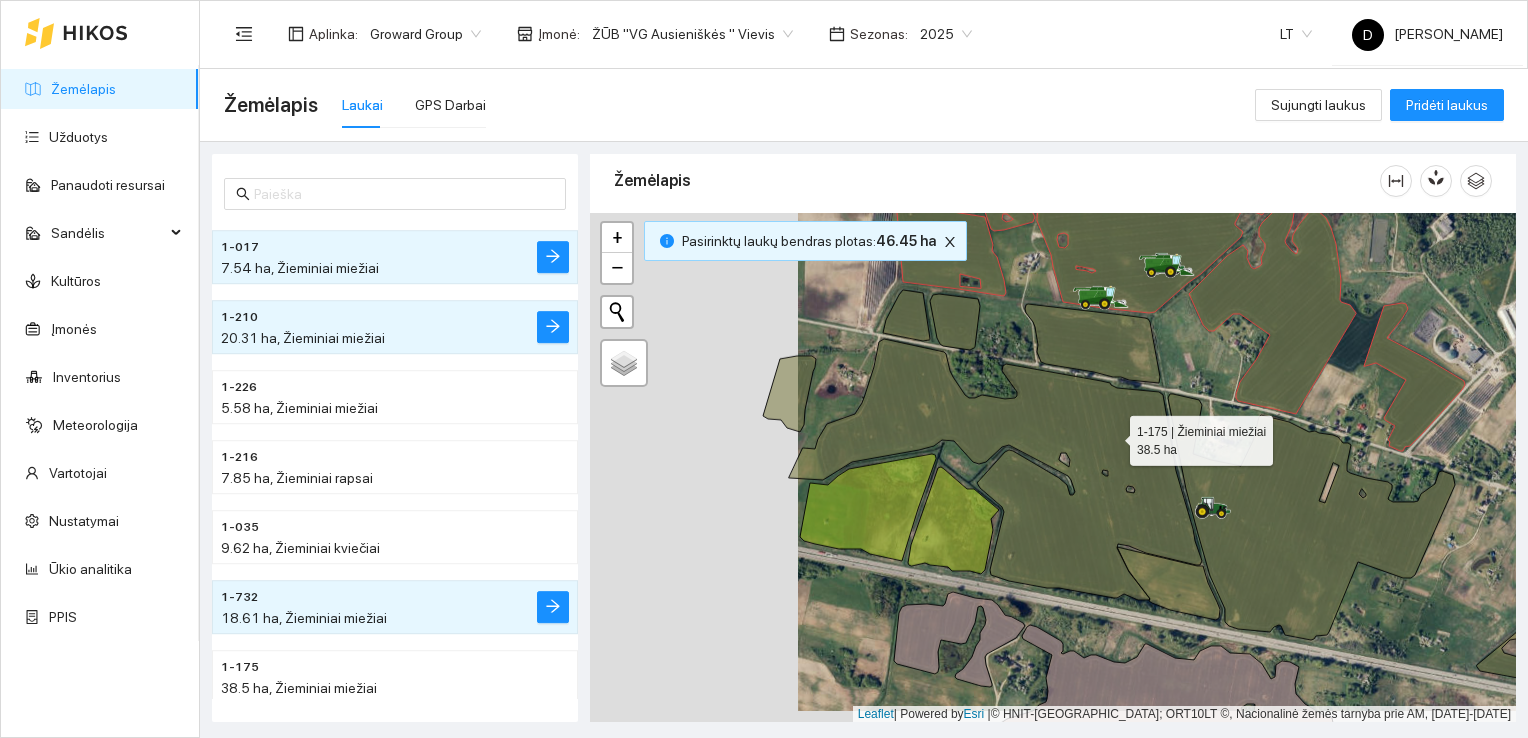 drag, startPoint x: 904, startPoint y: 448, endPoint x: 1112, endPoint y: 436, distance: 208.34587 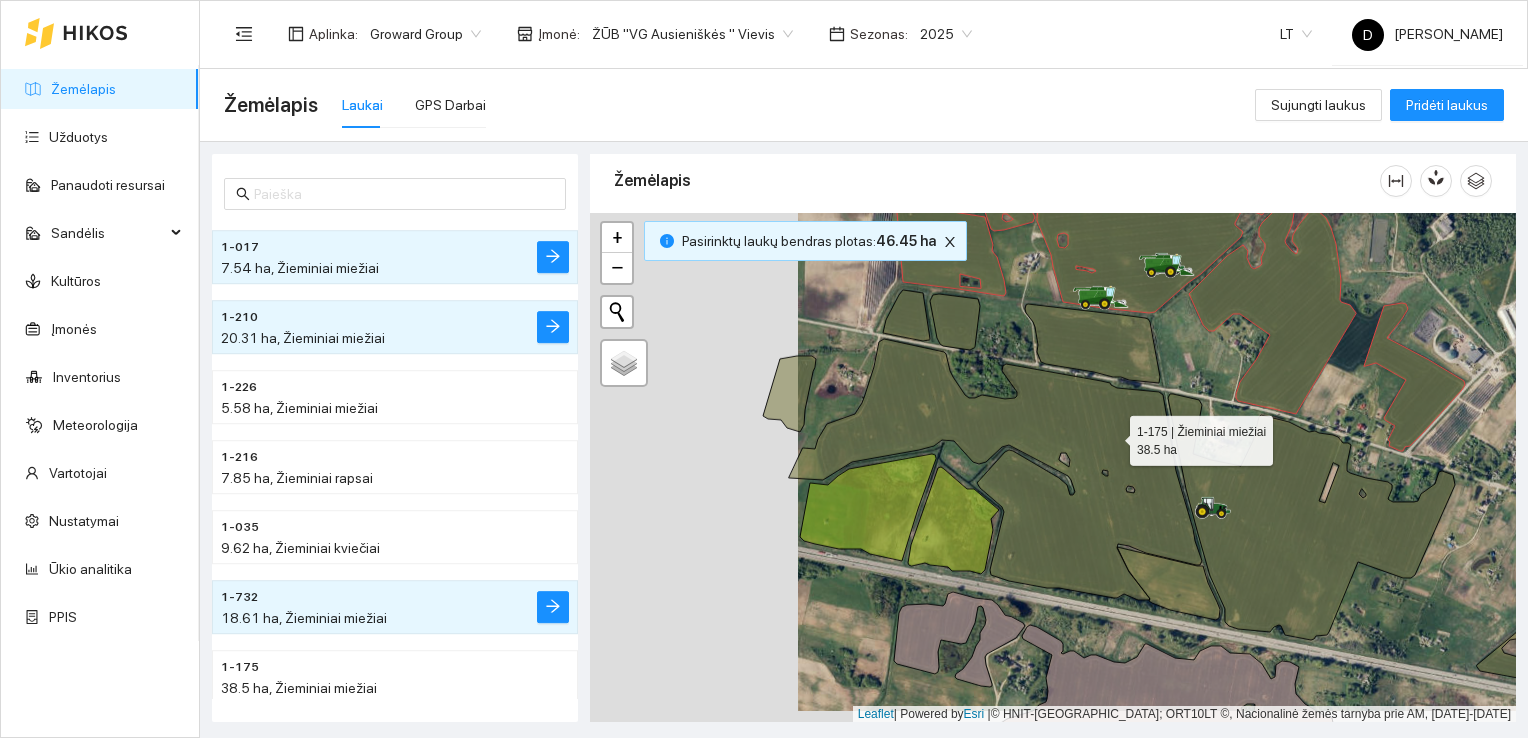 click 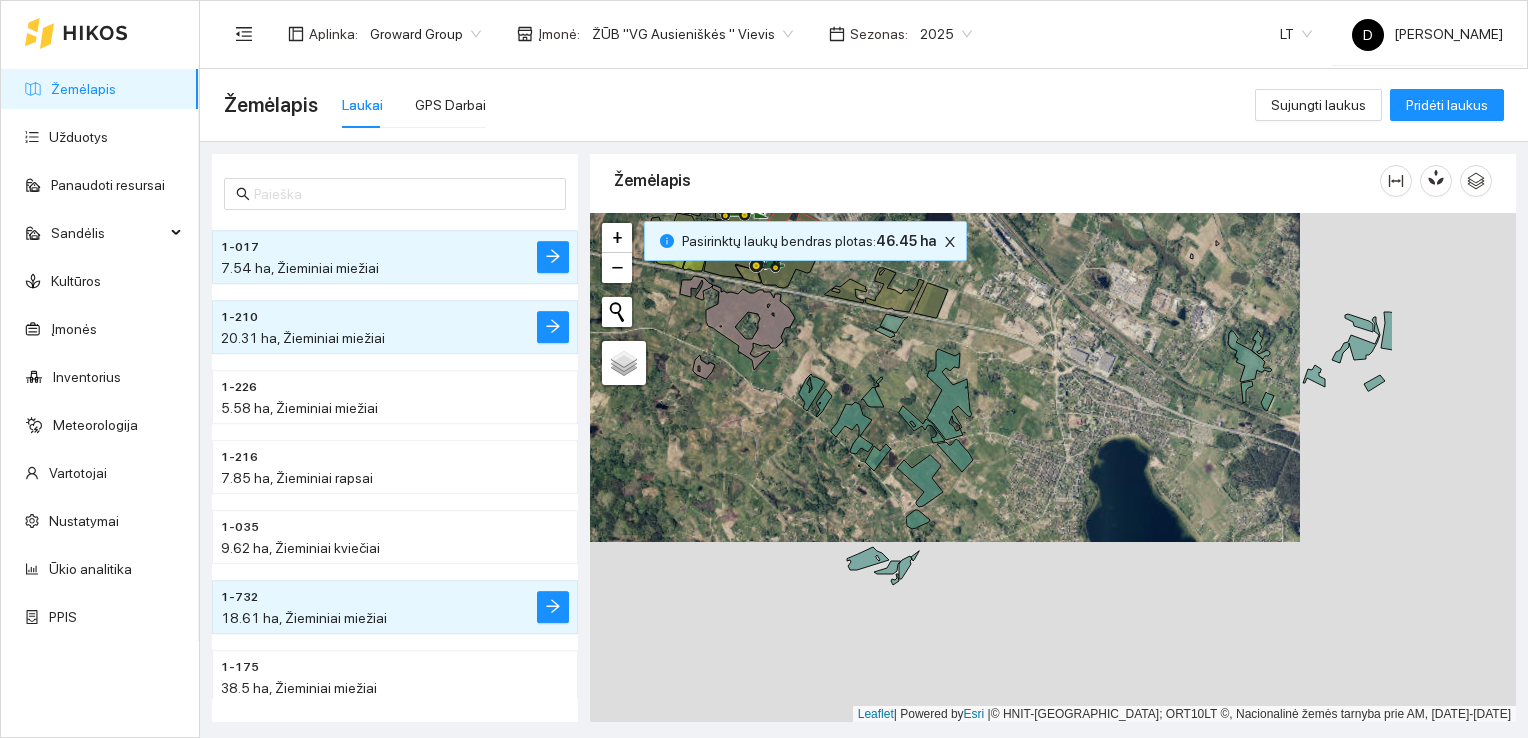 drag, startPoint x: 1092, startPoint y: 639, endPoint x: 876, endPoint y: 458, distance: 281.8102 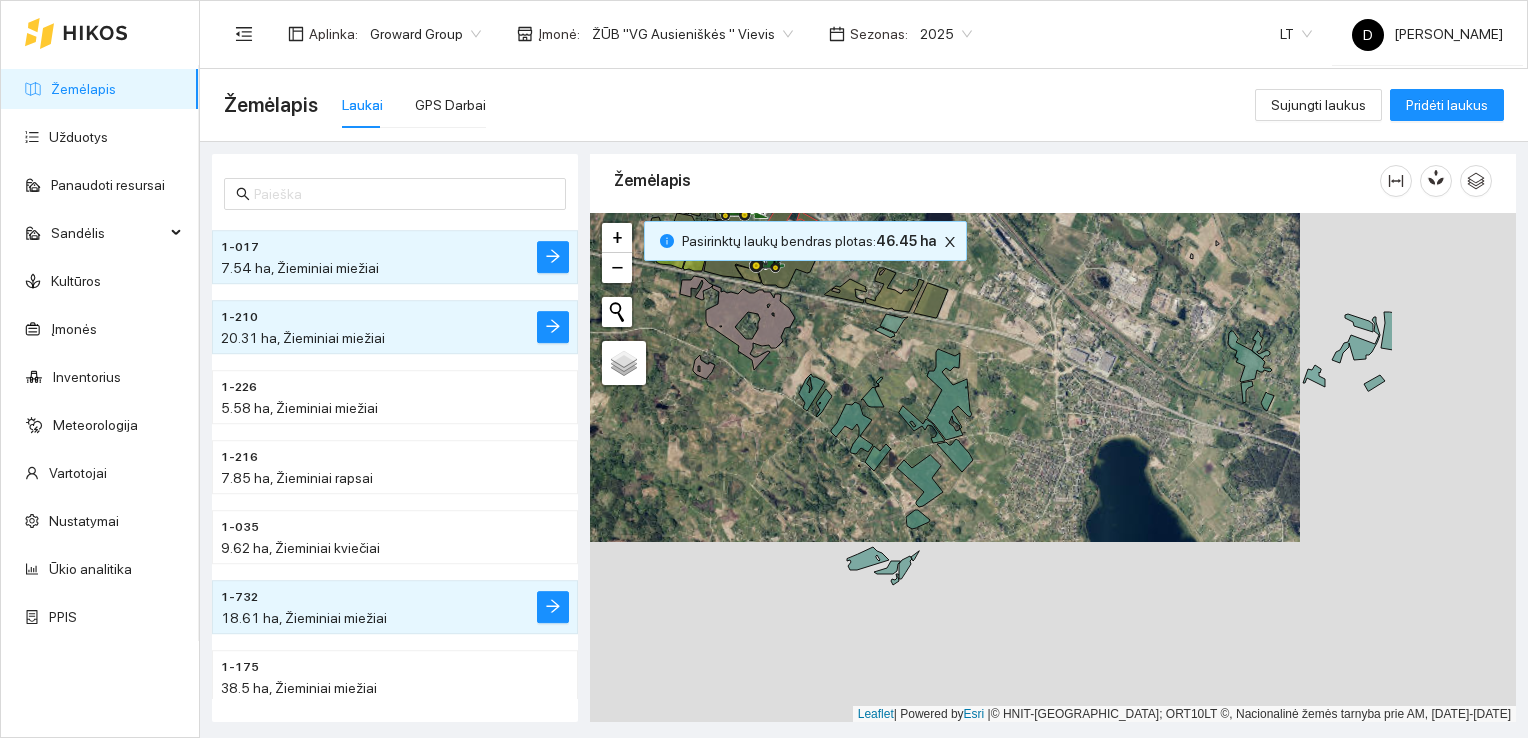 click 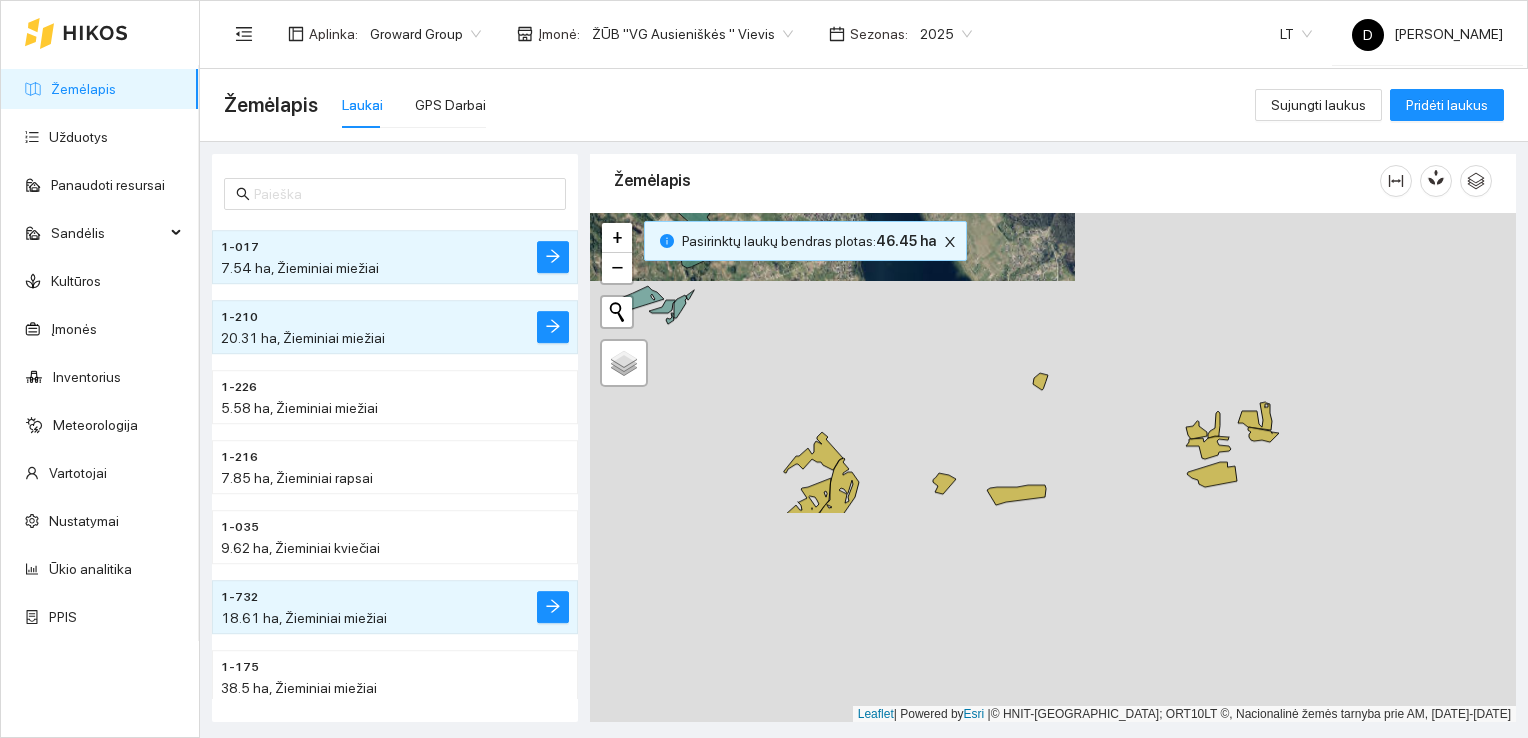 drag, startPoint x: 1170, startPoint y: 578, endPoint x: 957, endPoint y: 322, distance: 333.02402 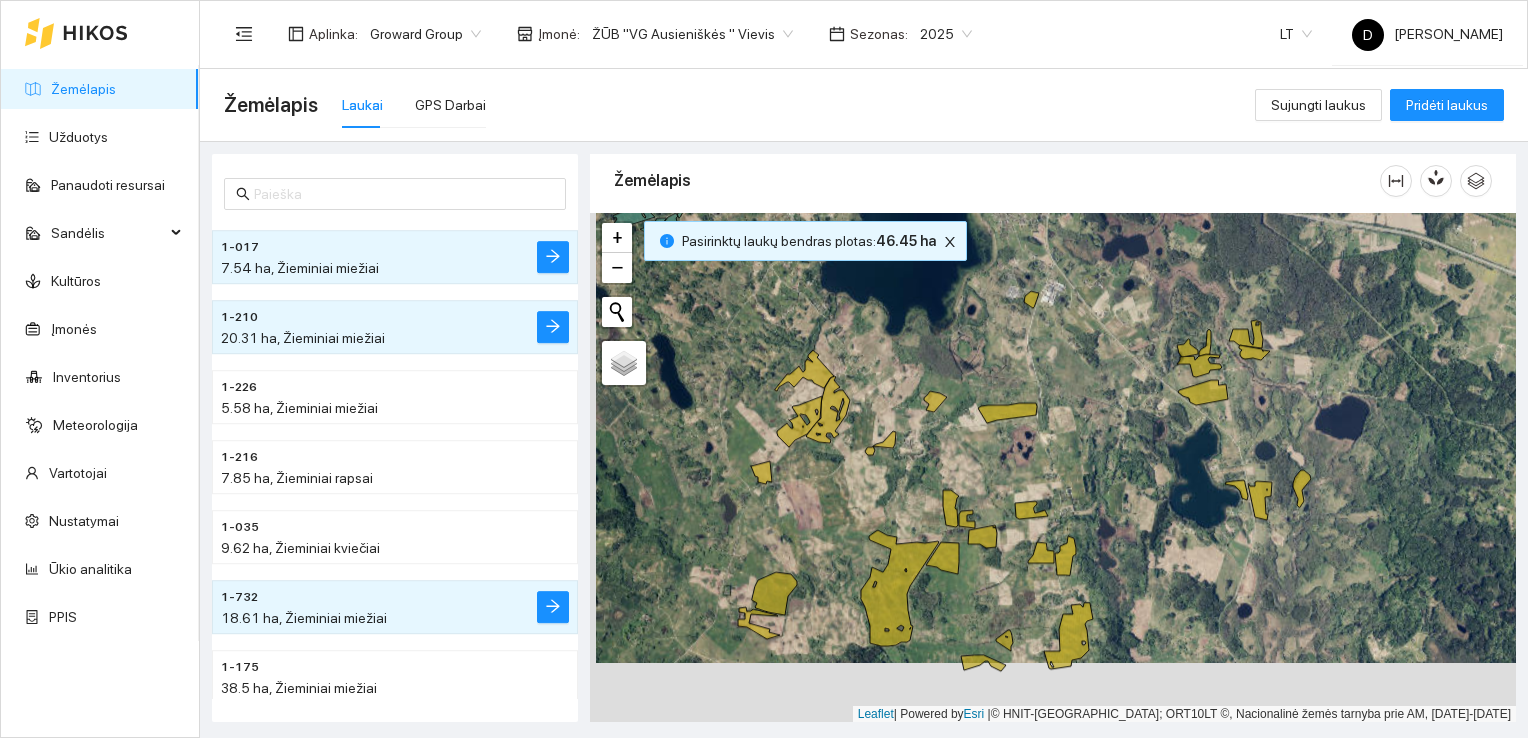 drag, startPoint x: 1095, startPoint y: 518, endPoint x: 1101, endPoint y: 458, distance: 60.299255 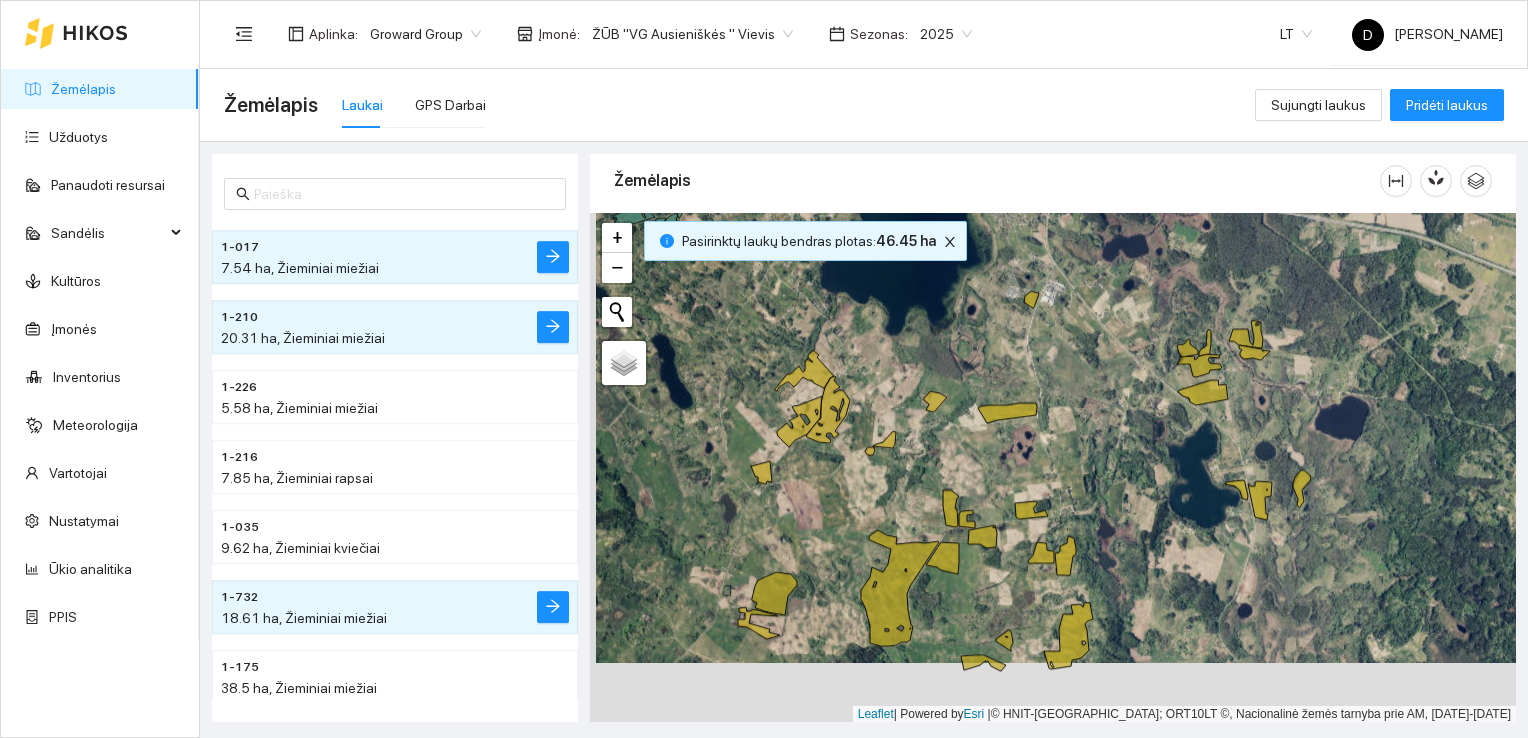 click at bounding box center [1053, 468] 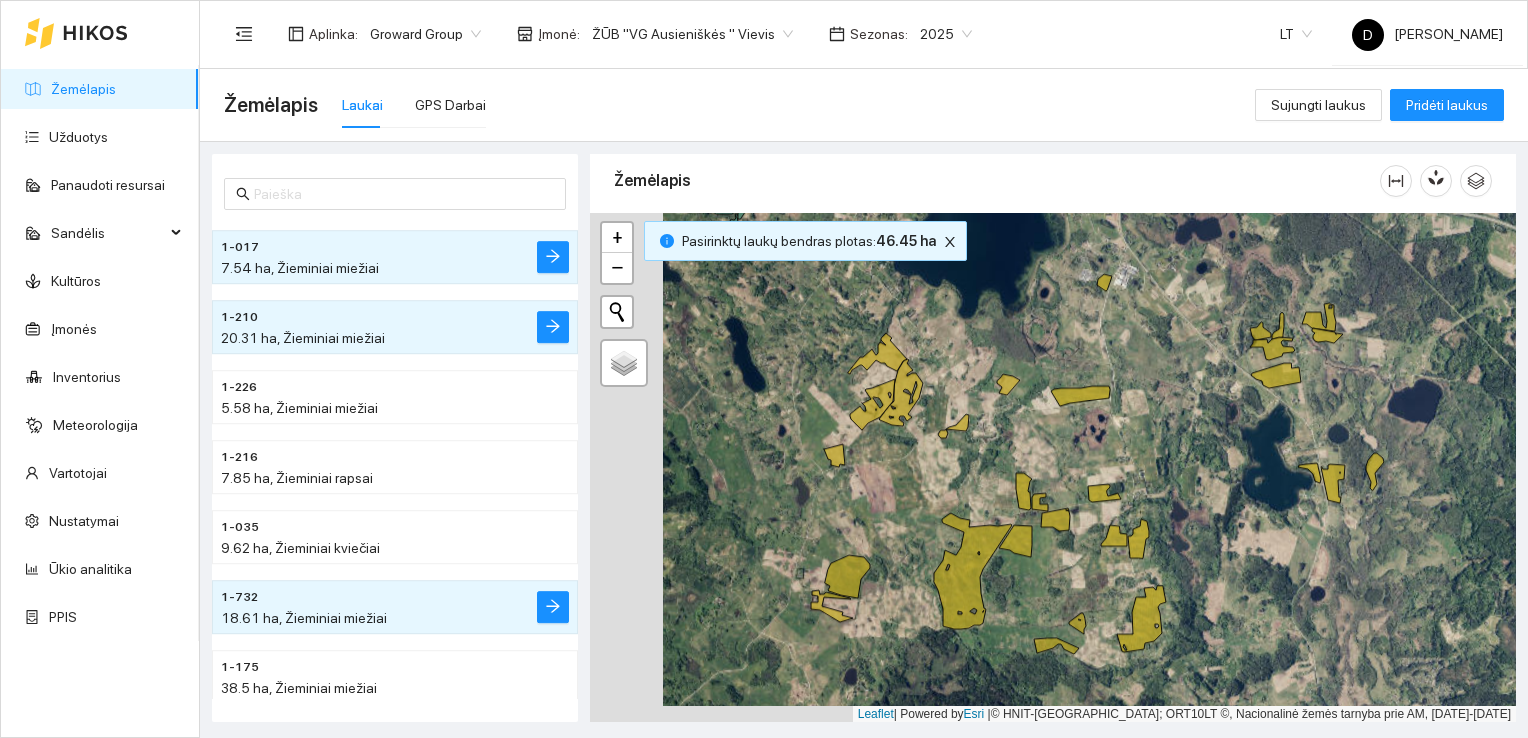 drag, startPoint x: 980, startPoint y: 591, endPoint x: 1053, endPoint y: 574, distance: 74.953316 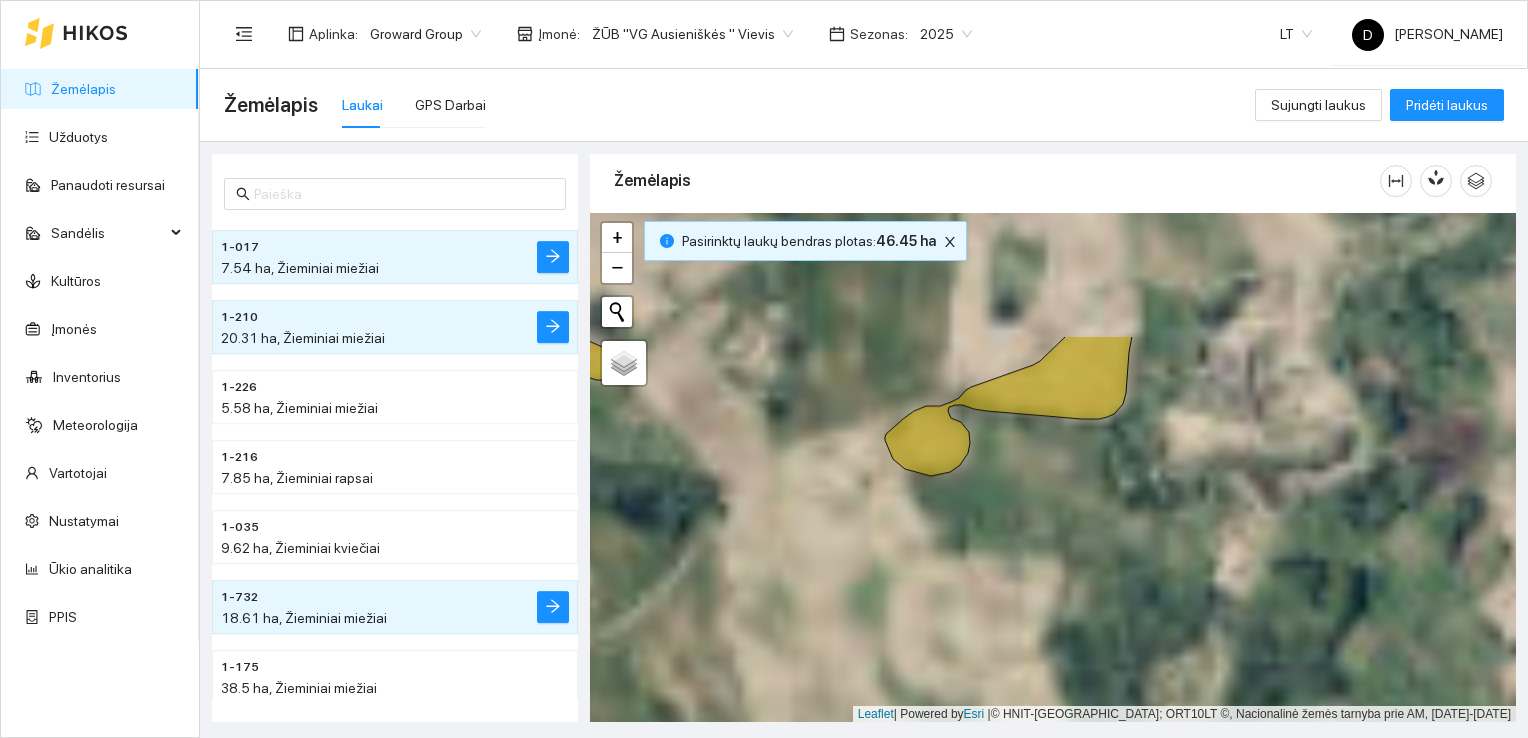 drag, startPoint x: 937, startPoint y: 337, endPoint x: 1044, endPoint y: 785, distance: 460.6007 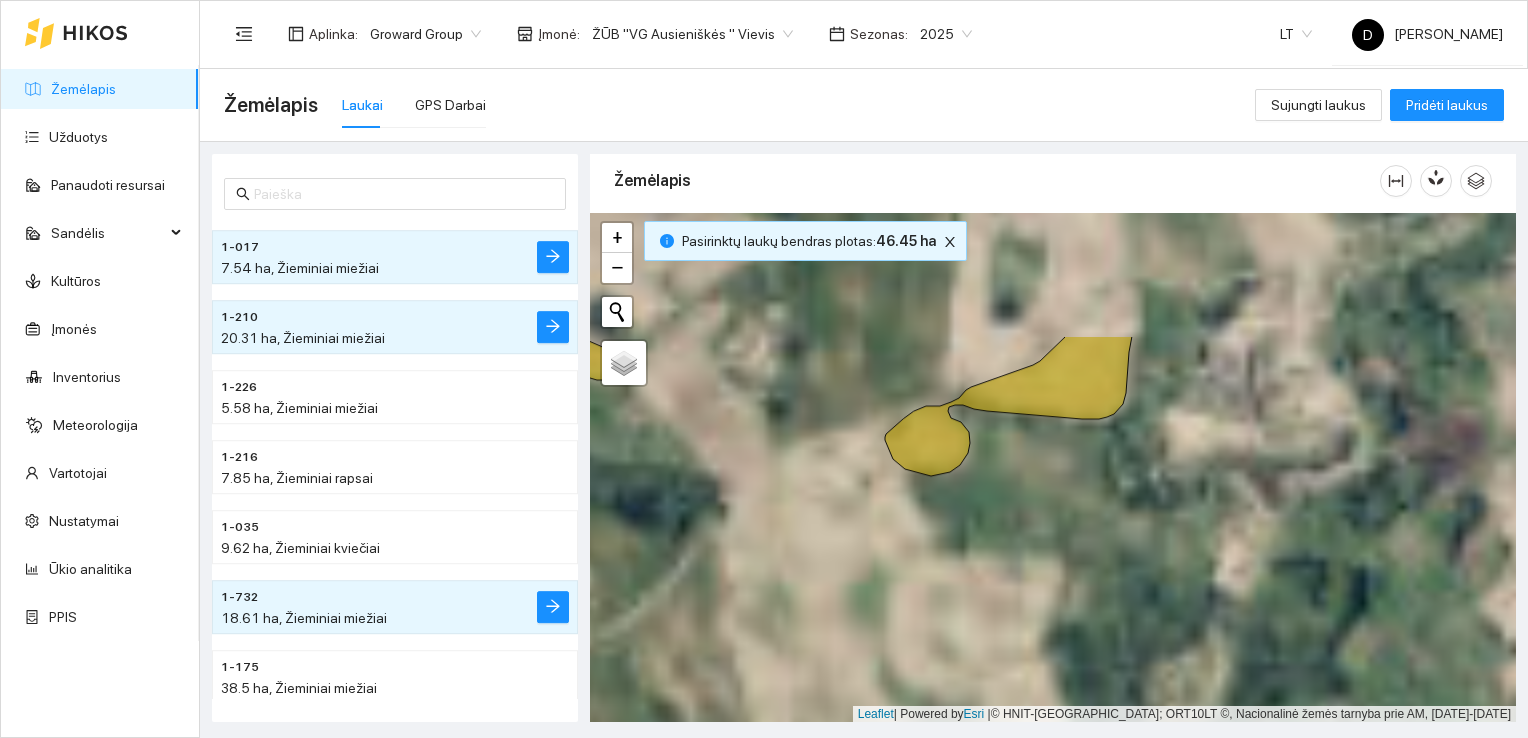 click on "Žemėlapis Užduotys Panaudoti resursai Sandėlis Kultūros Įmonės Inventorius Meteorologija Vartotojai Nustatymai Ūkio analitika PPIS Aplinka : Groward Group Įmonė : ŽŪB "VG Ausieniškės "  Vievis Sezonas : 2025 LT D [PERSON_NAME]   Žemėlapis Laukai GPS Darbai Sujungti laukus Pridėti laukus 1-876 9.52 ha, Žieminiai kviečiai 1-017 7.54 ha, Žieminiai miežiai 1-210 20.31 ha, Žieminiai miežiai 1-226 5.58 ha, Žieminiai miežiai 1-216 7.85 ha, Žieminiai rapsai 1-035 9.62 ha, Žieminiai kviečiai 1-732 18.61 ha, Žieminiai miežiai 1-175 38.5 ha, Žieminiai miežiai 1-086 24.19 ha, Žieminiai kvietrugiai Žemėlapis" at bounding box center (764, 369) 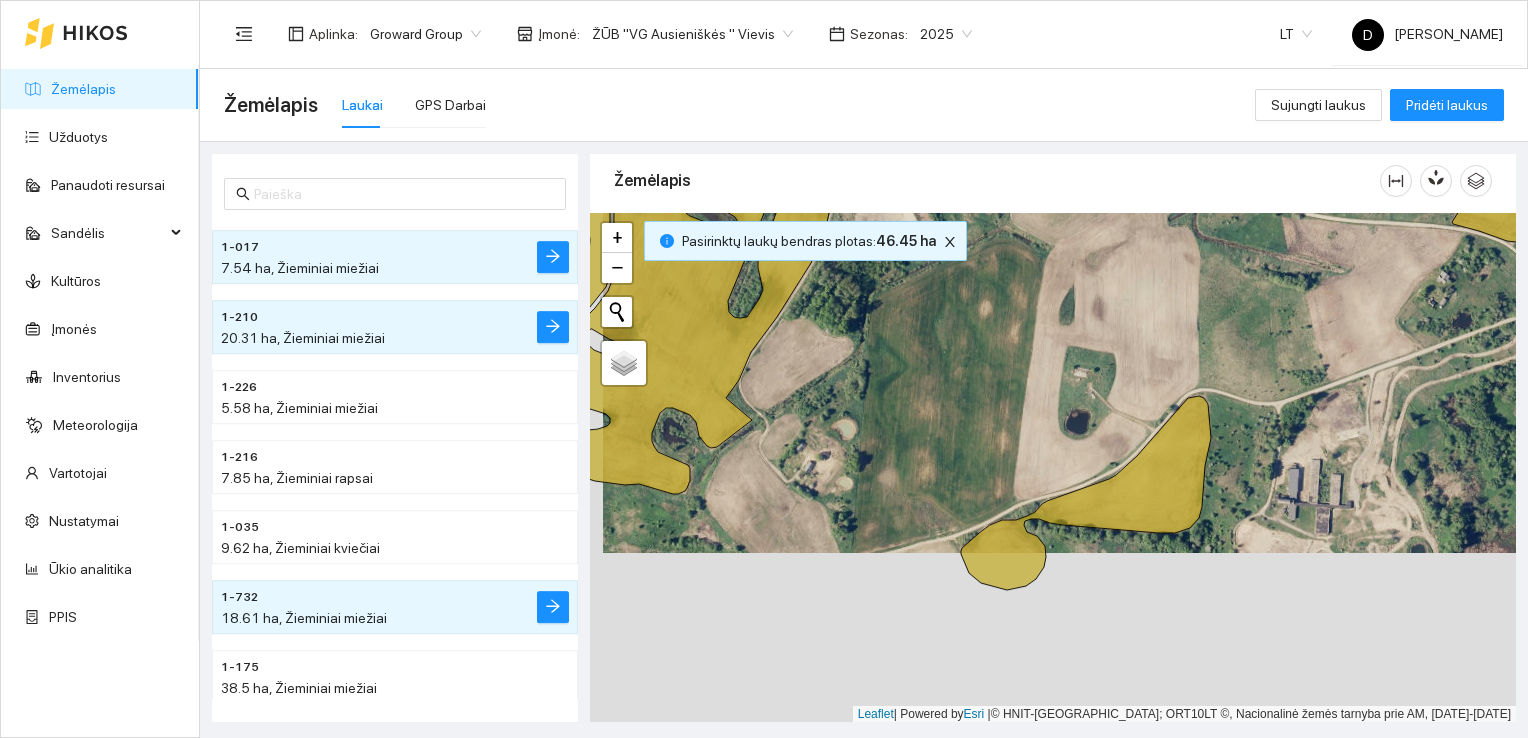 drag, startPoint x: 973, startPoint y: 614, endPoint x: 992, endPoint y: 408, distance: 206.87436 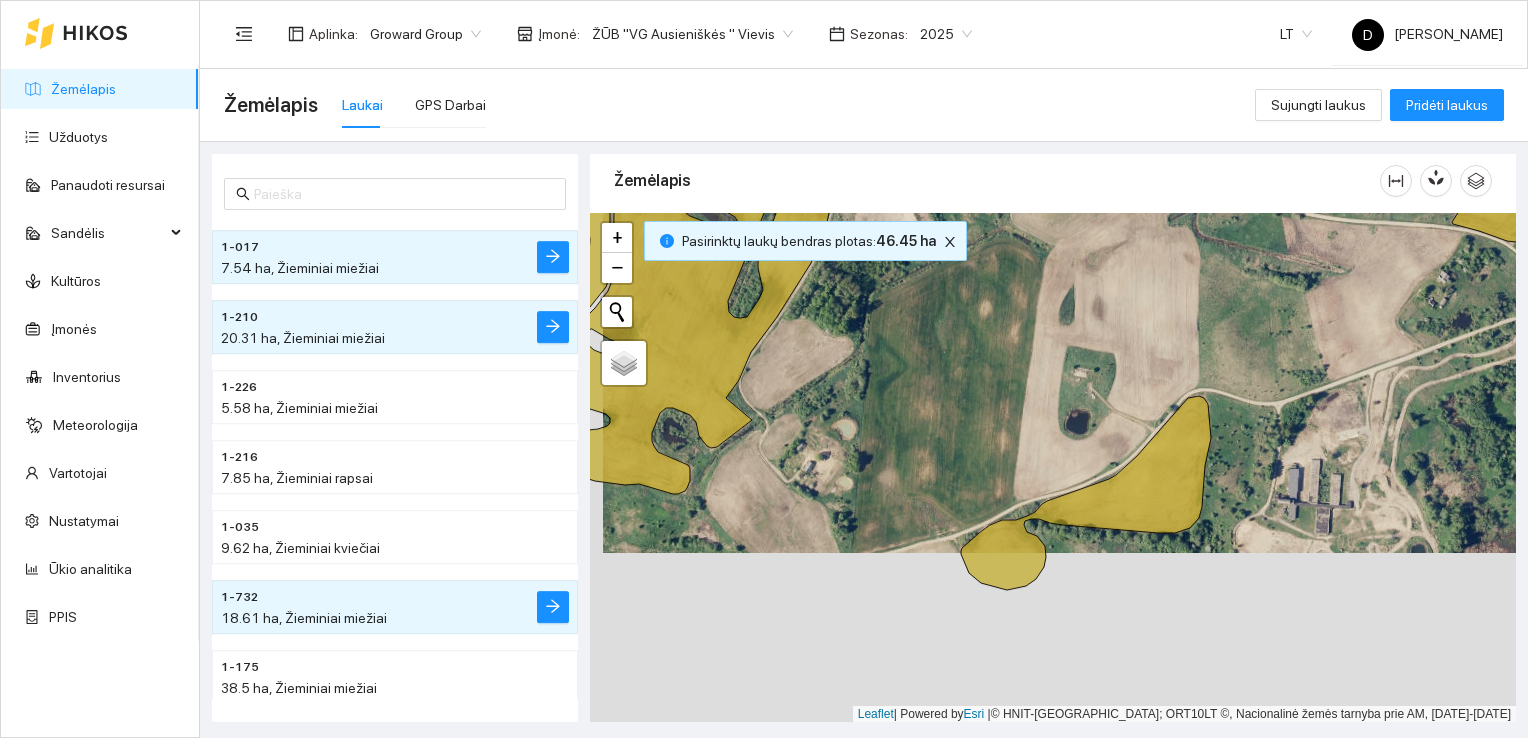 click at bounding box center [1053, 468] 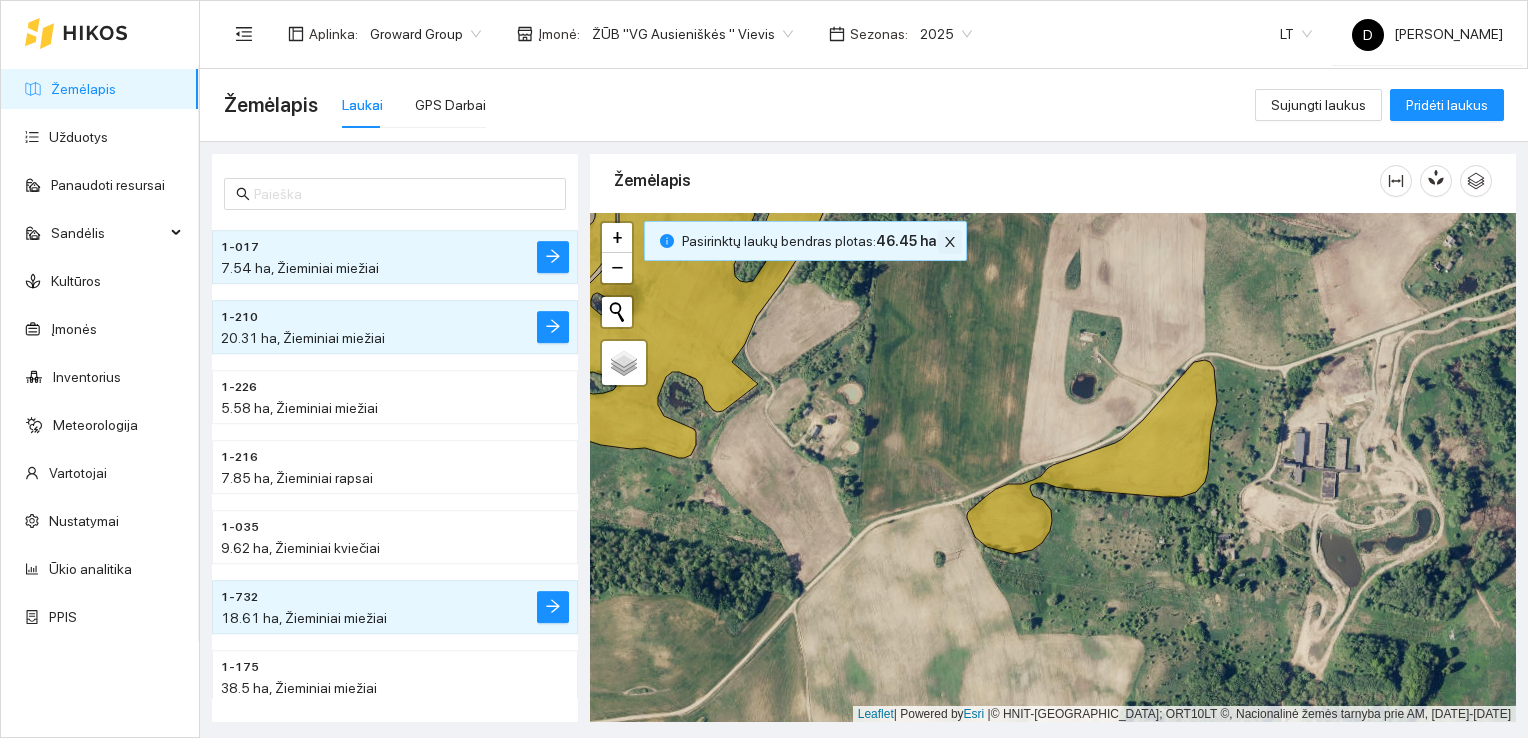 click at bounding box center (950, 242) 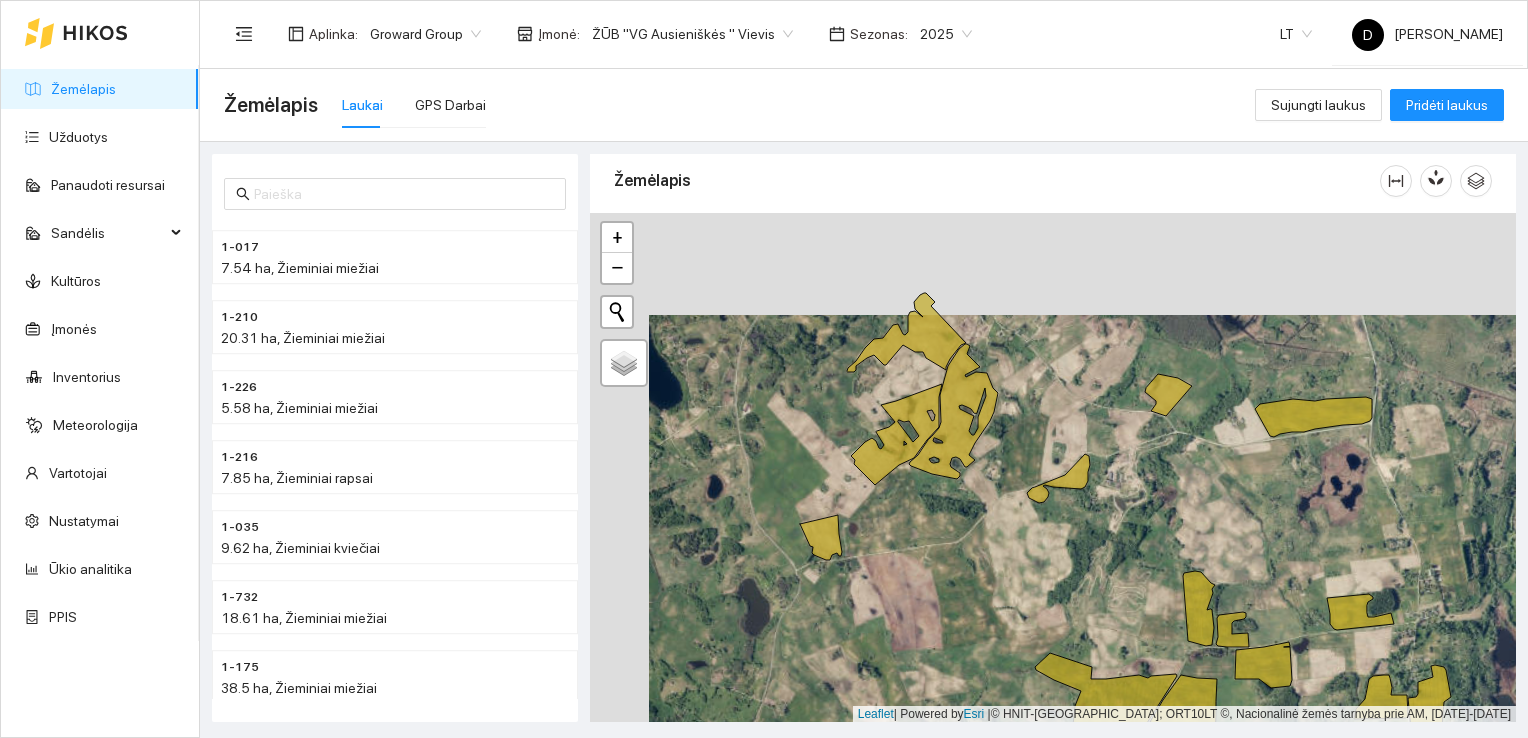 drag, startPoint x: 969, startPoint y: 349, endPoint x: 1031, endPoint y: 461, distance: 128.01562 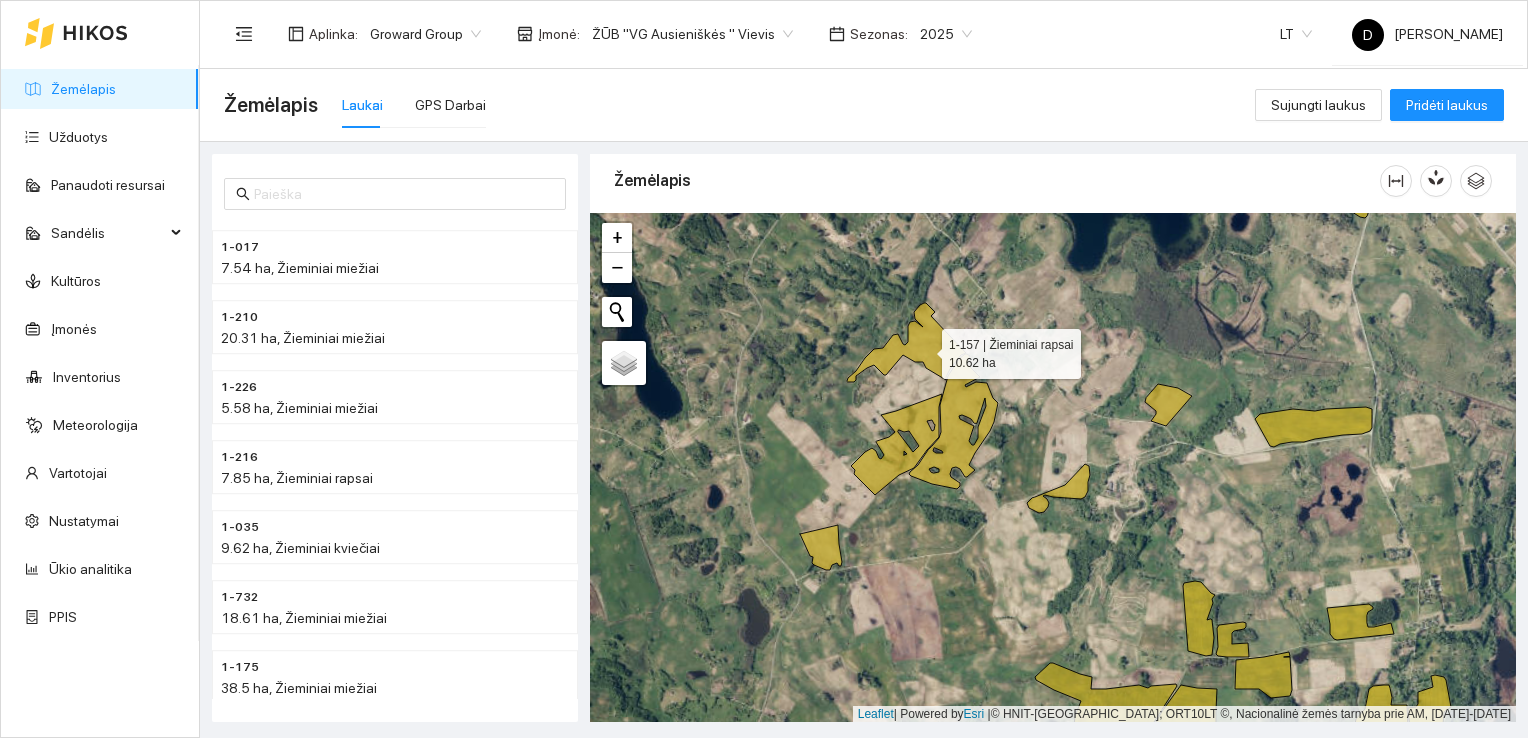click 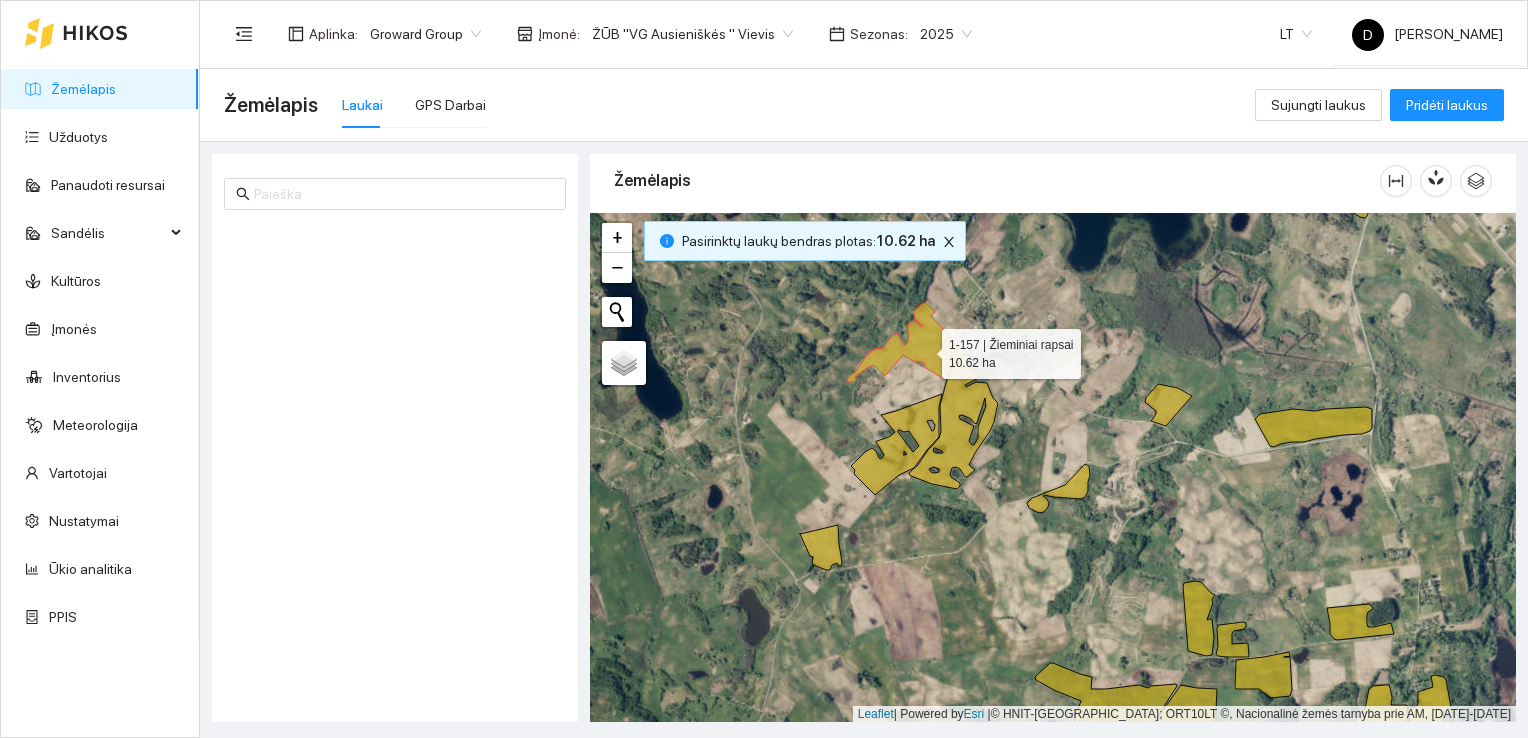 scroll, scrollTop: 11324, scrollLeft: 0, axis: vertical 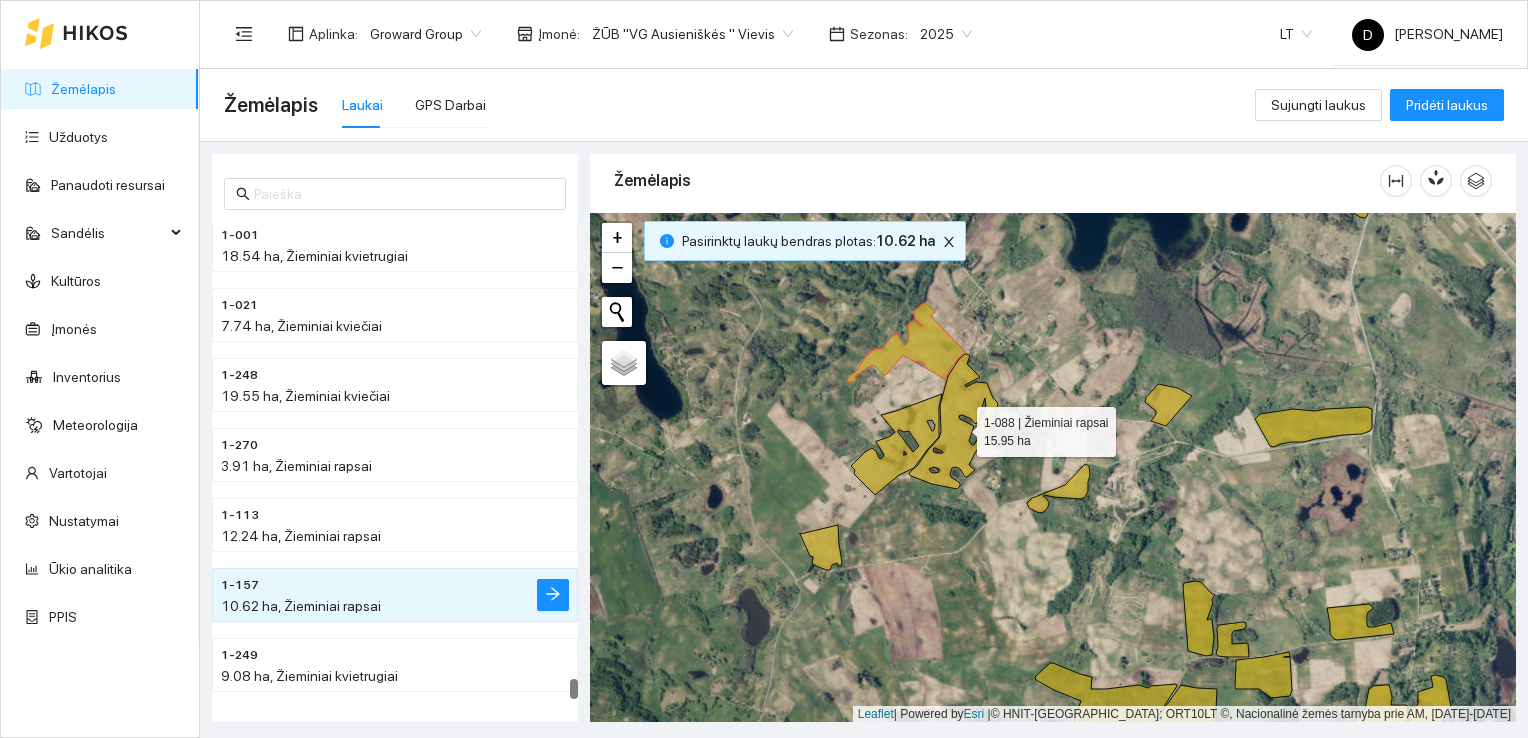 click 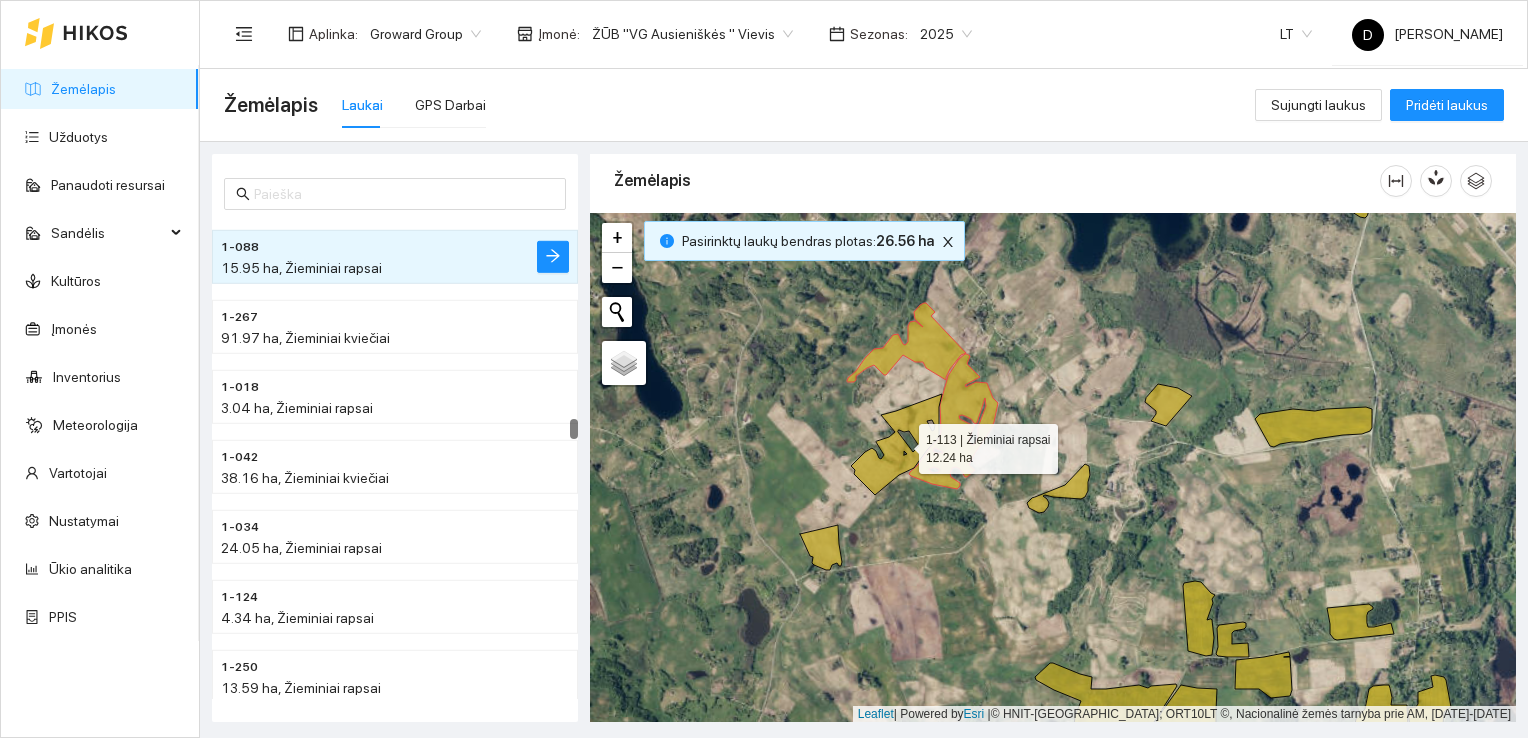 click 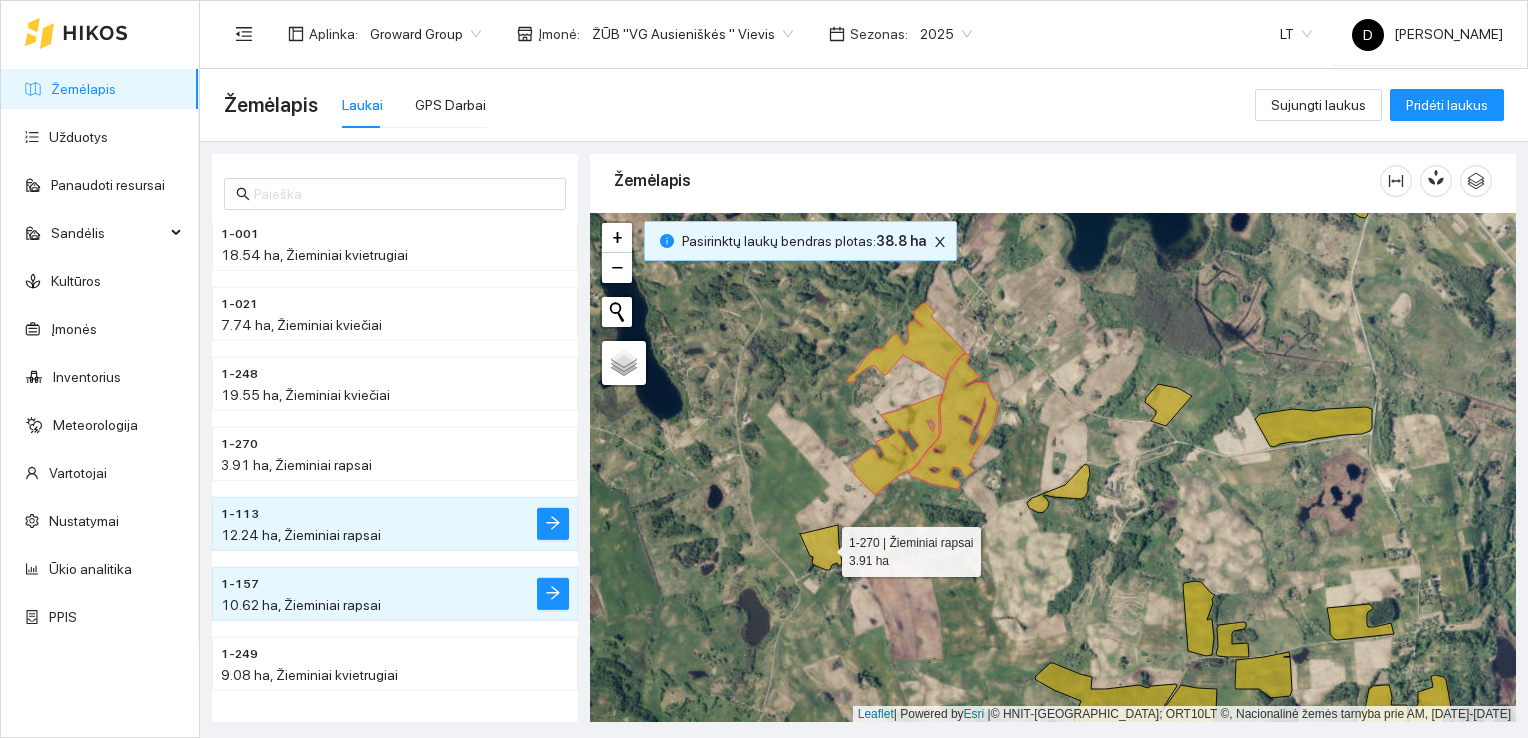 click 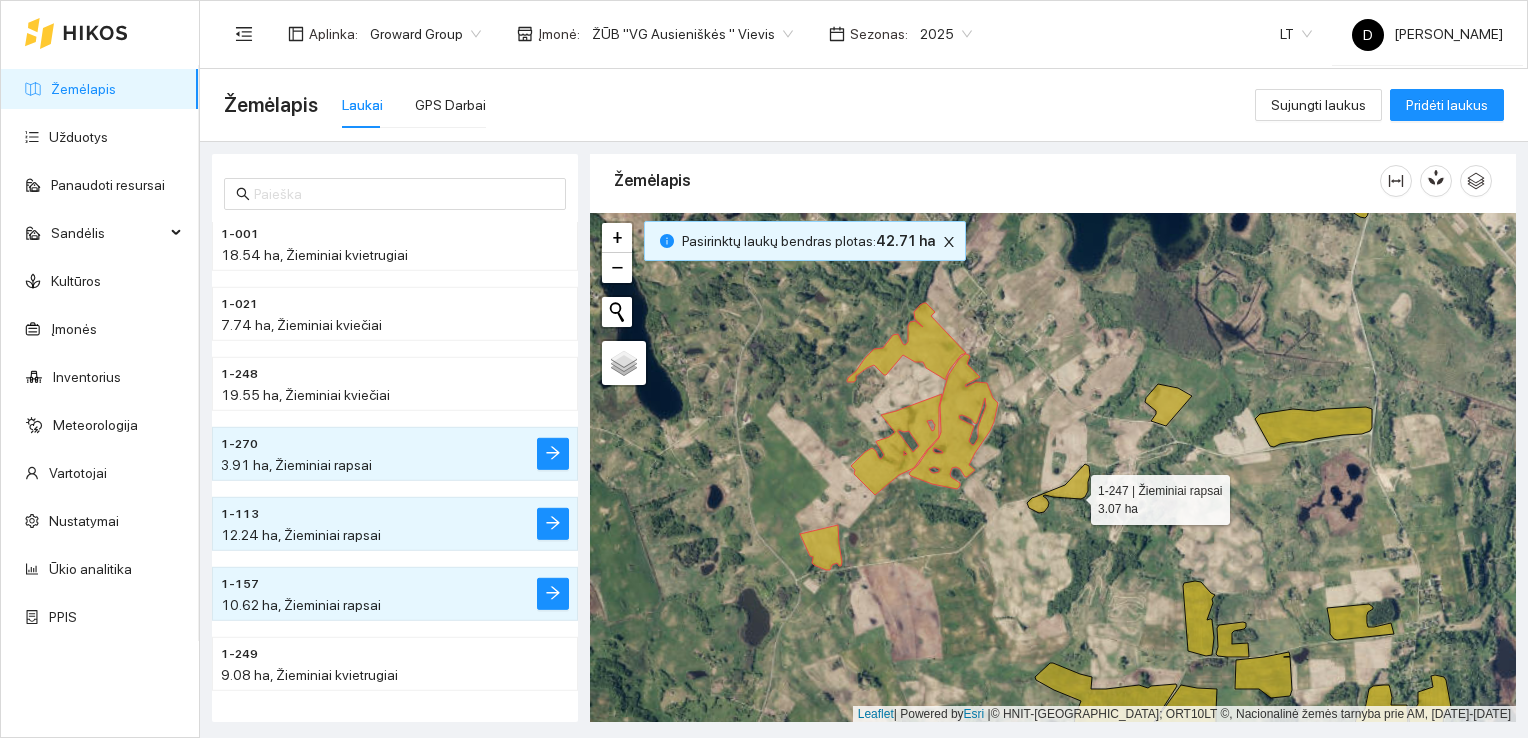 click 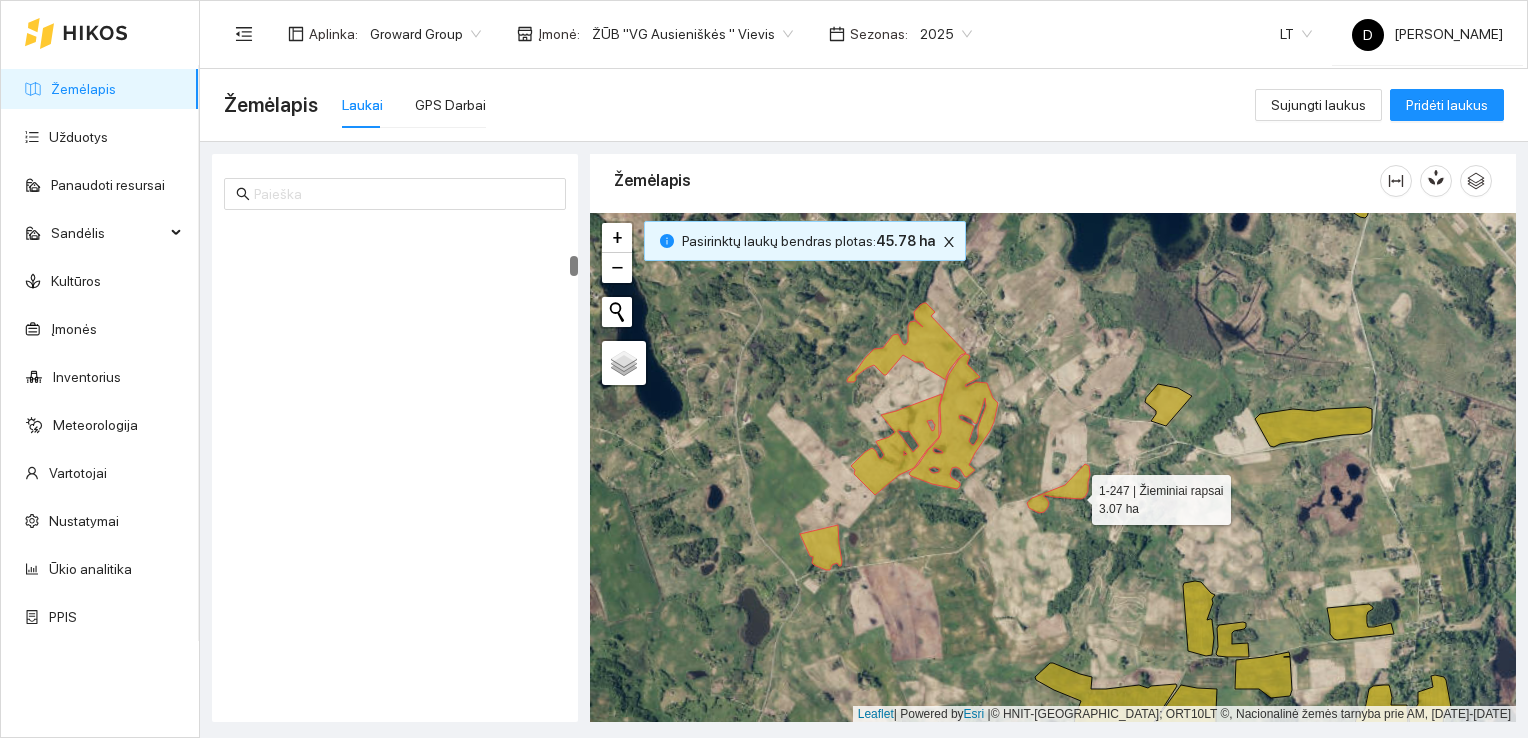 scroll, scrollTop: 839, scrollLeft: 0, axis: vertical 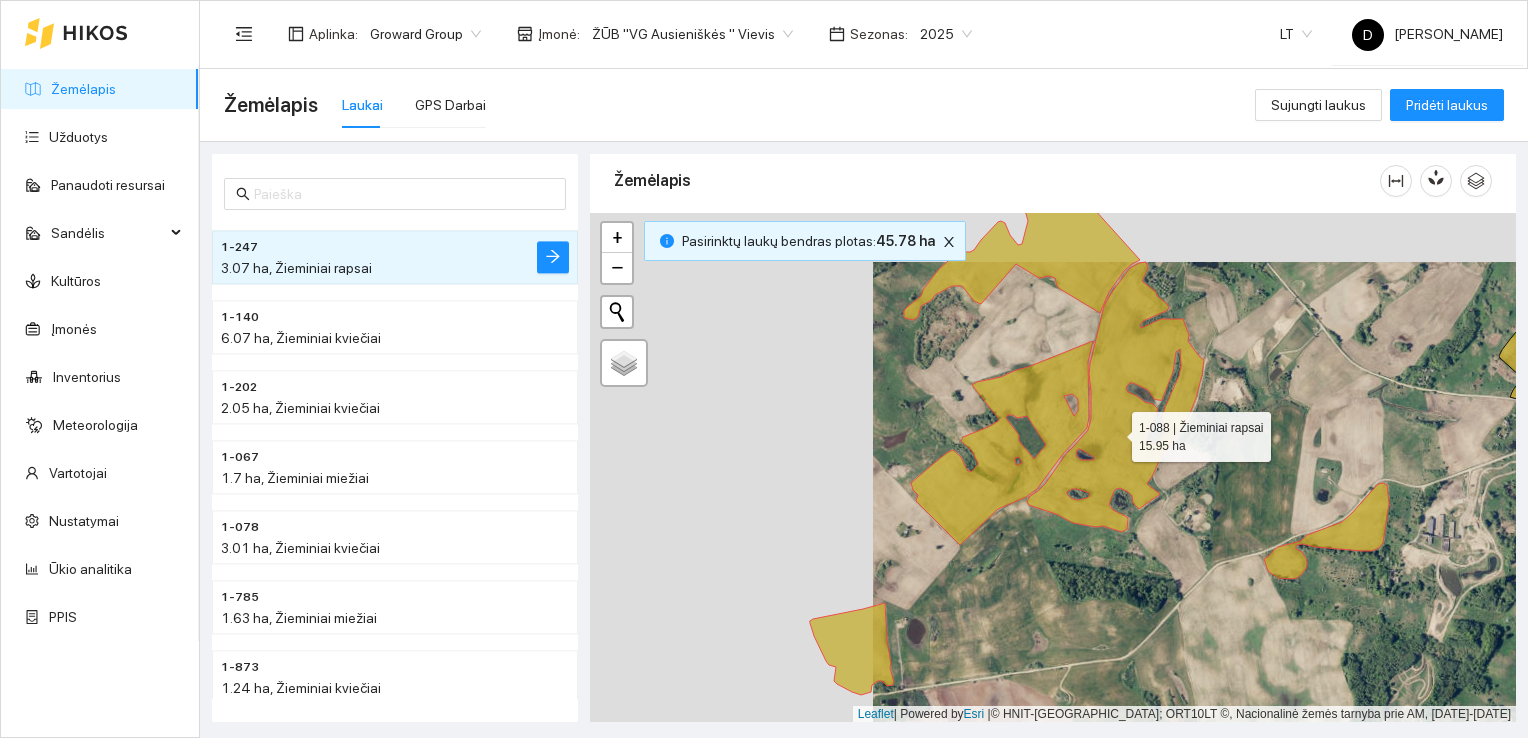 drag, startPoint x: 828, startPoint y: 380, endPoint x: 1117, endPoint y: 424, distance: 292.3303 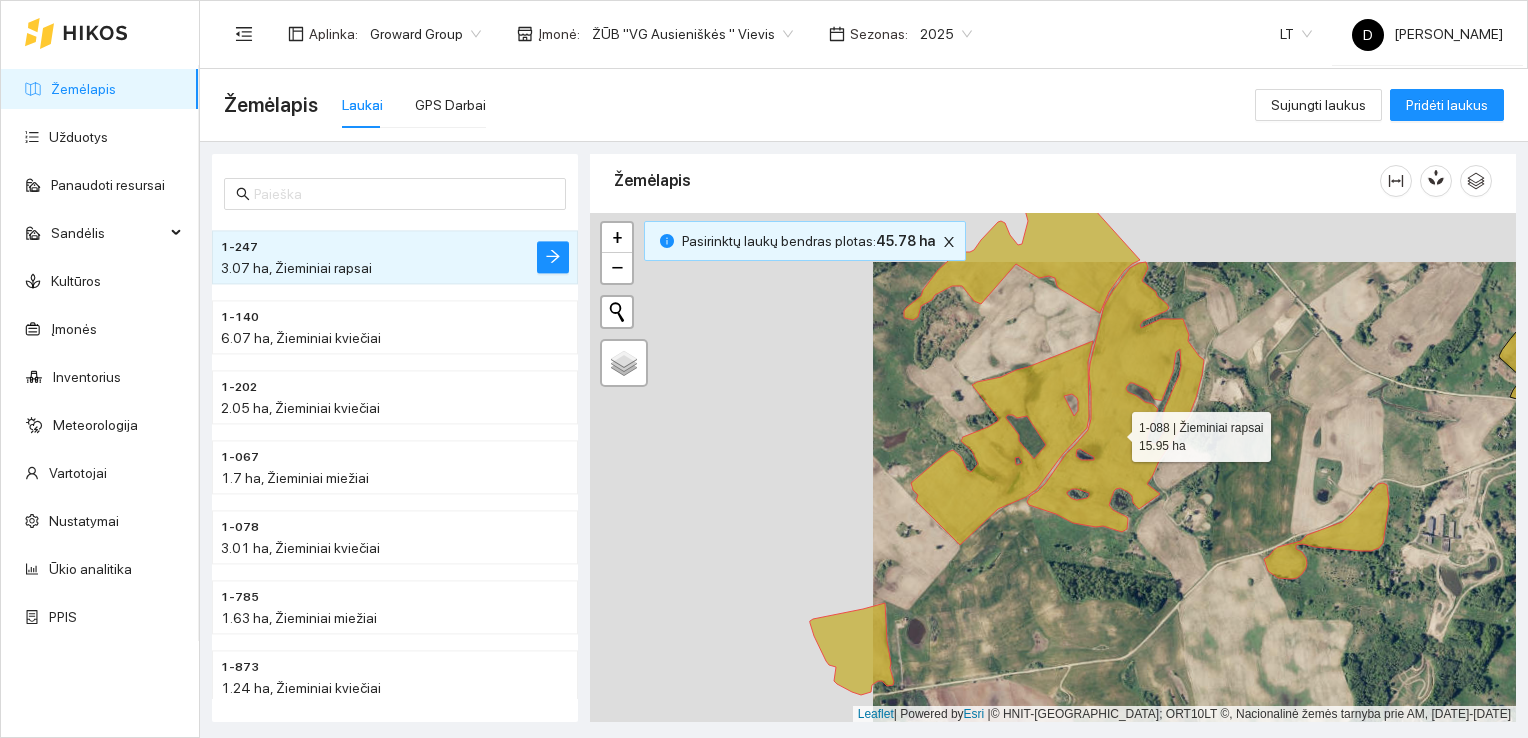 click 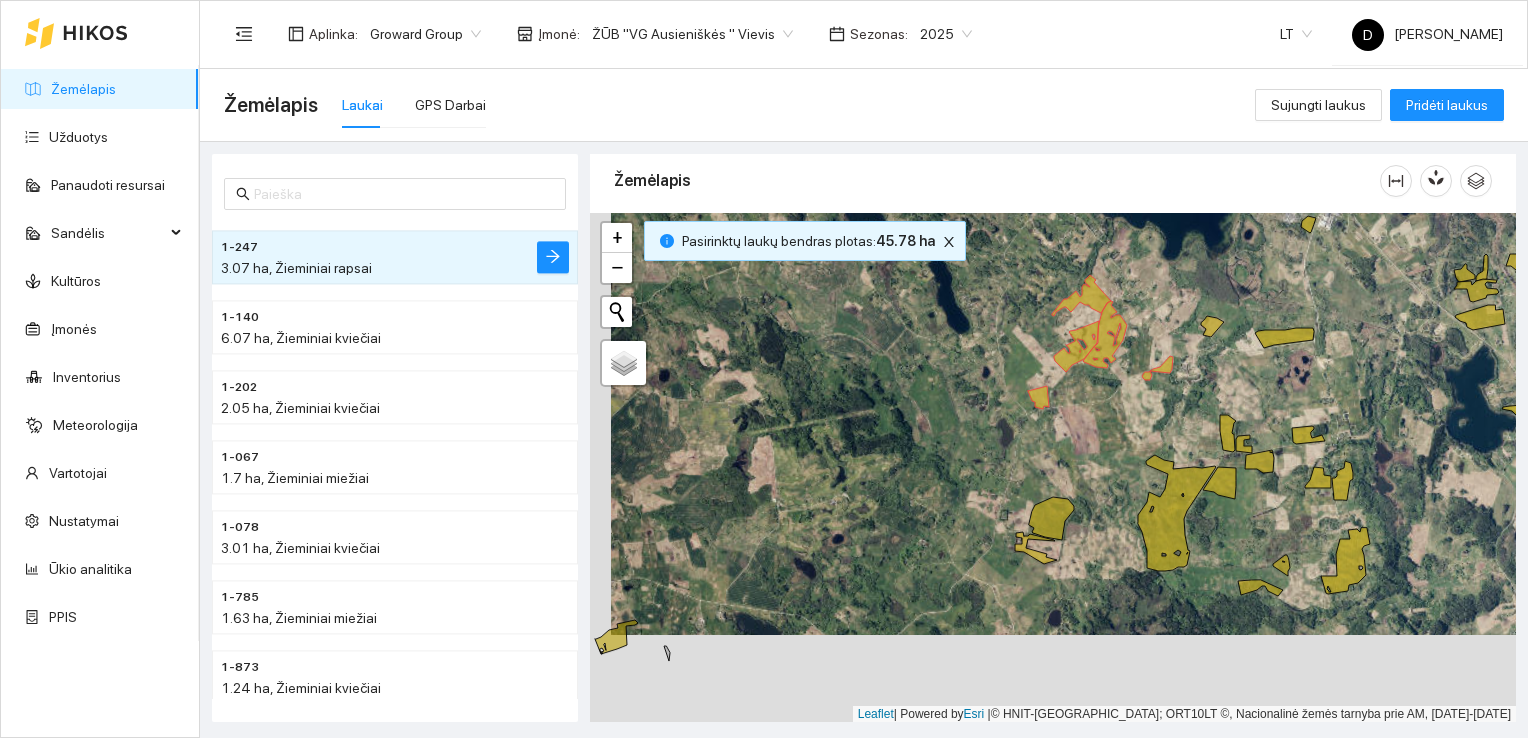 drag, startPoint x: 989, startPoint y: 617, endPoint x: 1022, endPoint y: 400, distance: 219.49487 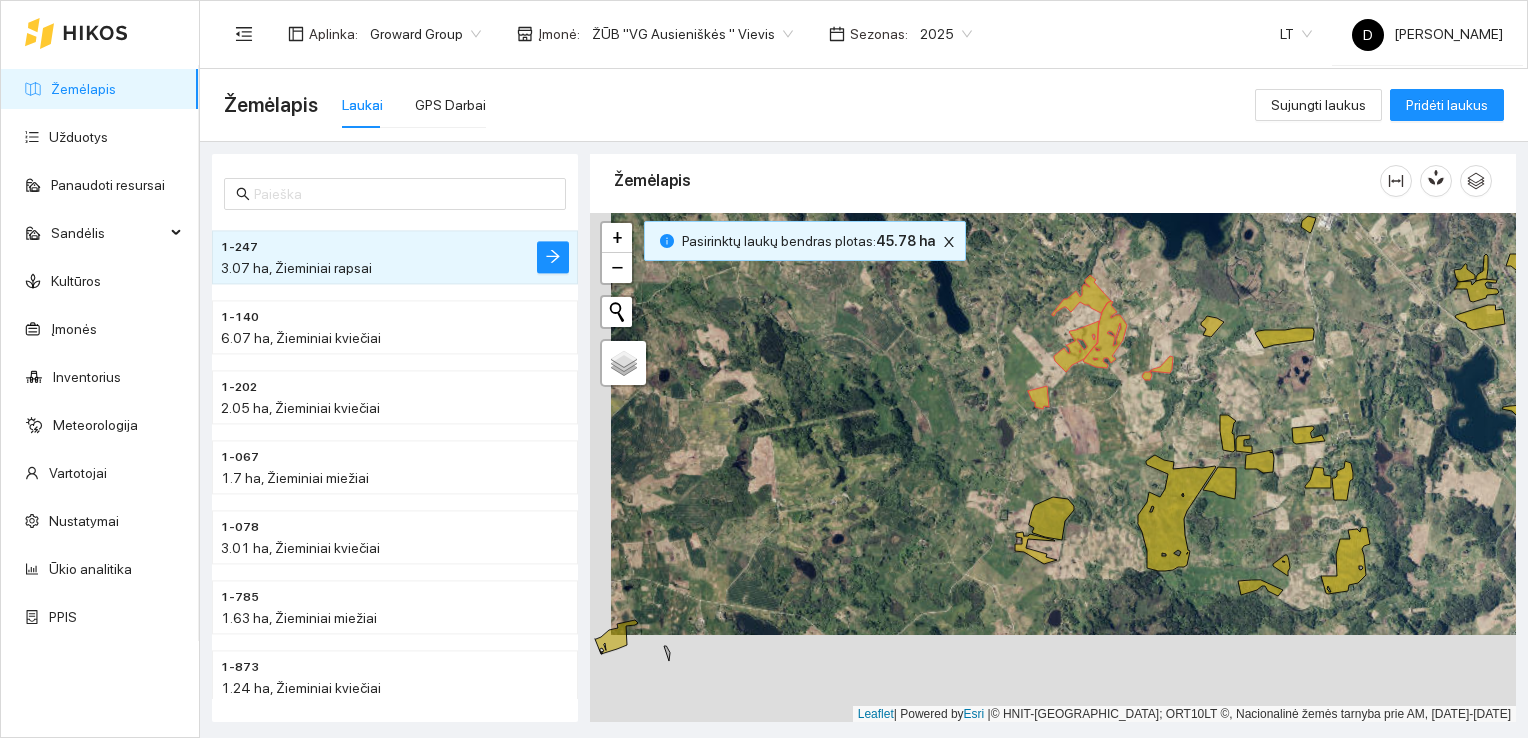 click at bounding box center [1053, 468] 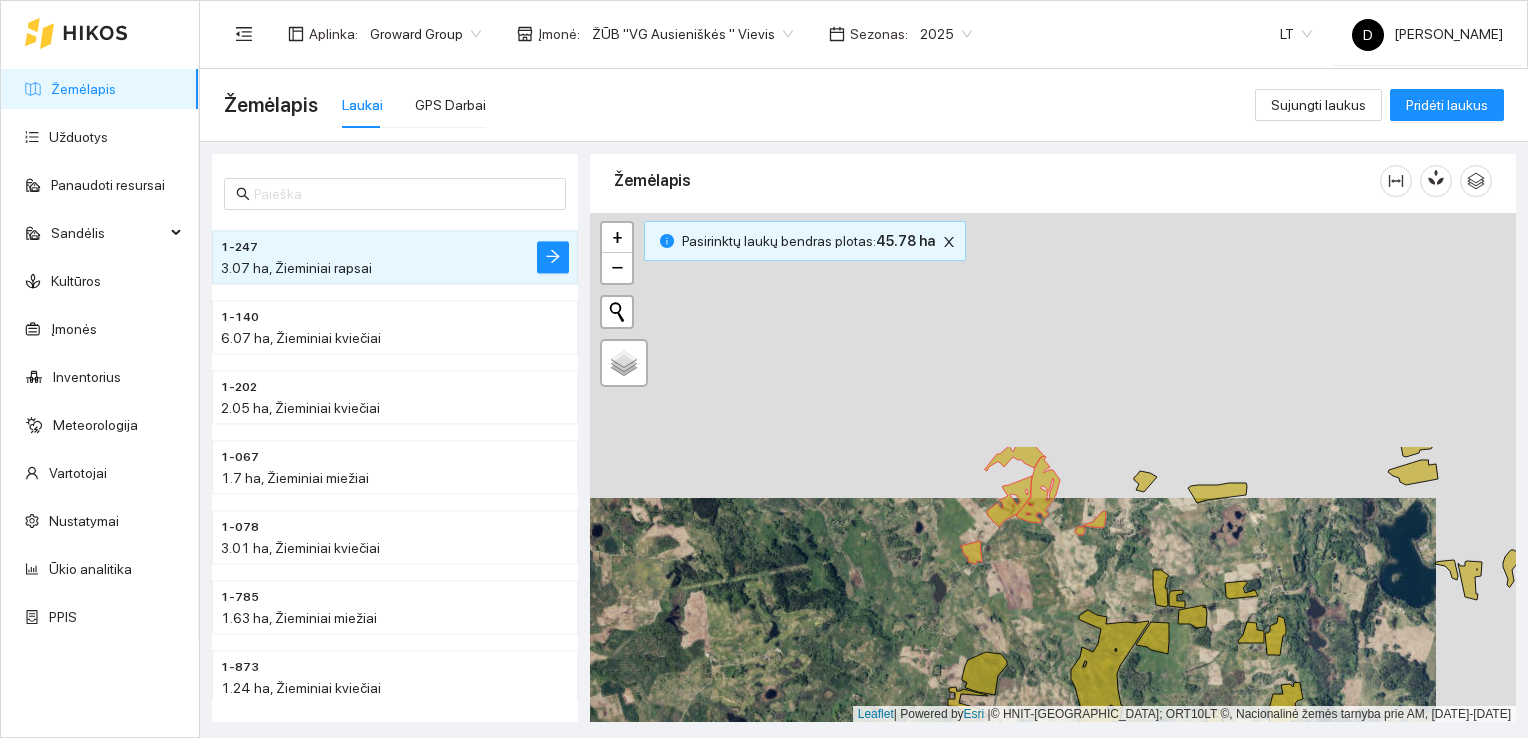 drag, startPoint x: 1060, startPoint y: 363, endPoint x: 980, endPoint y: 650, distance: 297.94128 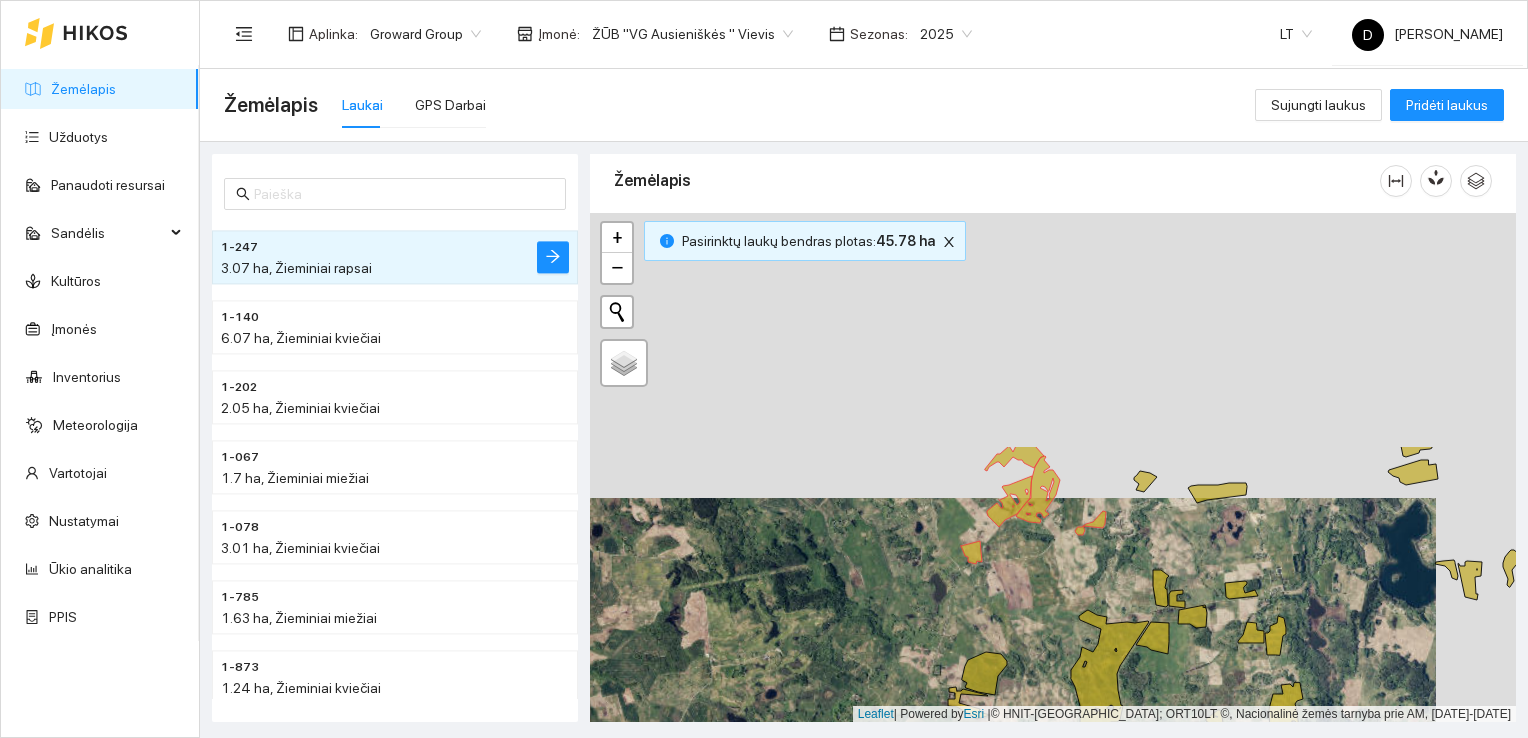 click at bounding box center (1053, 468) 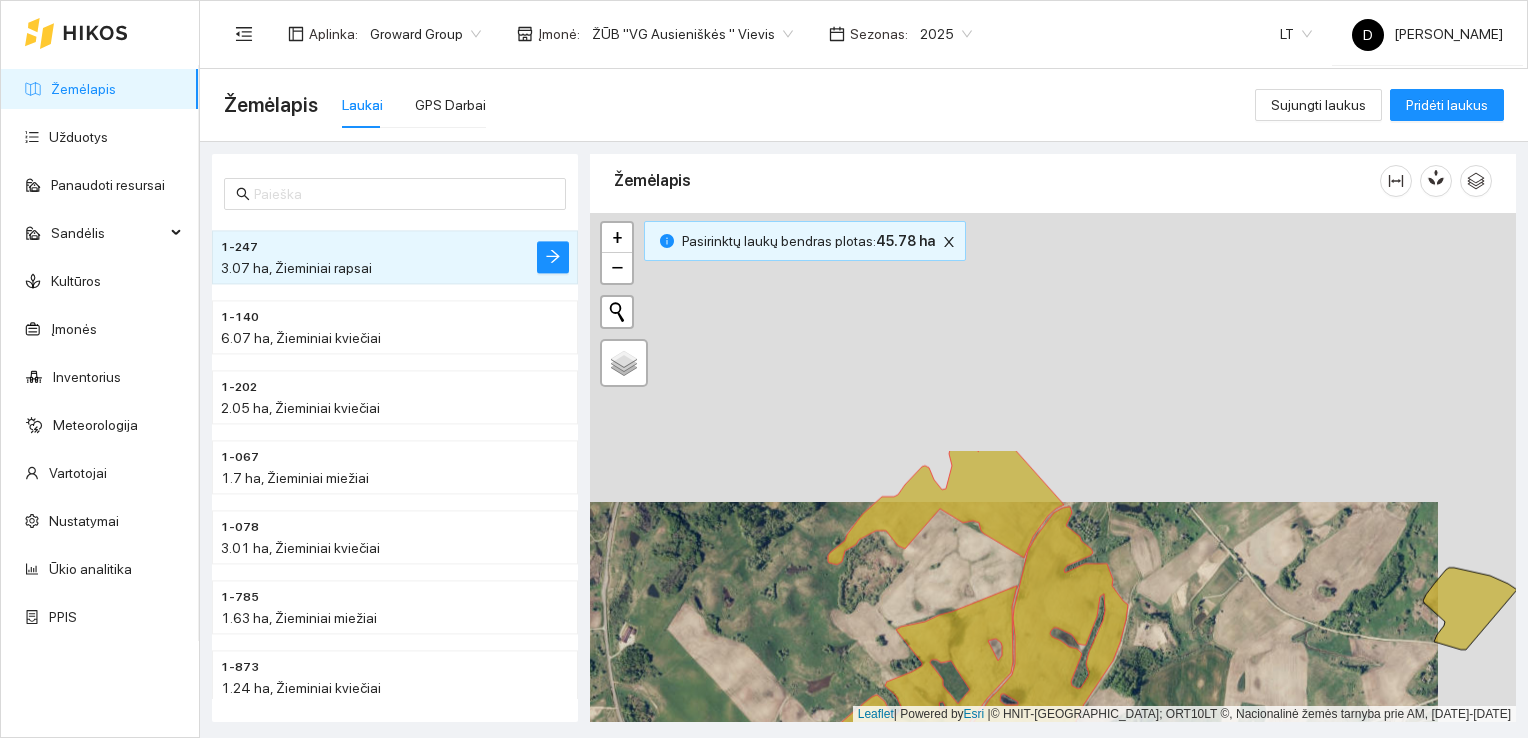drag, startPoint x: 1052, startPoint y: 345, endPoint x: 973, endPoint y: 634, distance: 299.60306 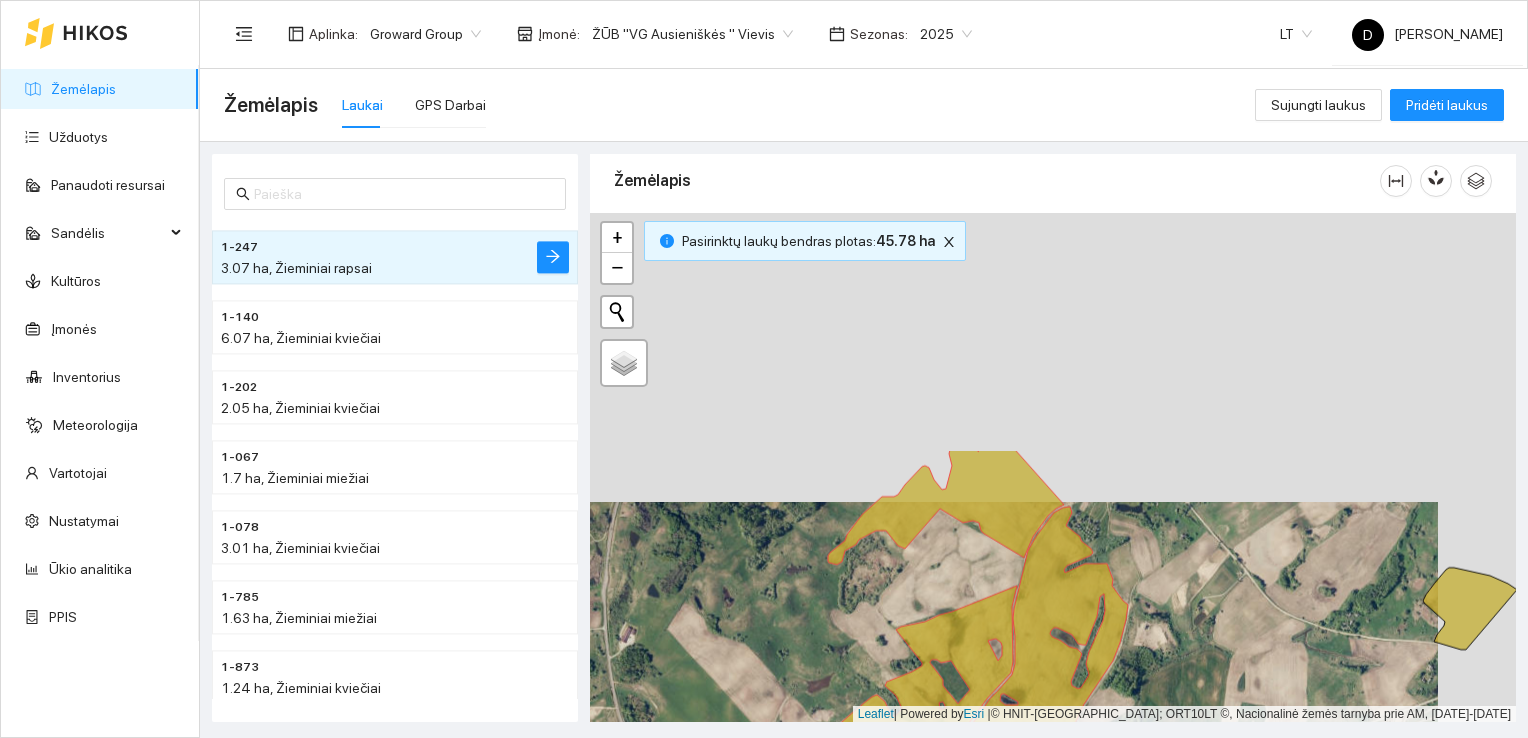 click 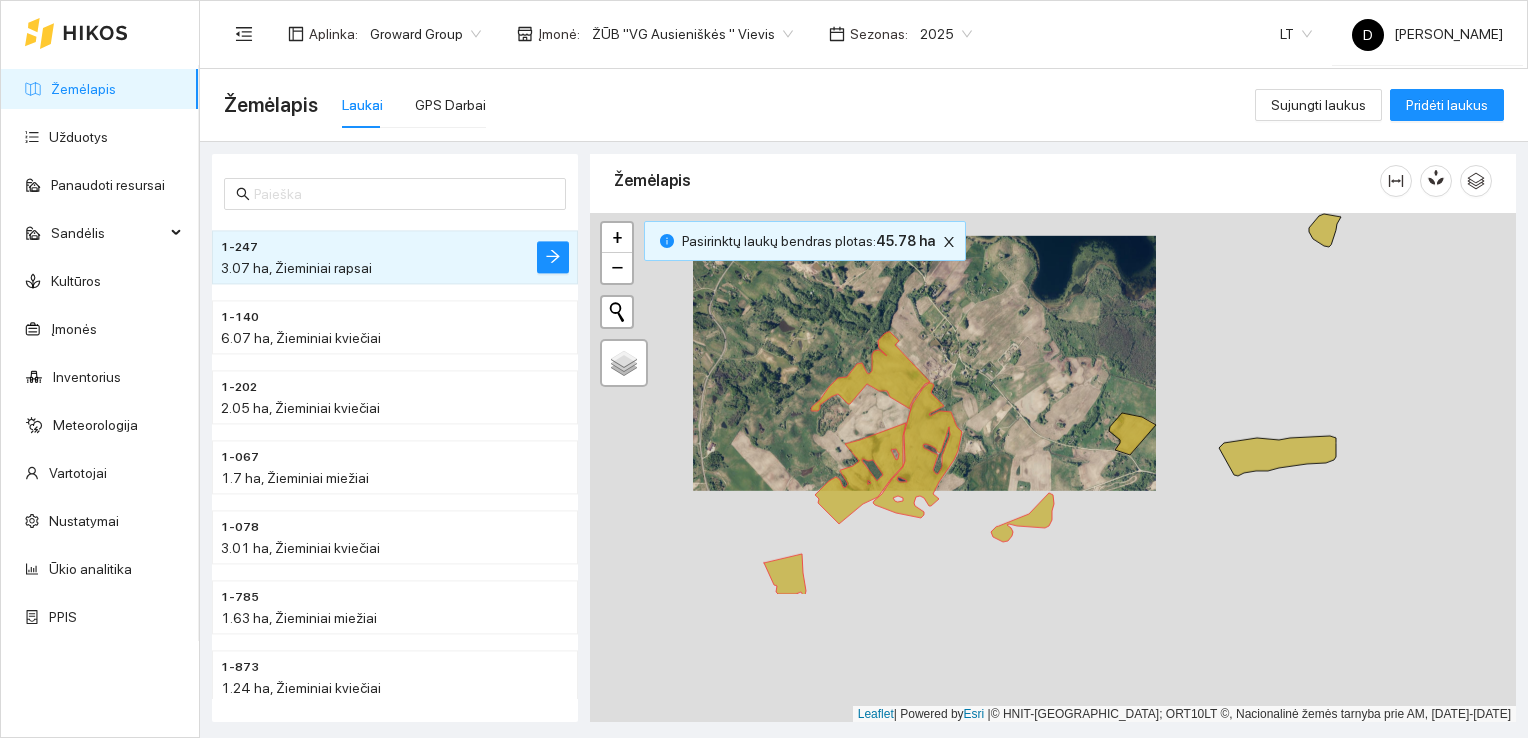 drag, startPoint x: 1069, startPoint y: 594, endPoint x: 987, endPoint y: 428, distance: 185.14859 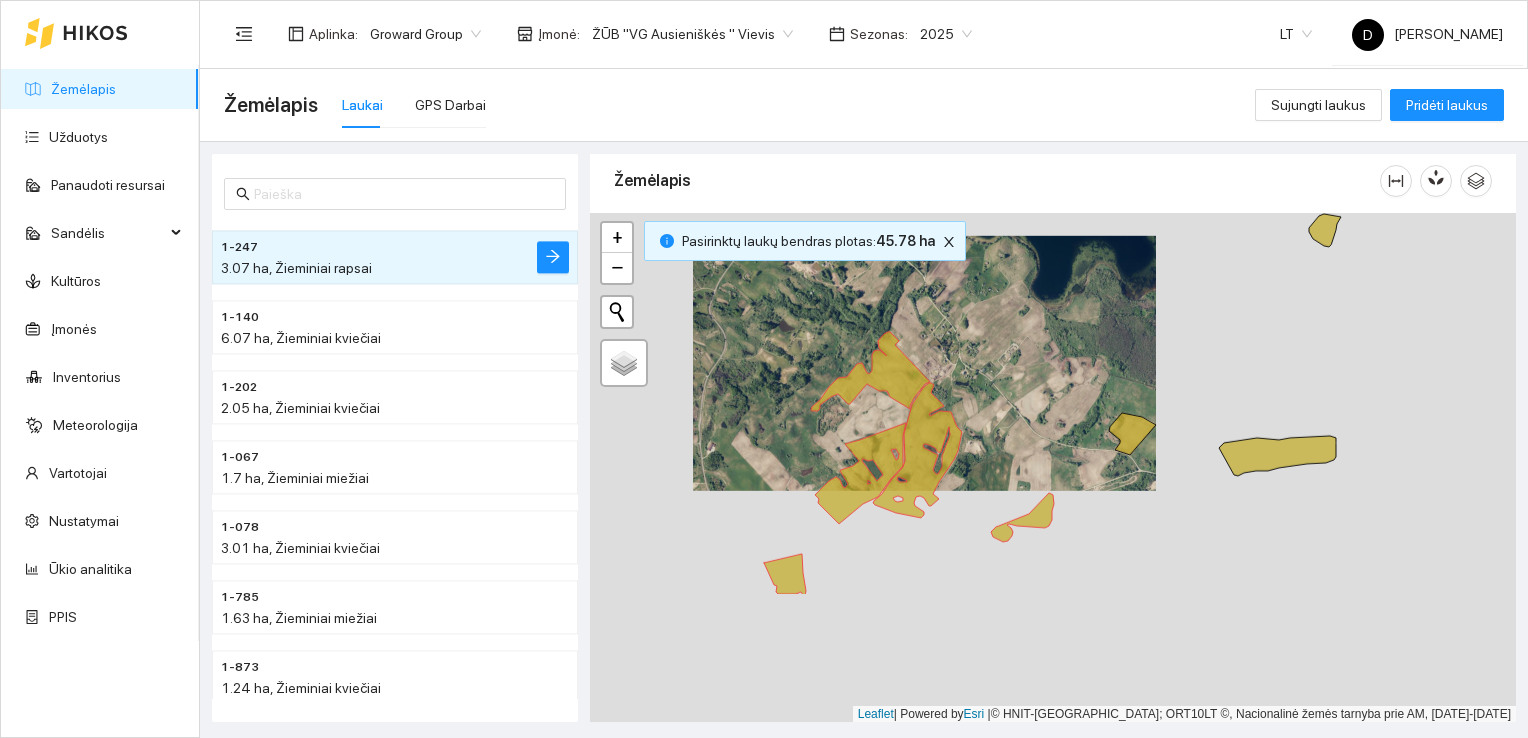 click at bounding box center (1053, 468) 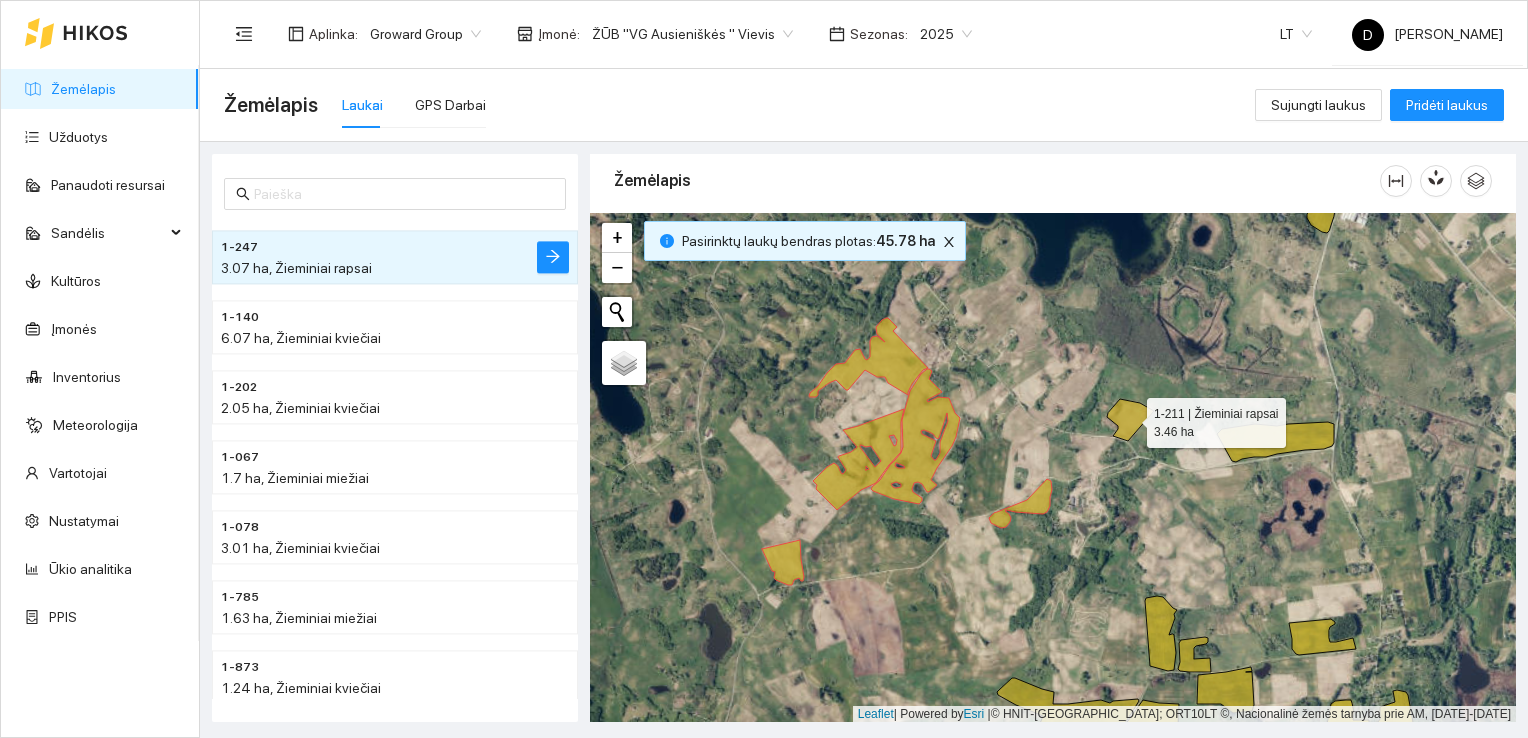 click 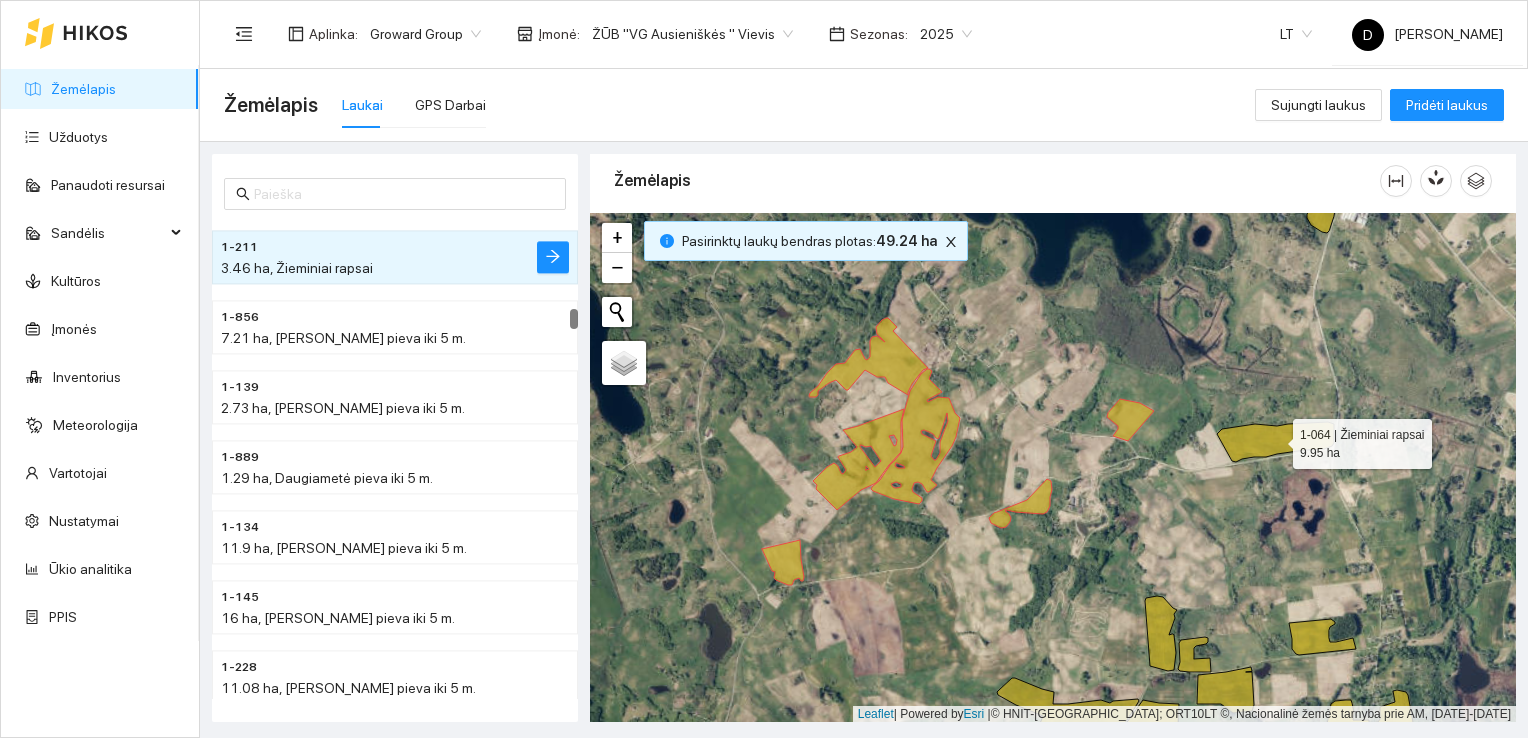 click 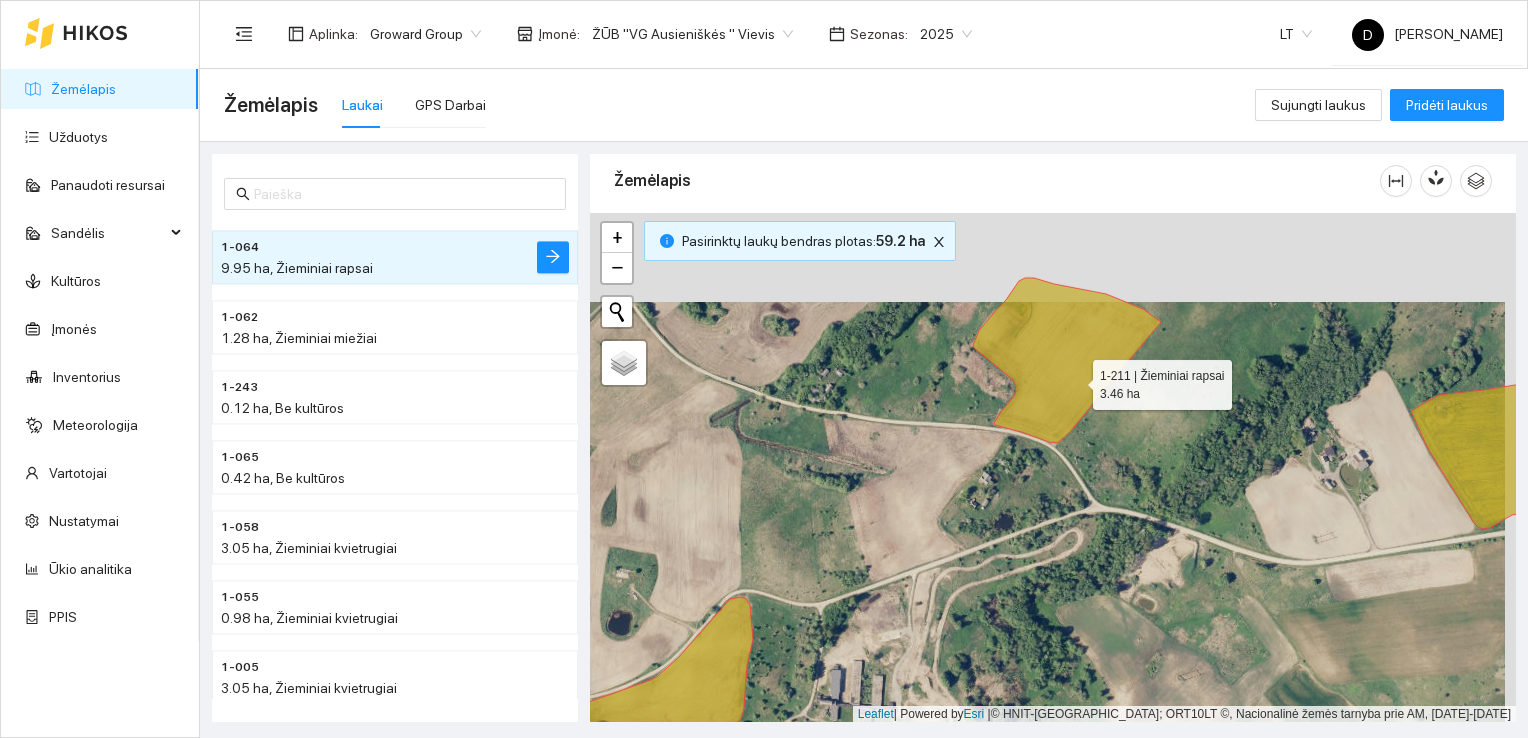 drag, startPoint x: 1086, startPoint y: 289, endPoint x: 1075, endPoint y: 378, distance: 89.6772 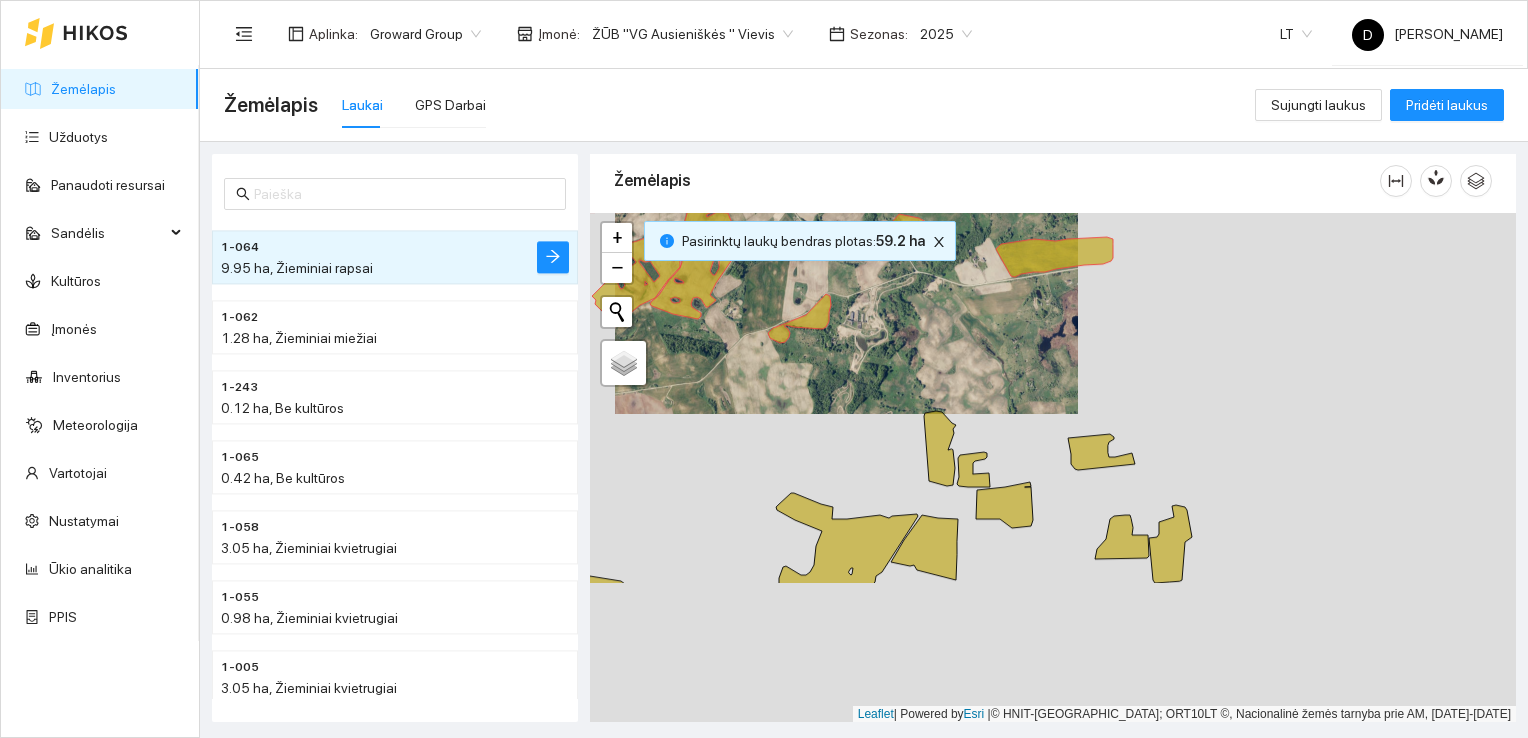 drag, startPoint x: 1135, startPoint y: 542, endPoint x: 869, endPoint y: 363, distance: 320.61972 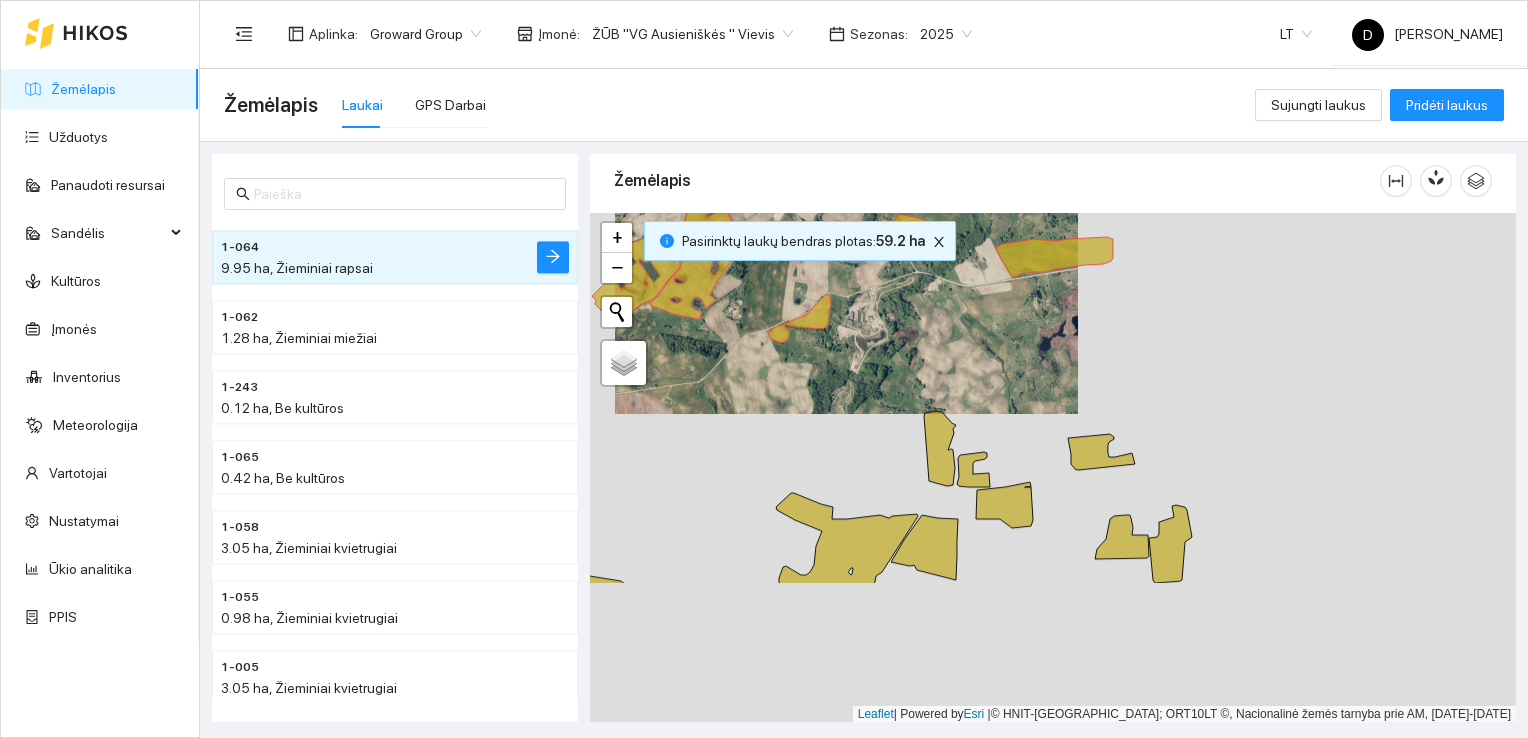 click at bounding box center [1053, 468] 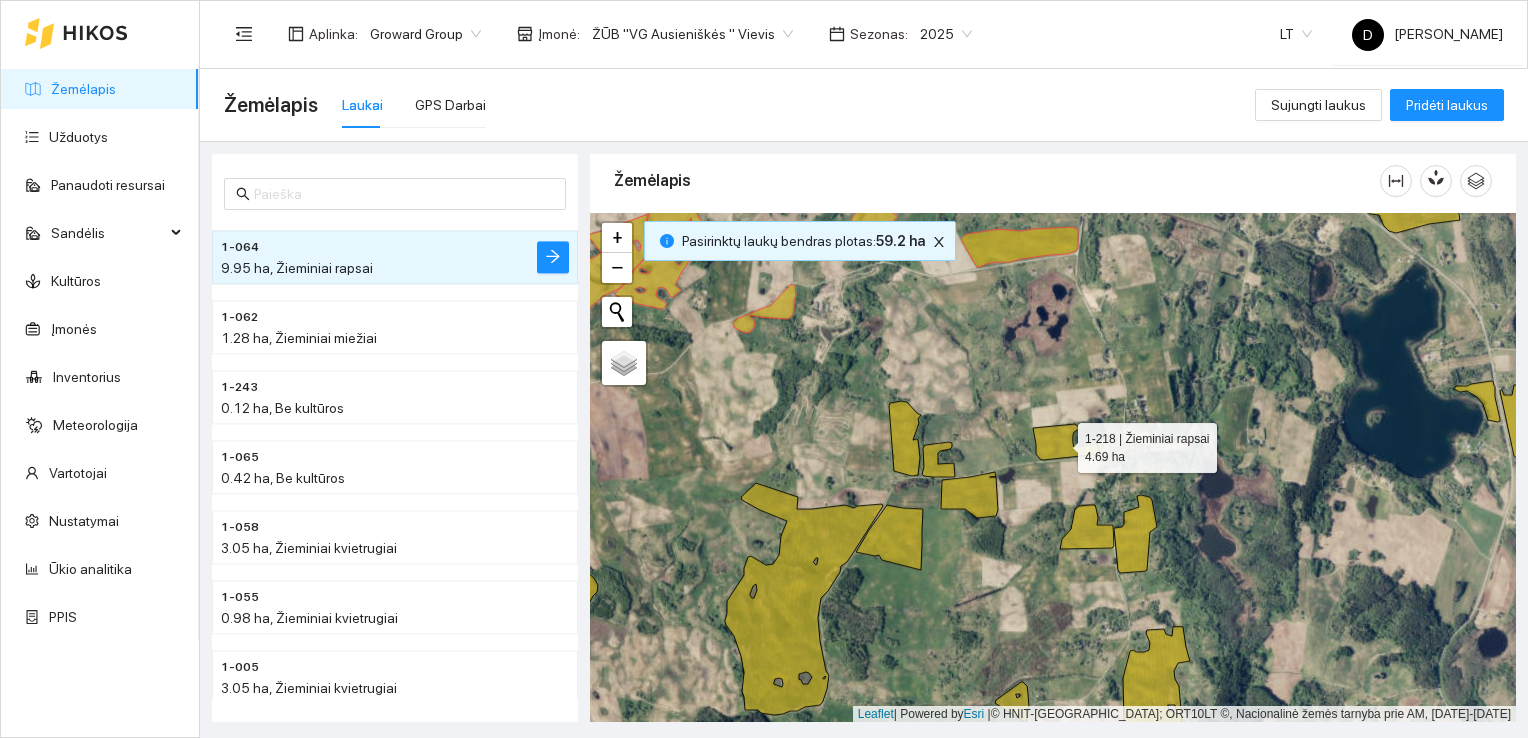 click 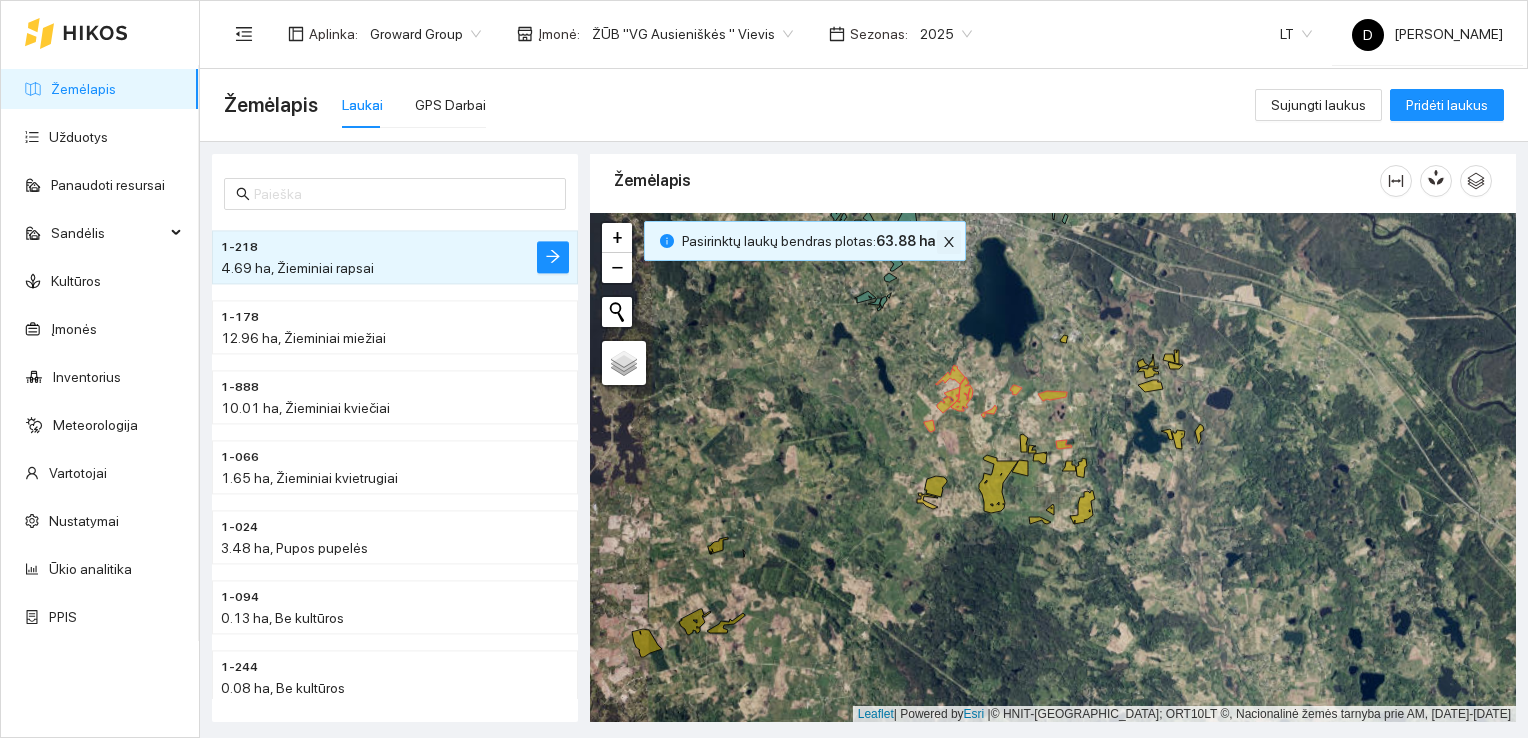 click 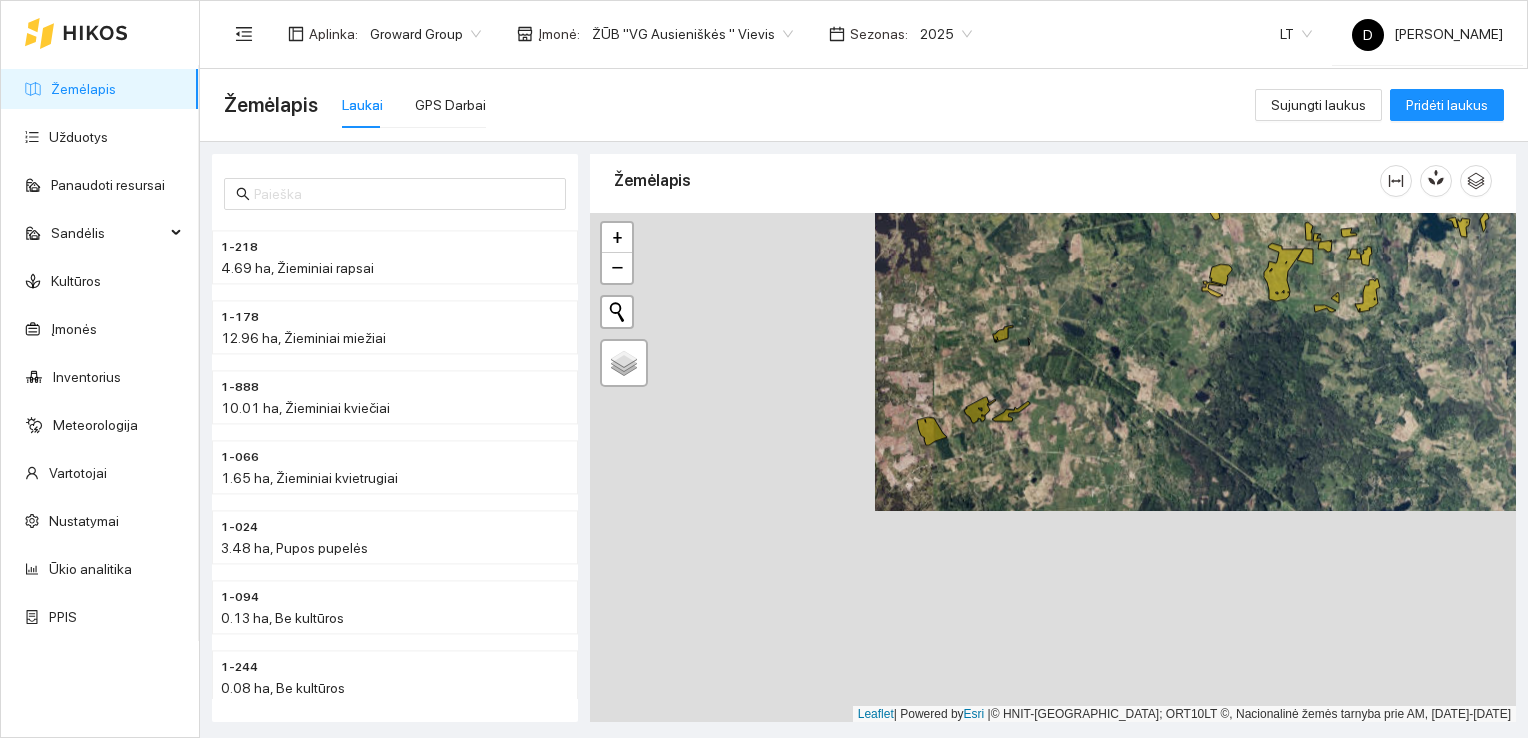 drag, startPoint x: 828, startPoint y: 586, endPoint x: 1113, endPoint y: 374, distance: 355.20276 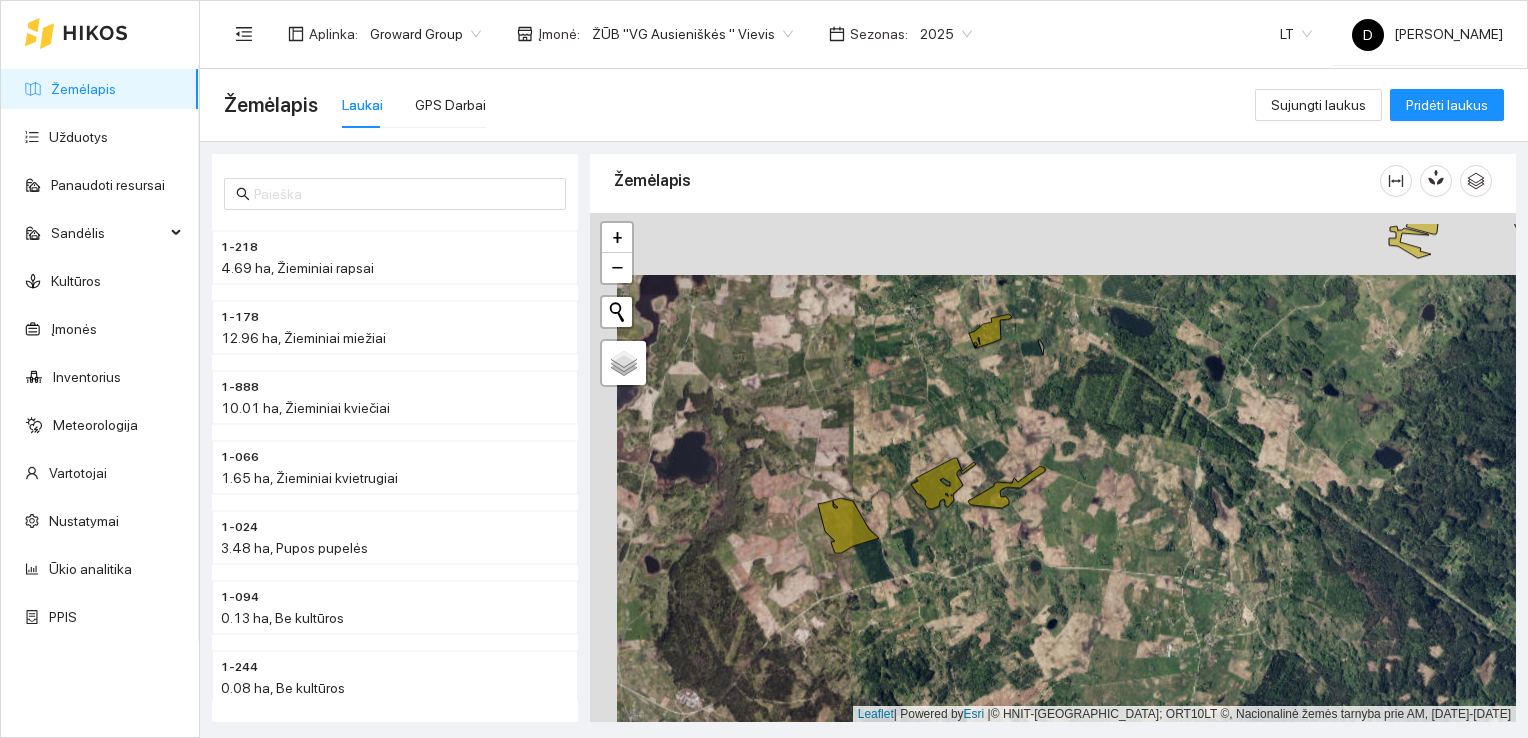 drag, startPoint x: 984, startPoint y: 349, endPoint x: 1011, endPoint y: 411, distance: 67.62396 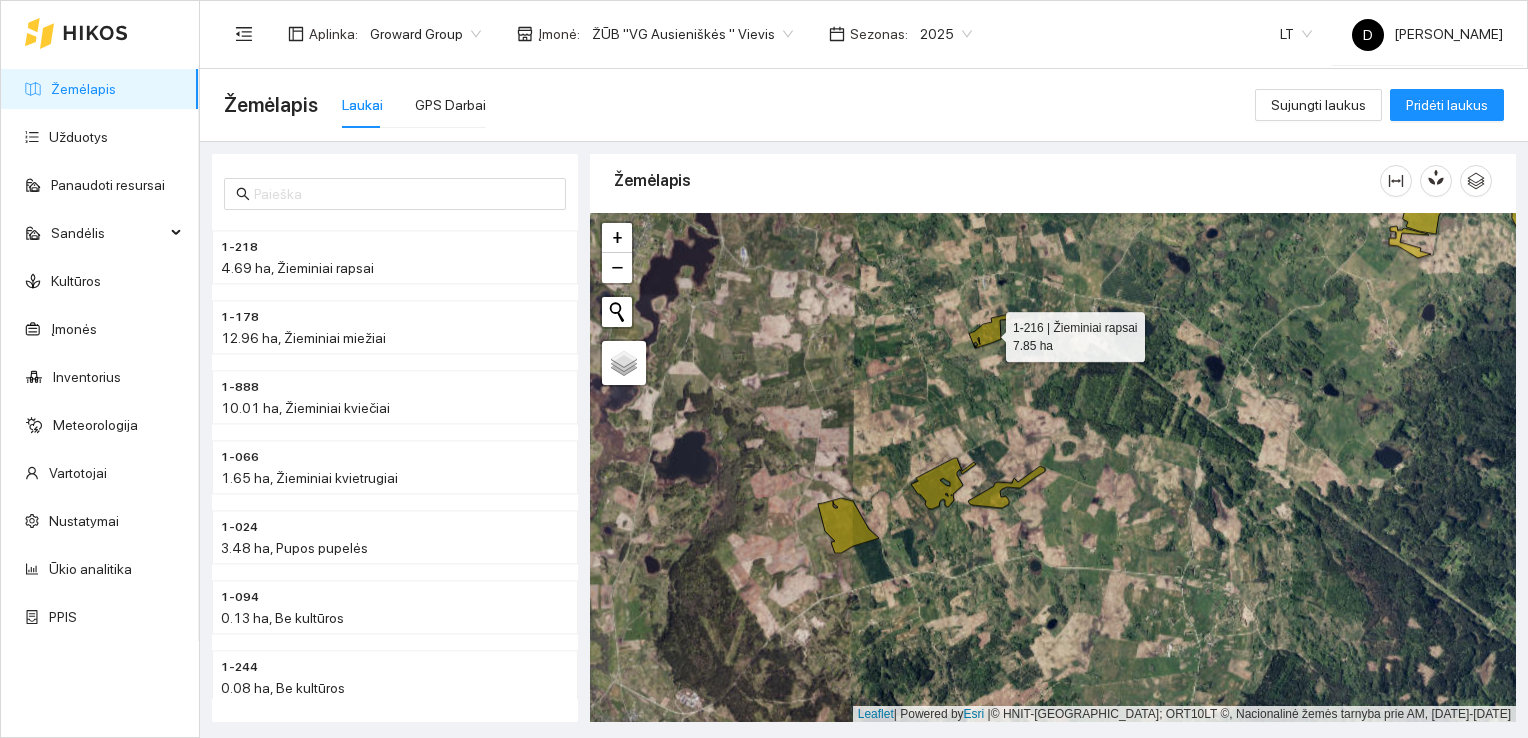 click 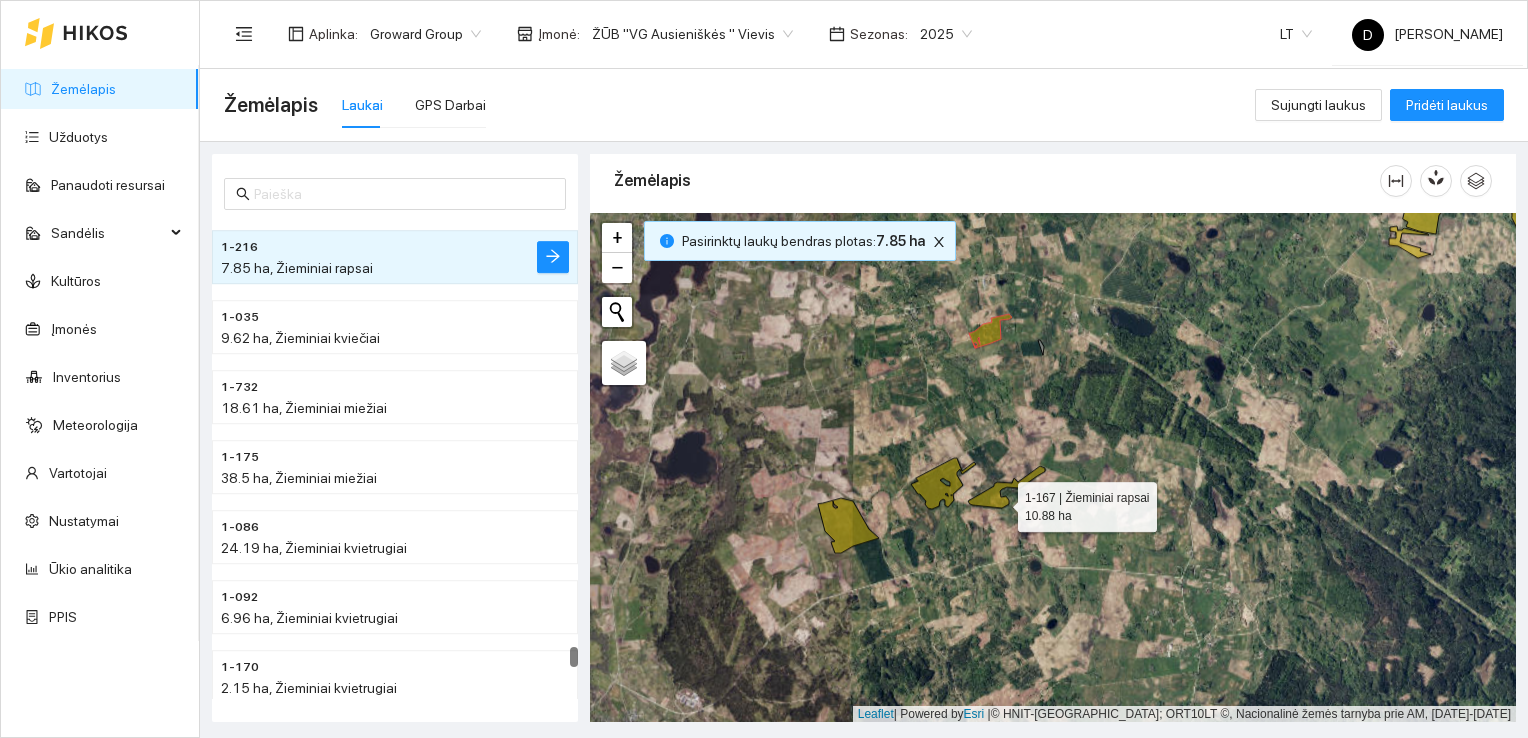 click 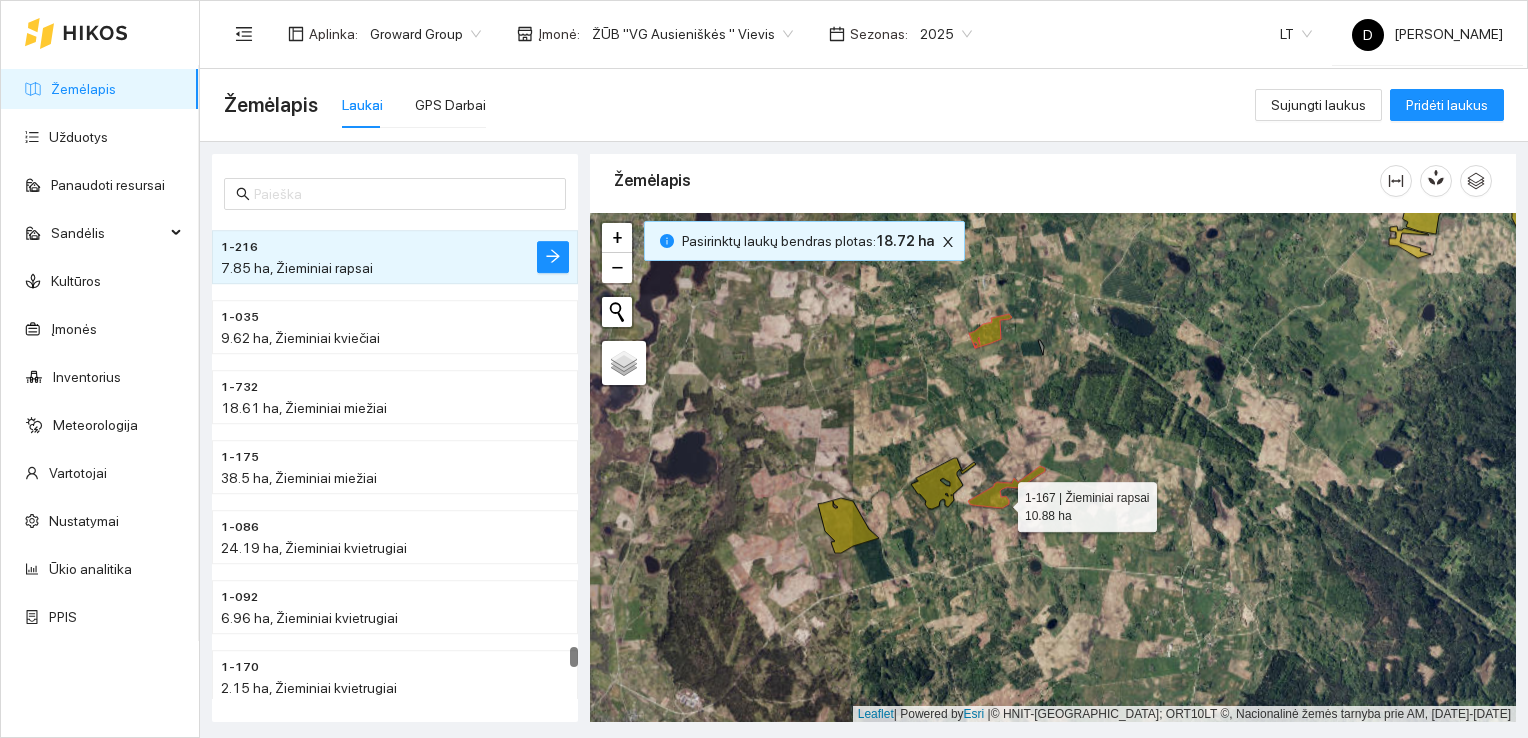 scroll, scrollTop: 1888, scrollLeft: 0, axis: vertical 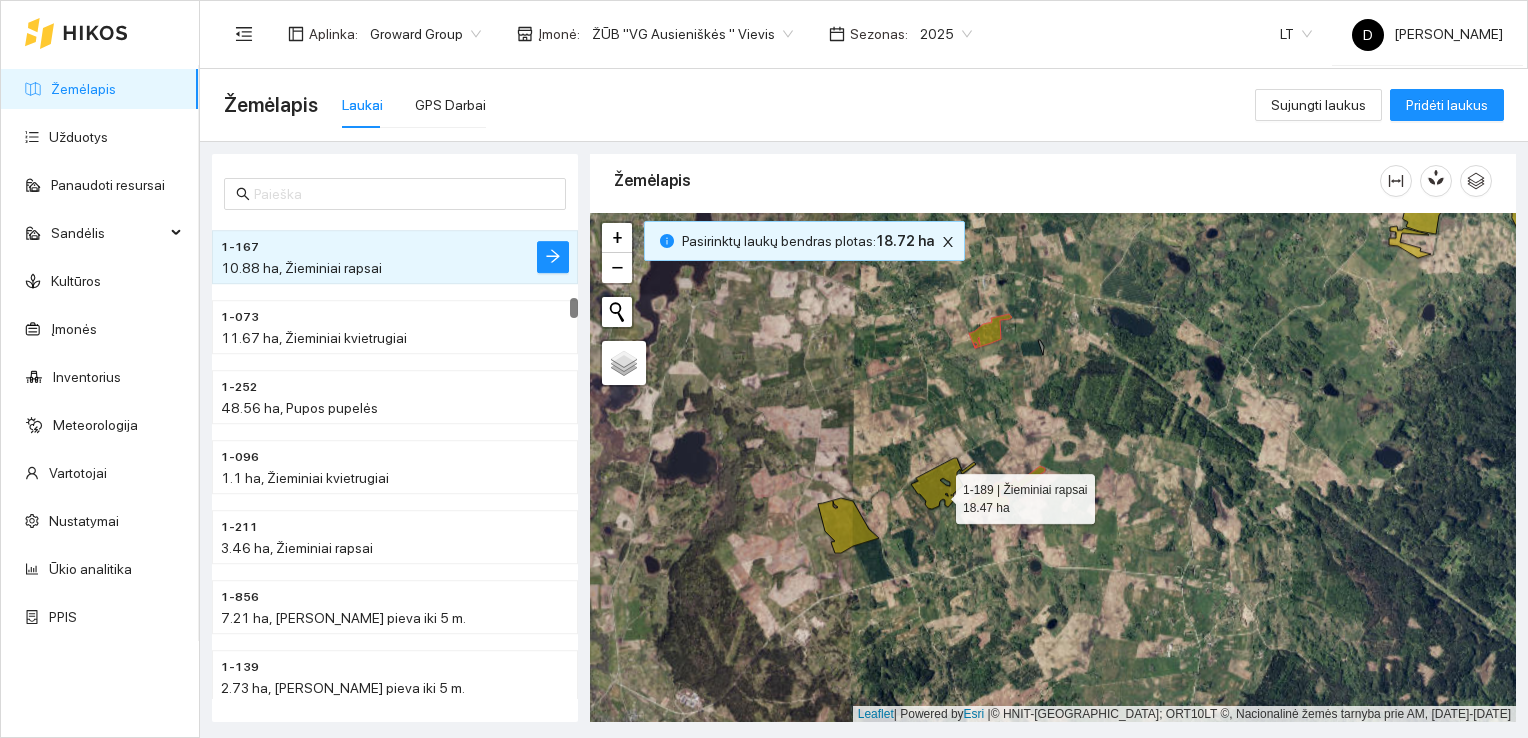 click 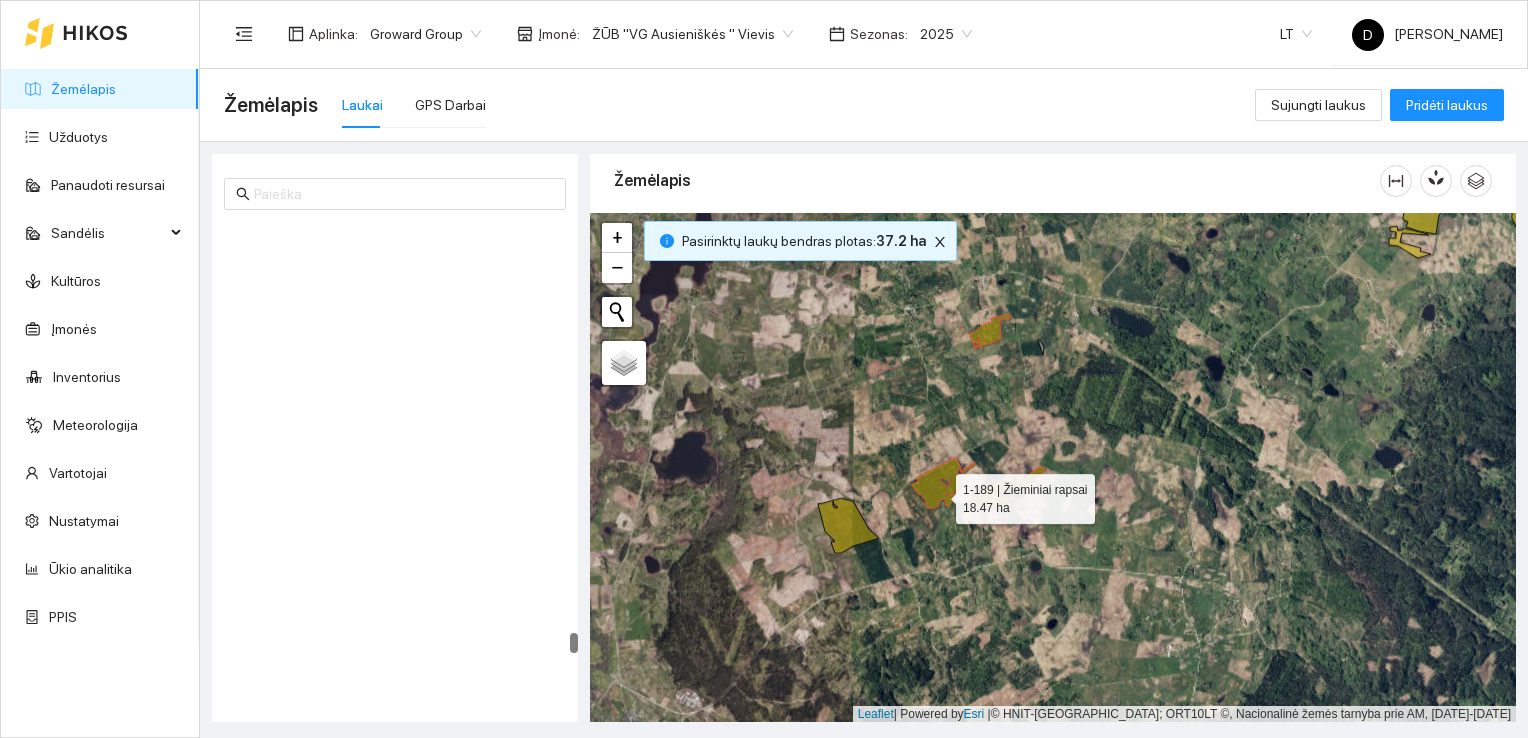 scroll, scrollTop: 10202, scrollLeft: 0, axis: vertical 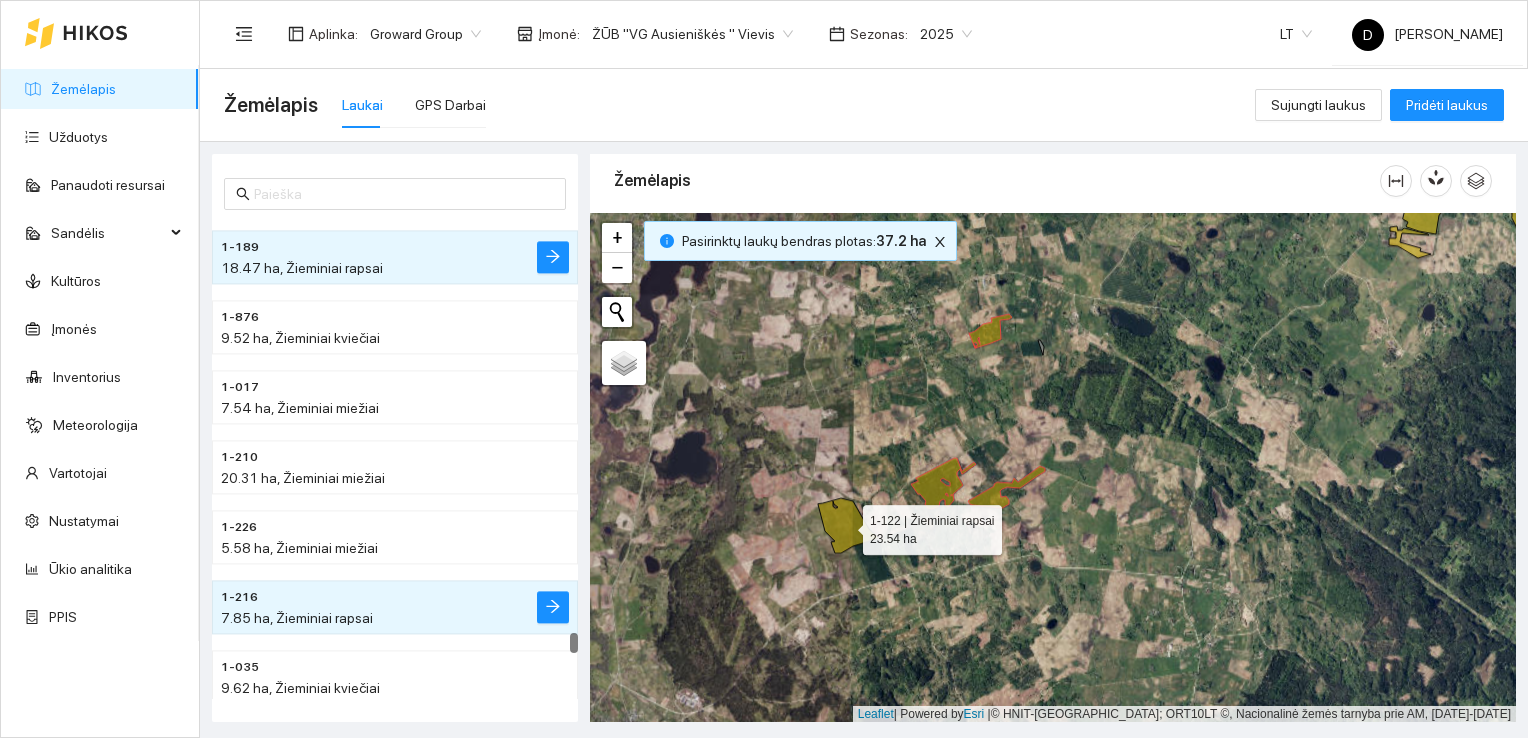 click 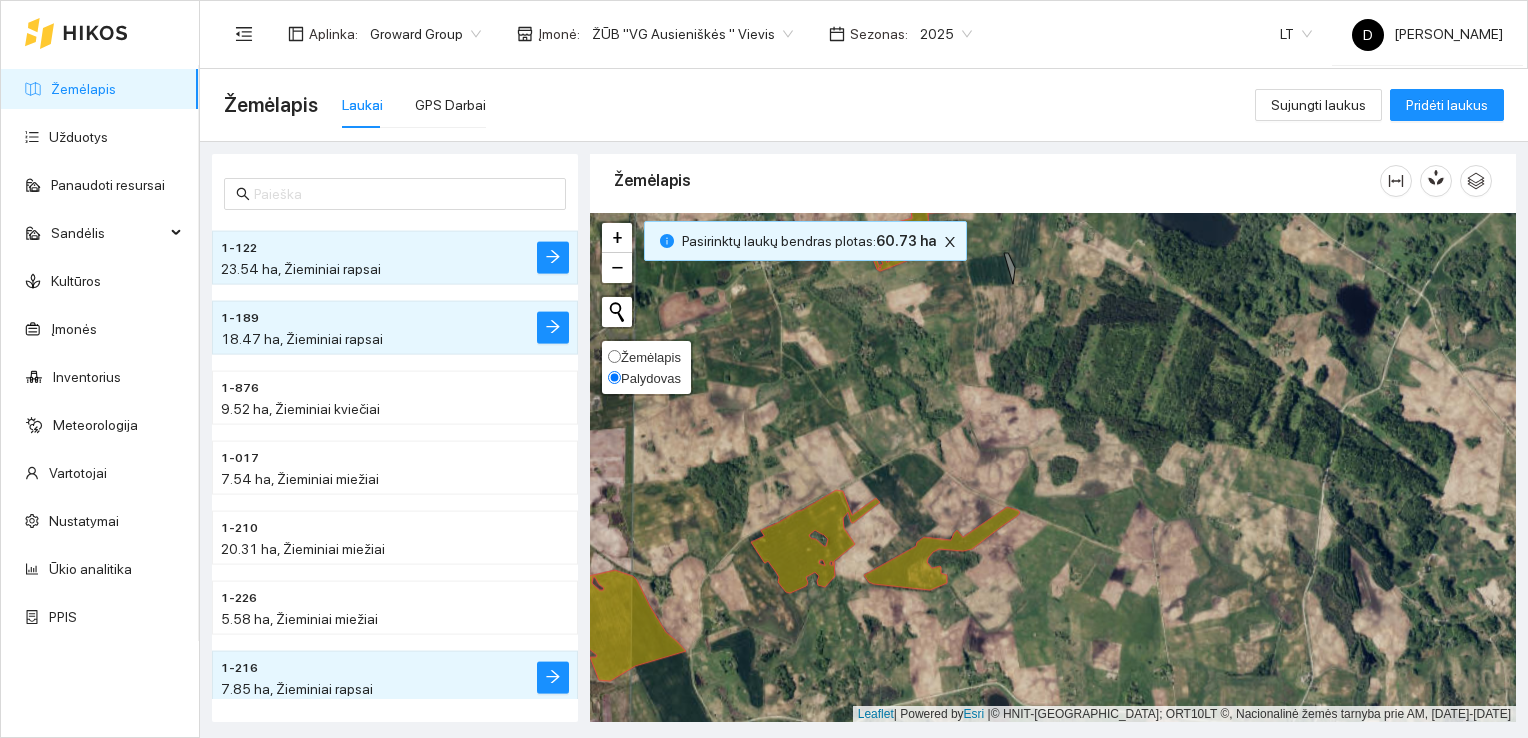 click on "Palydovas" at bounding box center [651, 378] 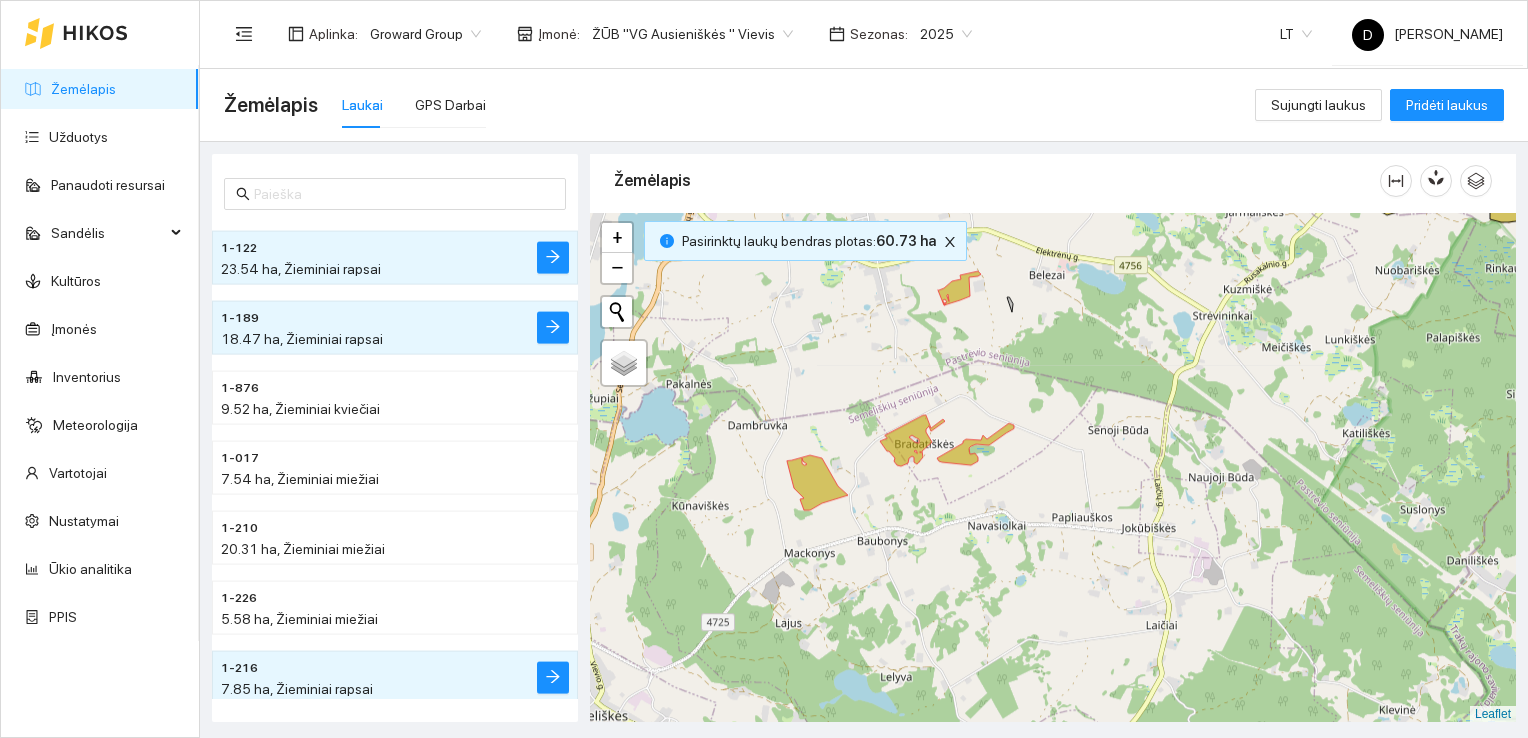 drag, startPoint x: 710, startPoint y: 452, endPoint x: 860, endPoint y: 396, distance: 160.11246 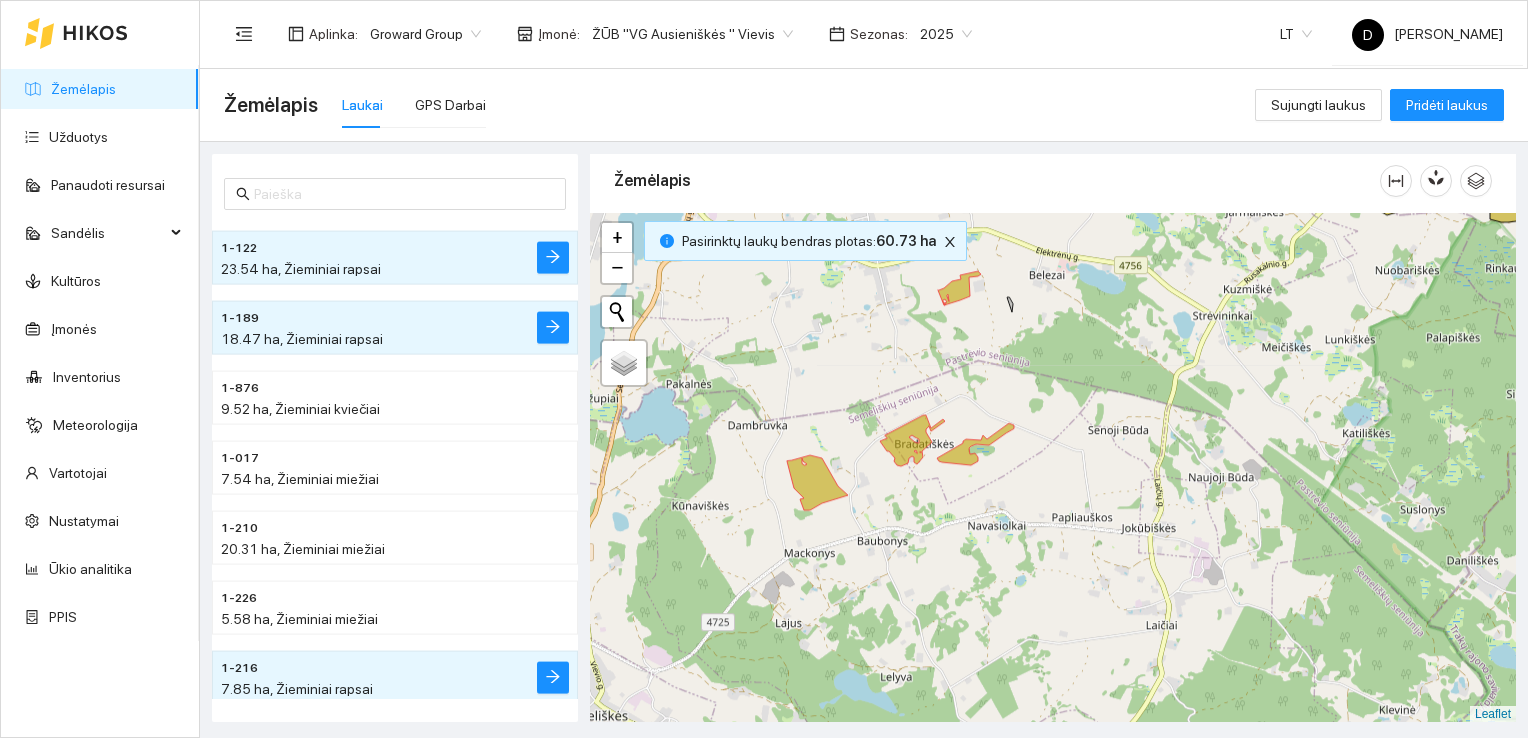 click at bounding box center (1053, 468) 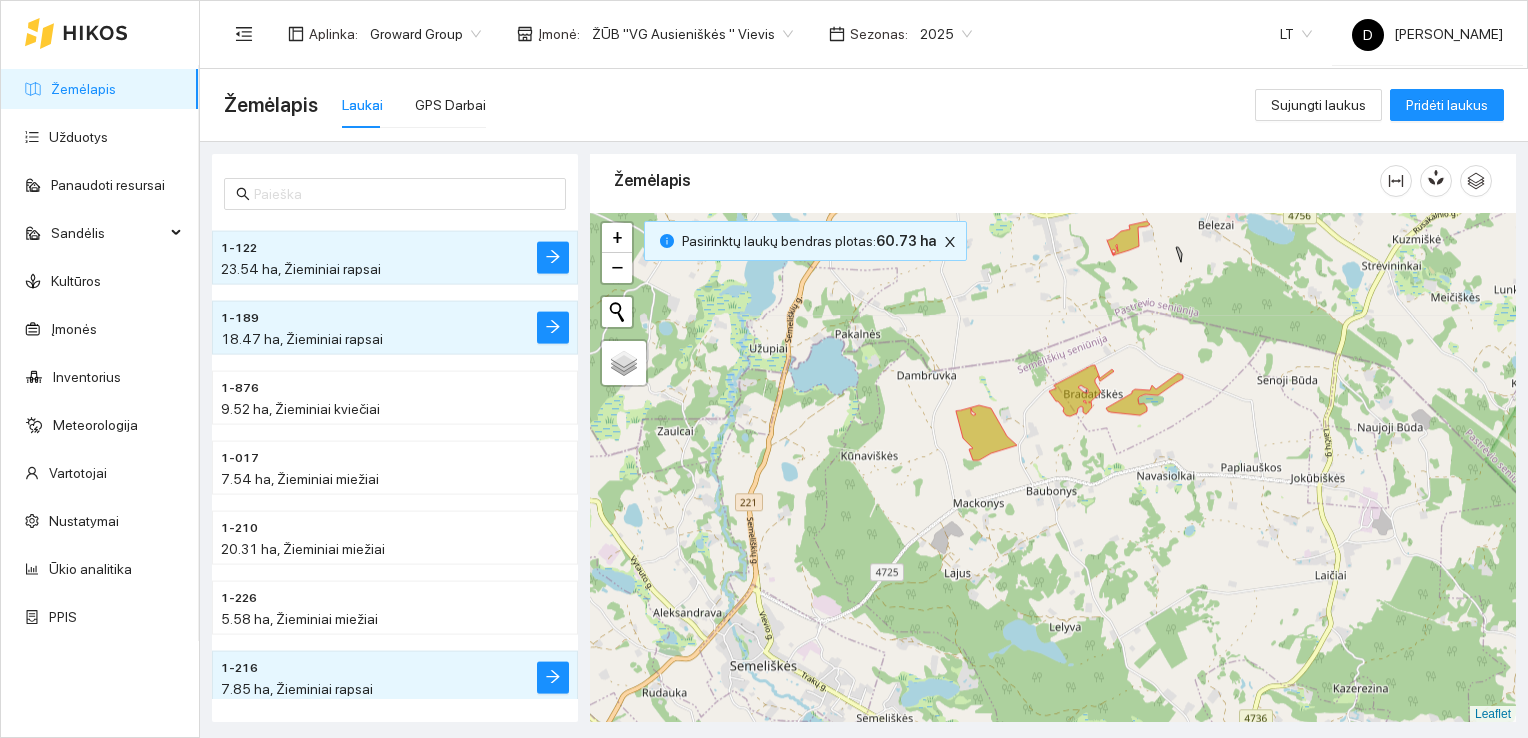 drag, startPoint x: 864, startPoint y: 413, endPoint x: 1033, endPoint y: 363, distance: 176.24132 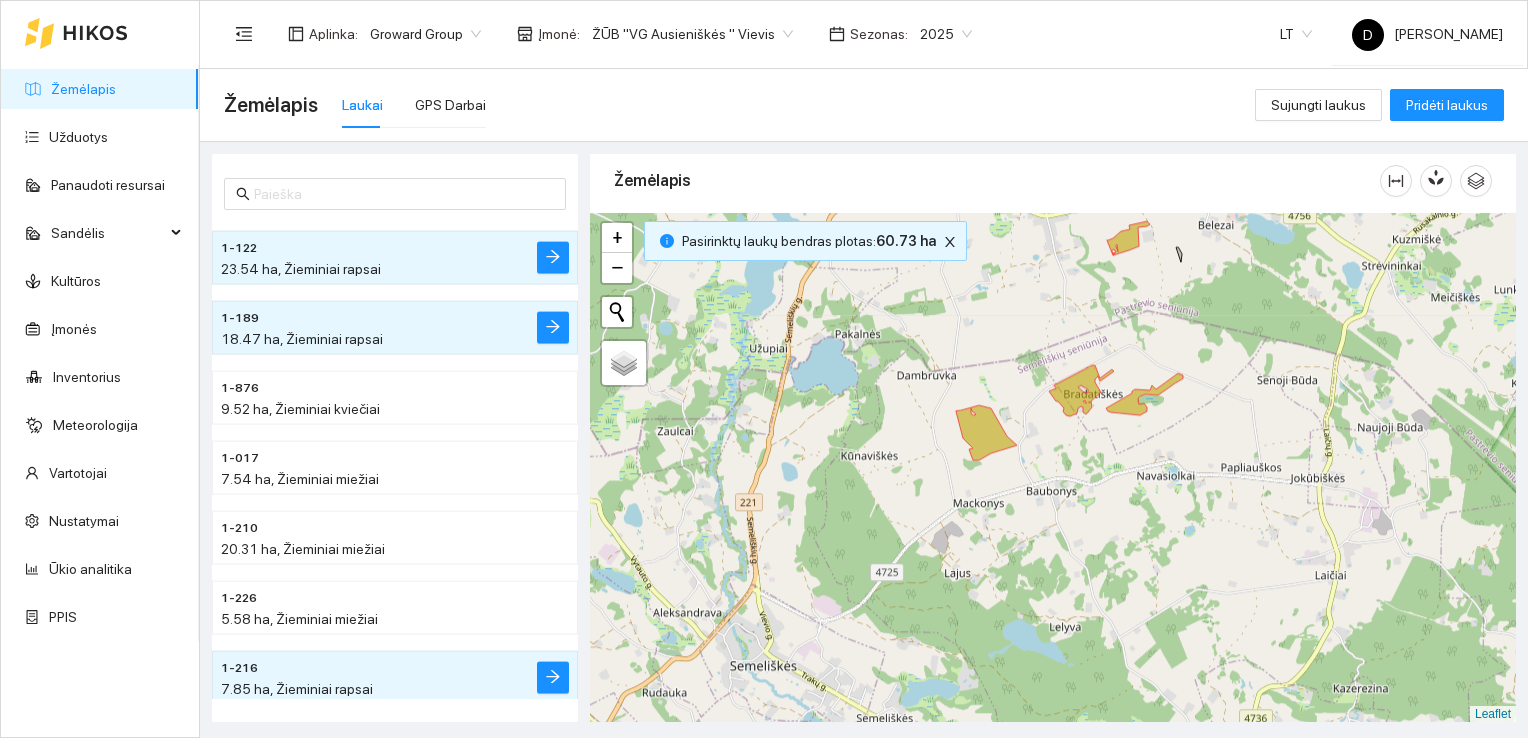 click at bounding box center (1053, 468) 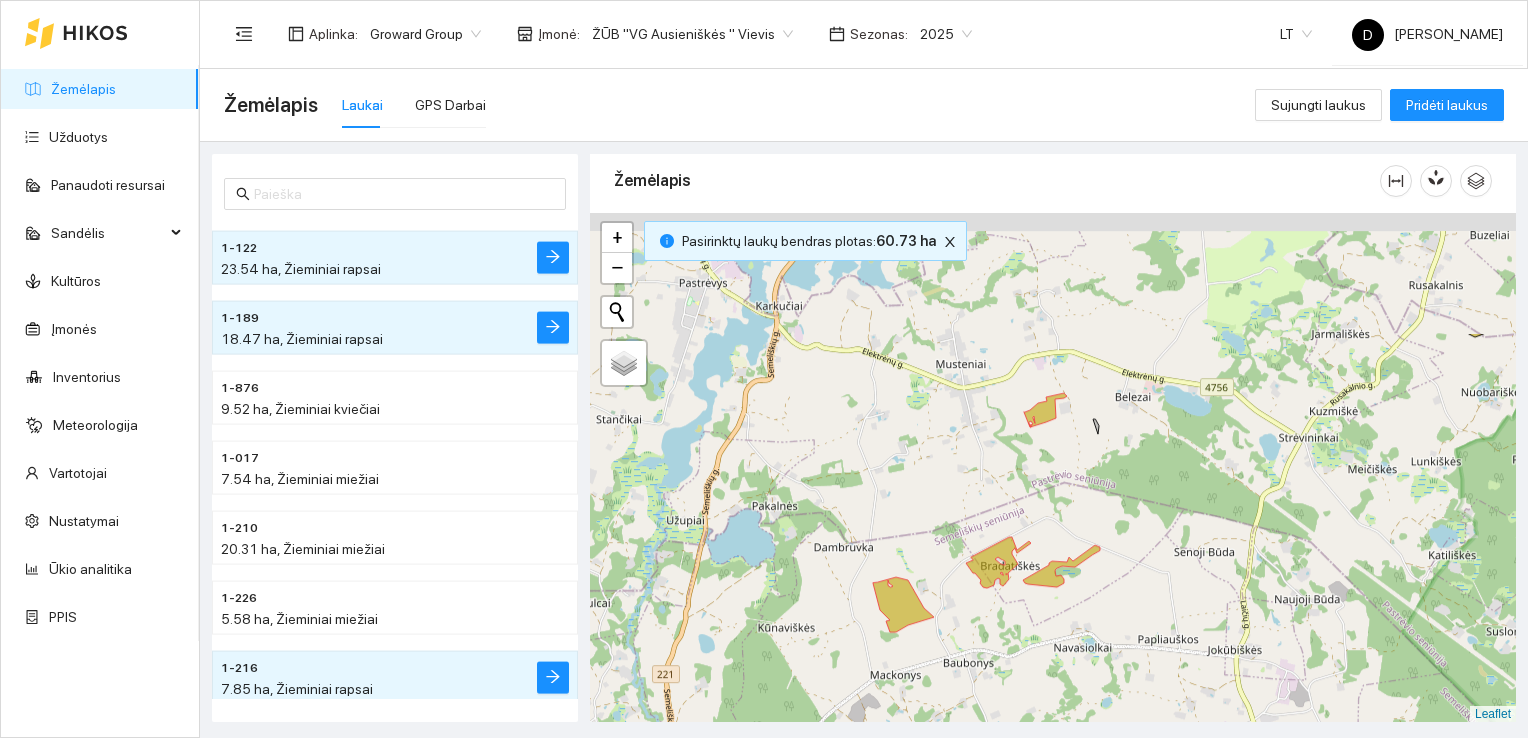 drag, startPoint x: 1031, startPoint y: 356, endPoint x: 948, endPoint y: 529, distance: 191.88017 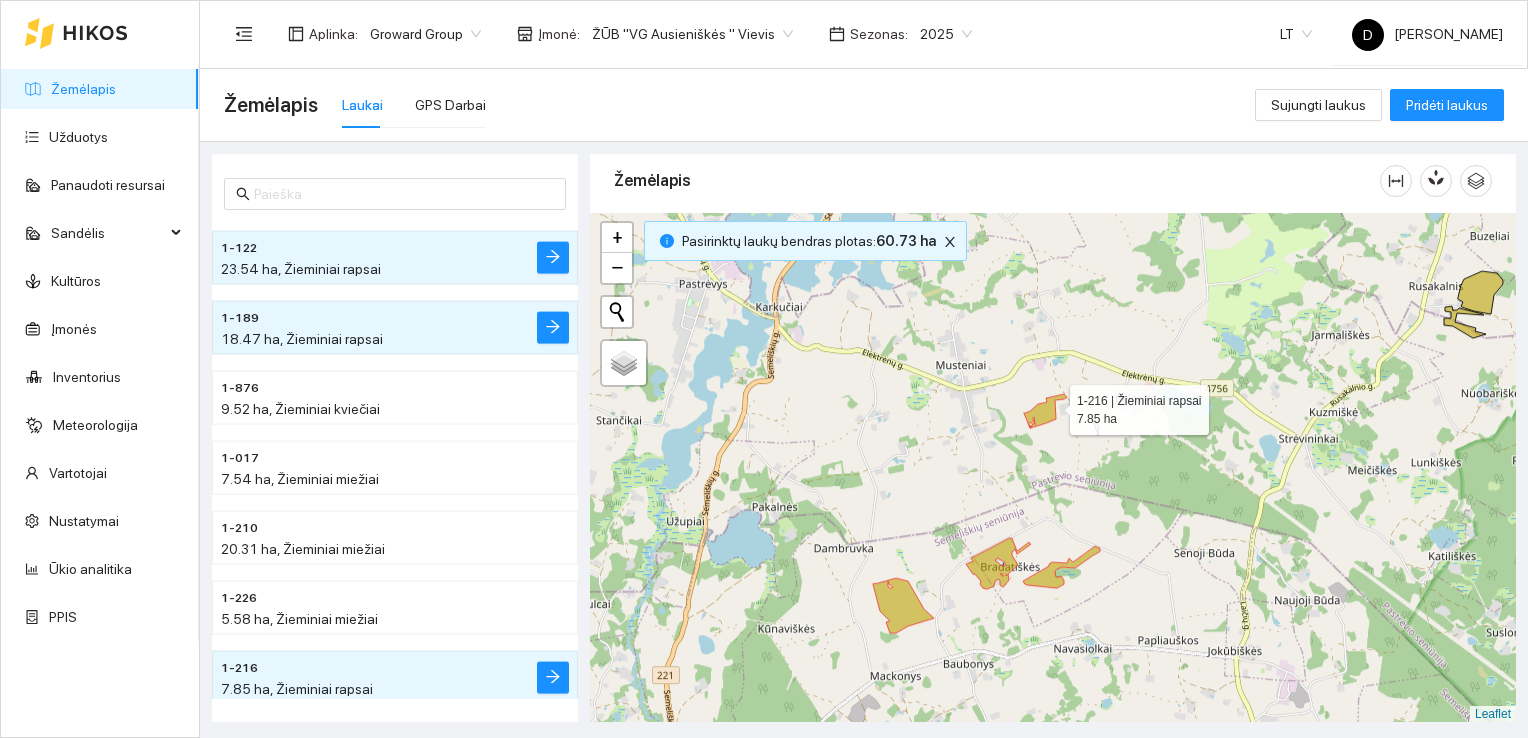 click 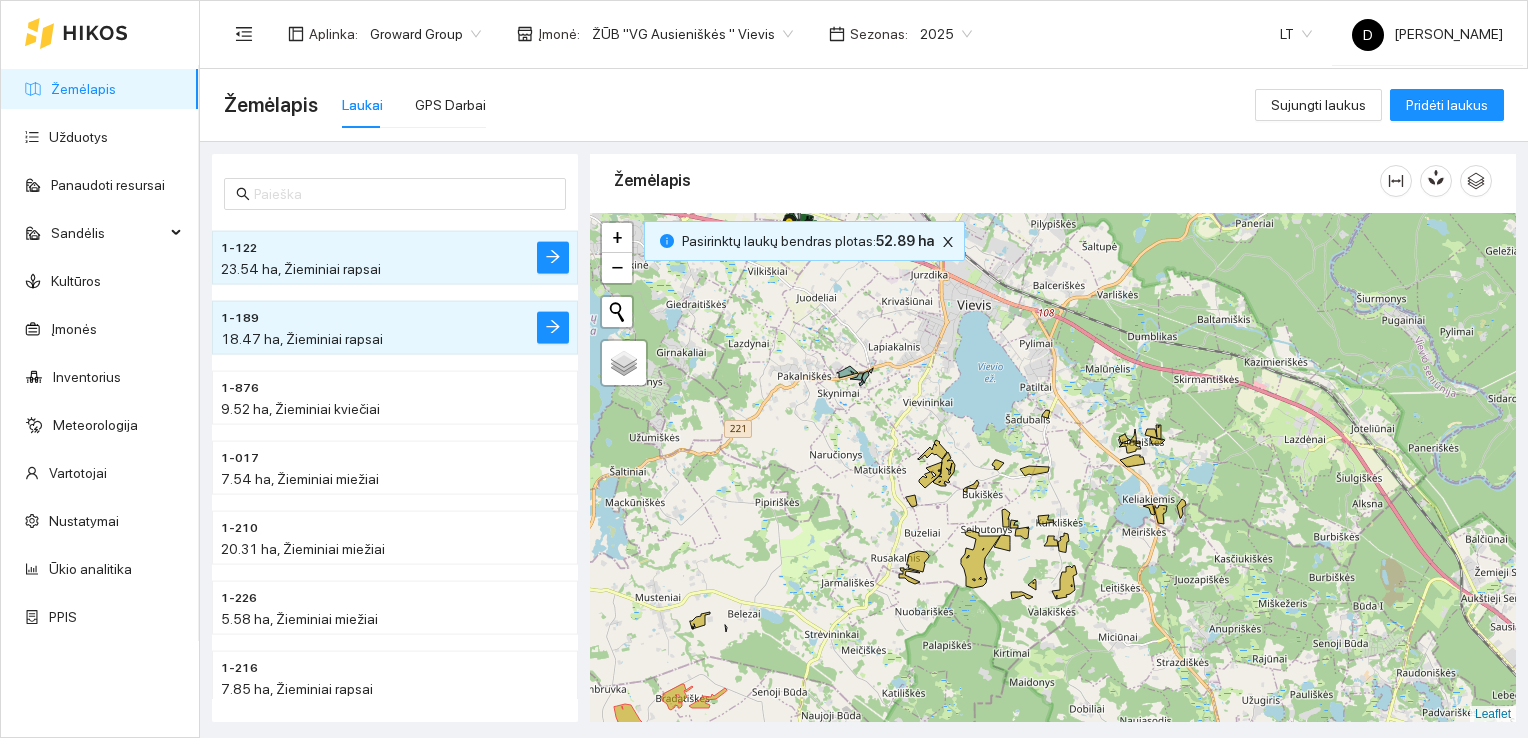 drag, startPoint x: 1202, startPoint y: 342, endPoint x: 834, endPoint y: 538, distance: 416.94125 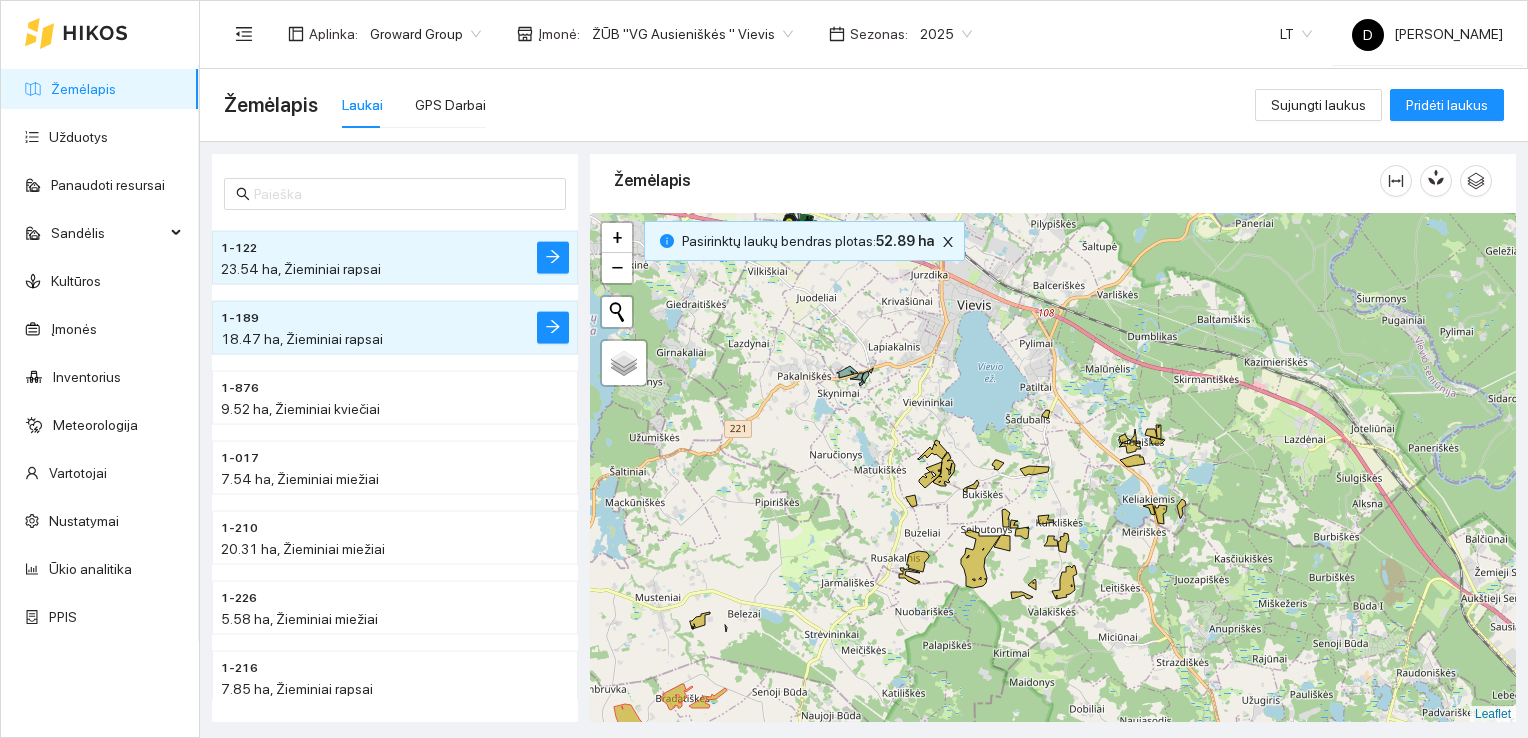 click at bounding box center [1053, 468] 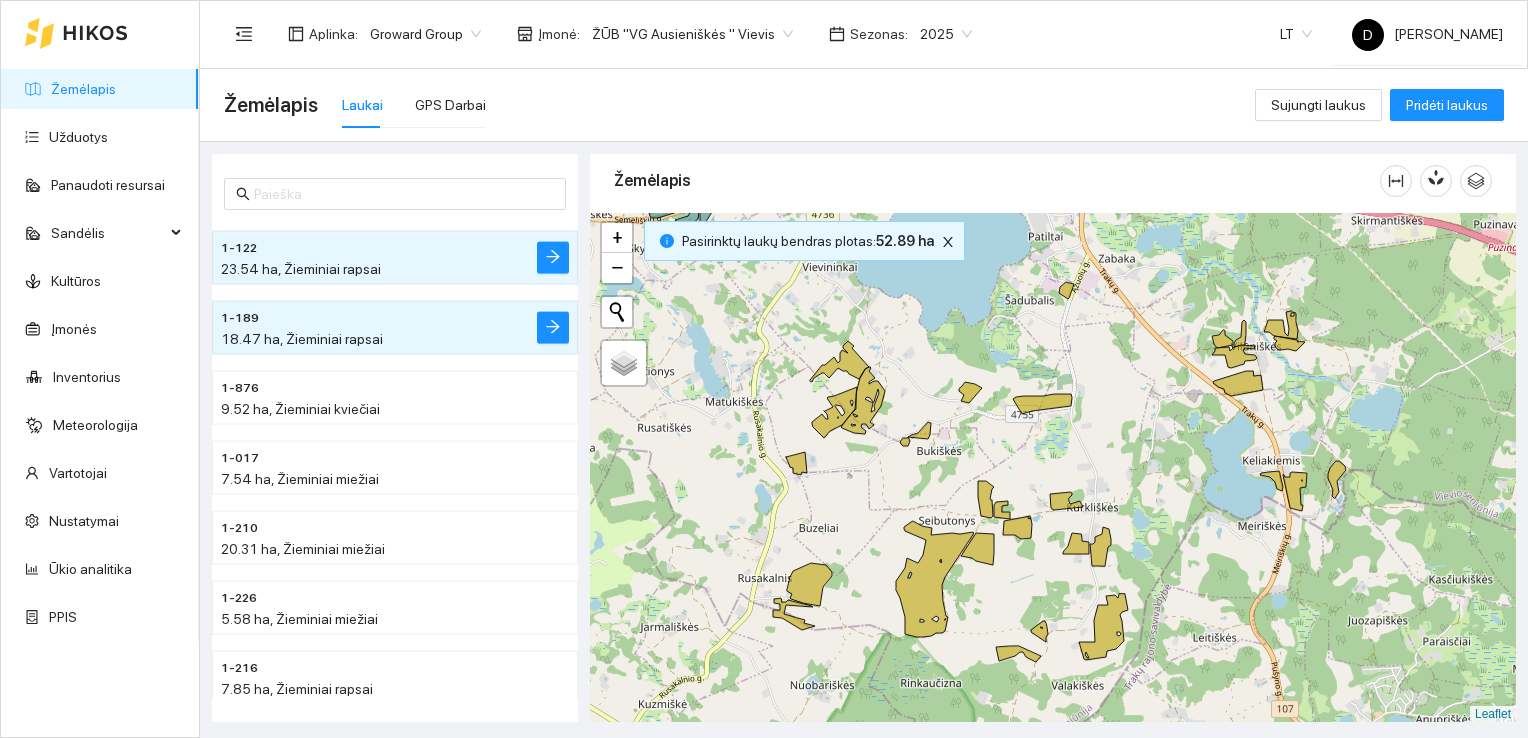 drag, startPoint x: 1025, startPoint y: 518, endPoint x: 874, endPoint y: 491, distance: 153.39491 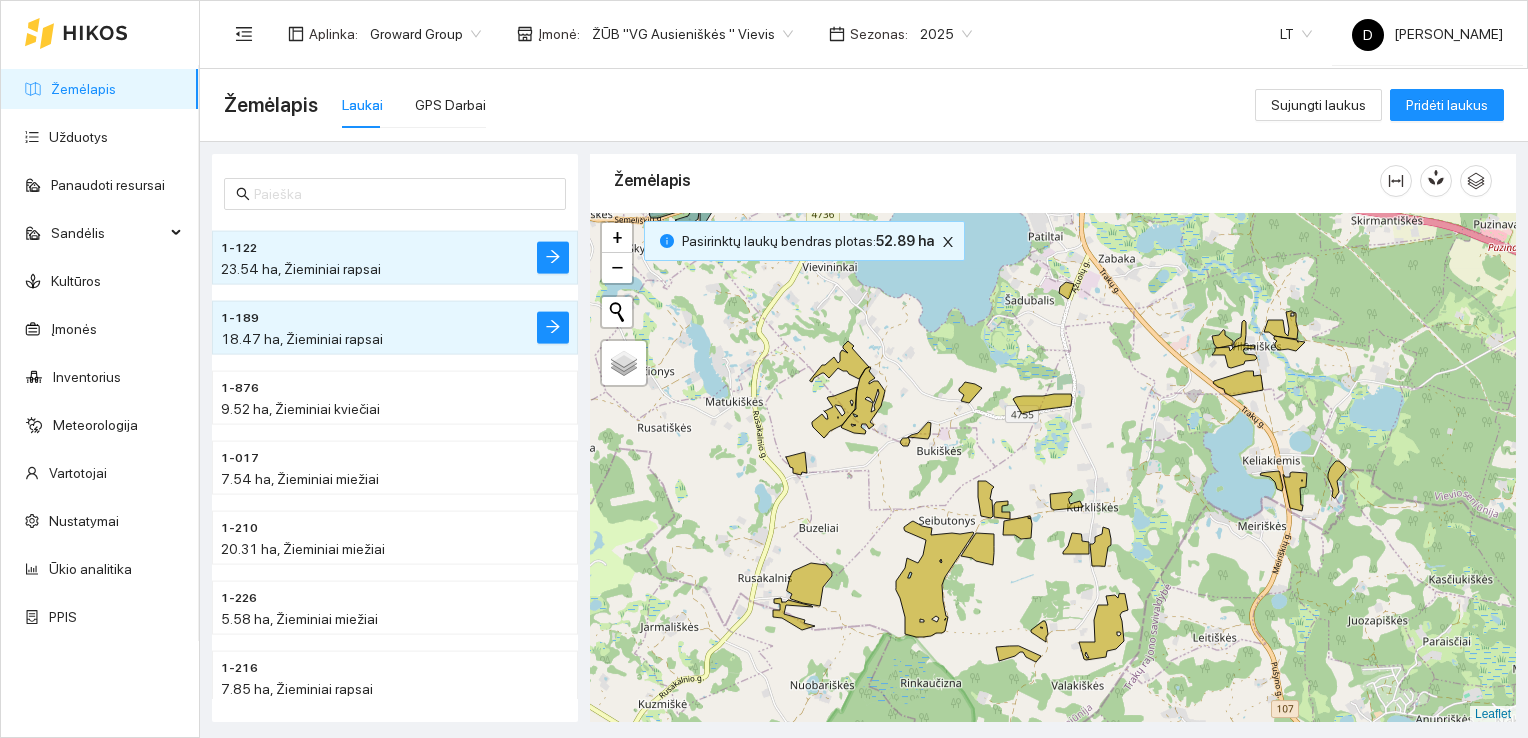 click at bounding box center [1053, 468] 